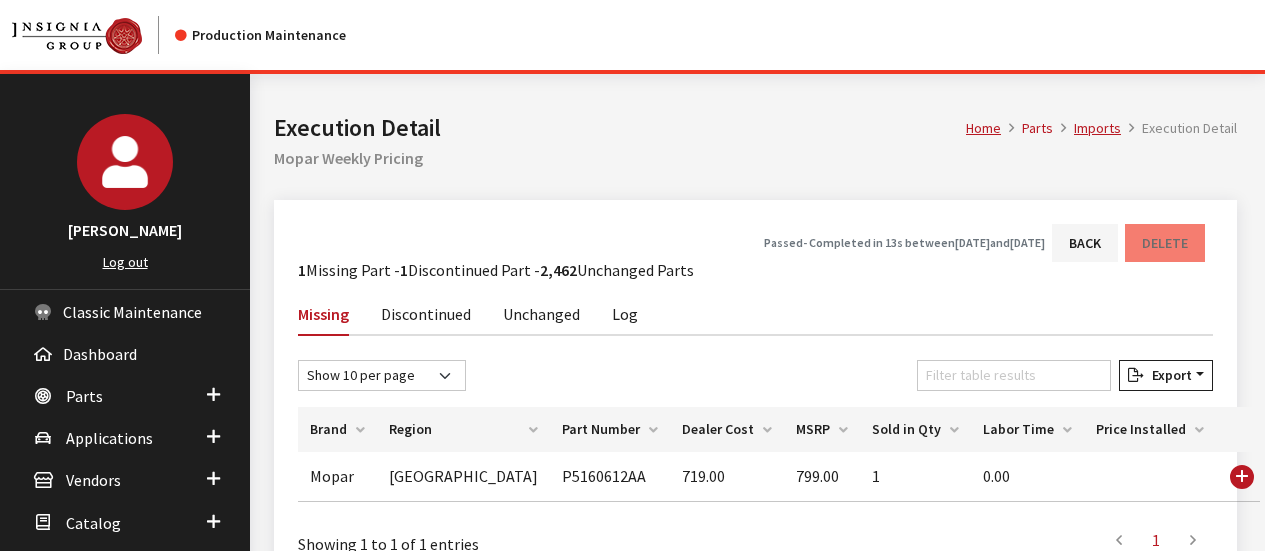 scroll, scrollTop: 0, scrollLeft: 0, axis: both 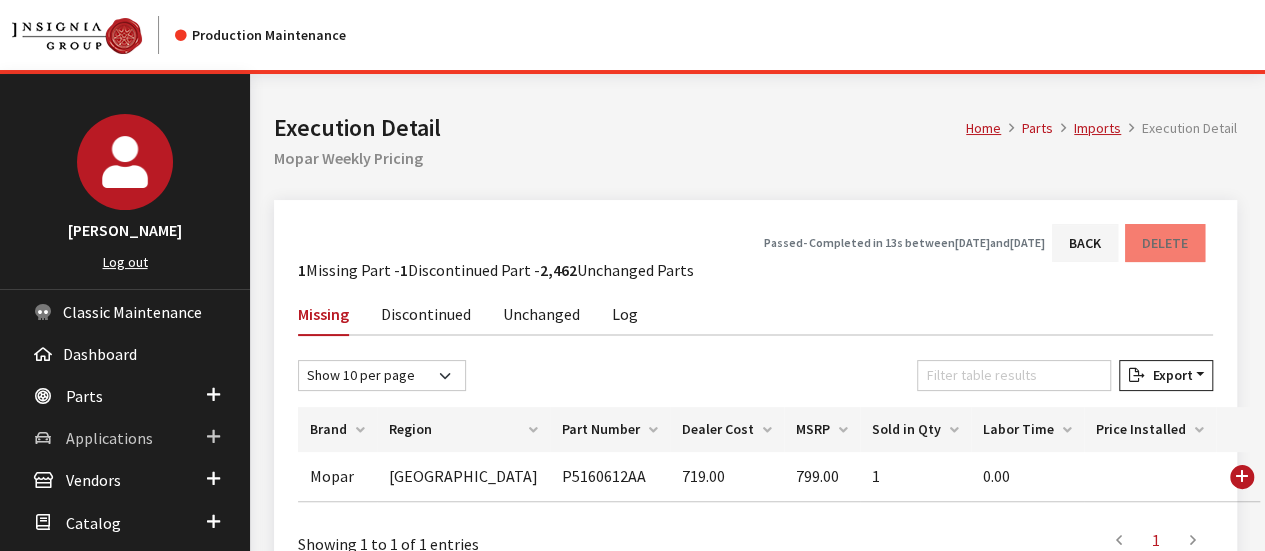 click on "Applications" at bounding box center (125, 437) 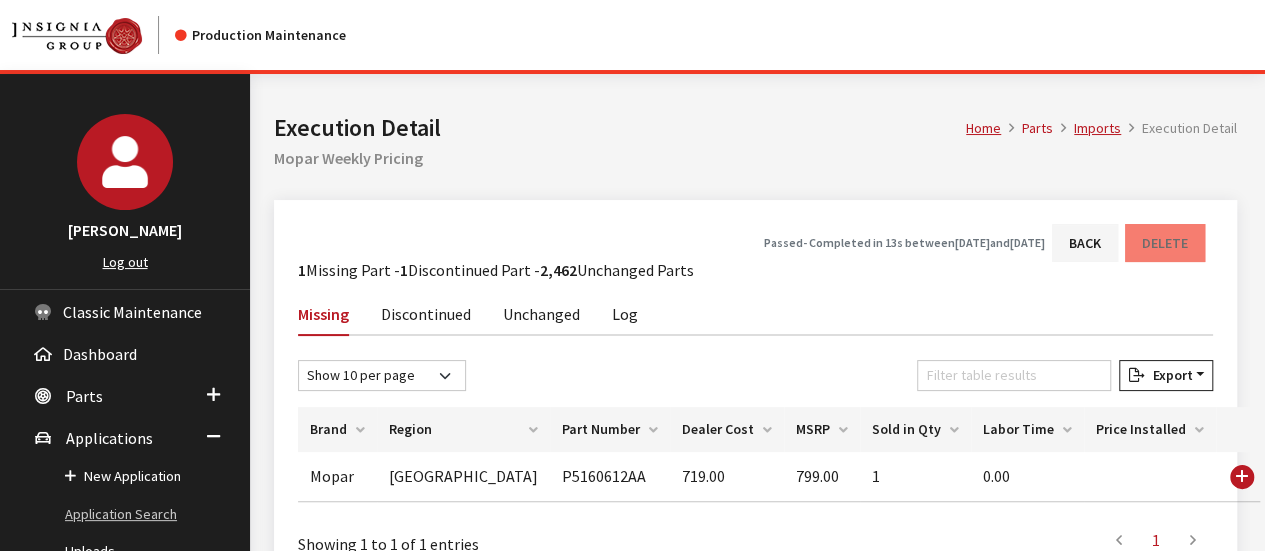 click on "Application Search" at bounding box center [125, 514] 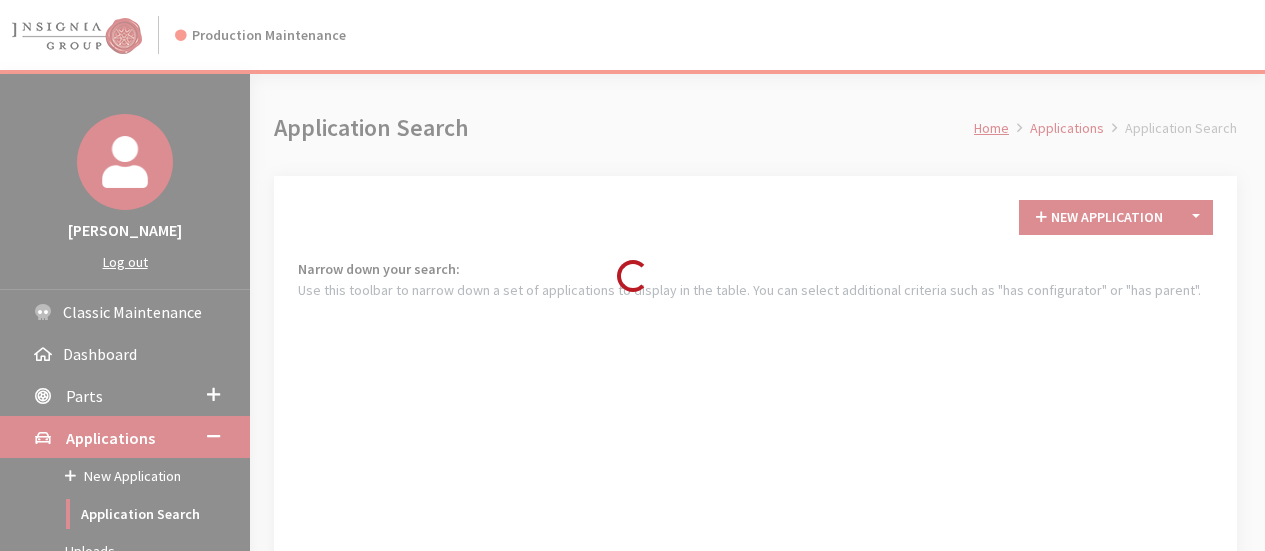 scroll, scrollTop: 0, scrollLeft: 0, axis: both 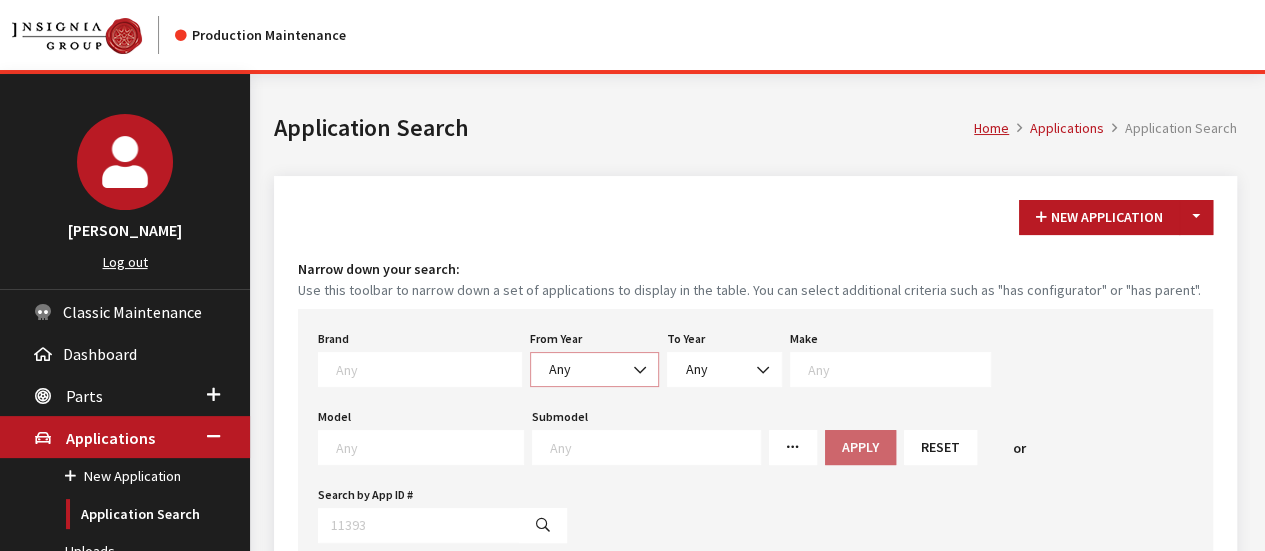 click on "Any" at bounding box center [594, 369] 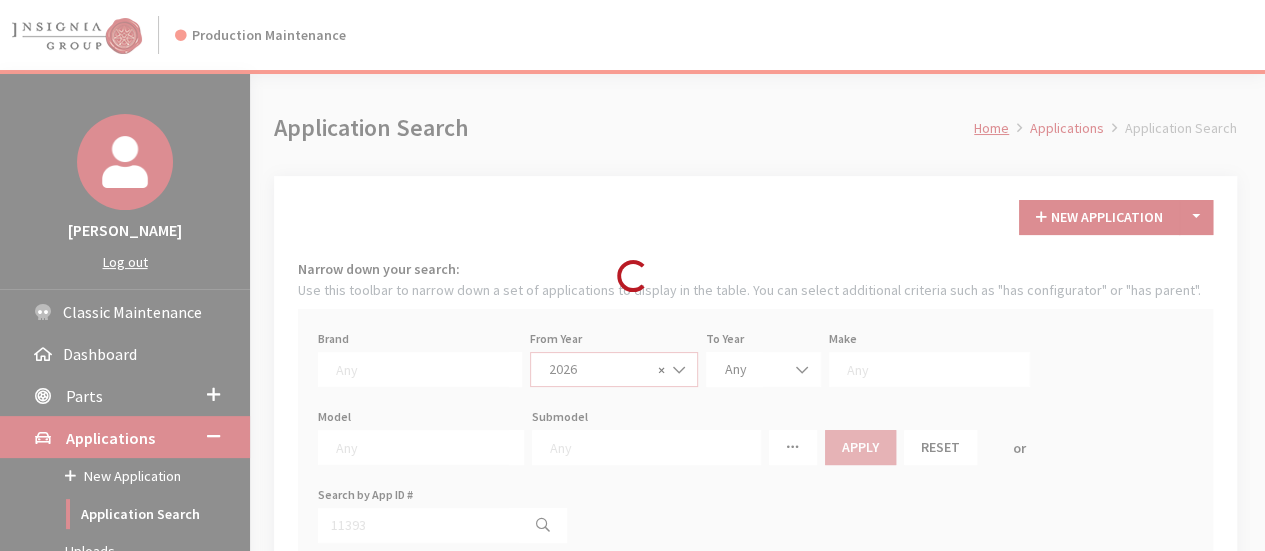select on "2026" 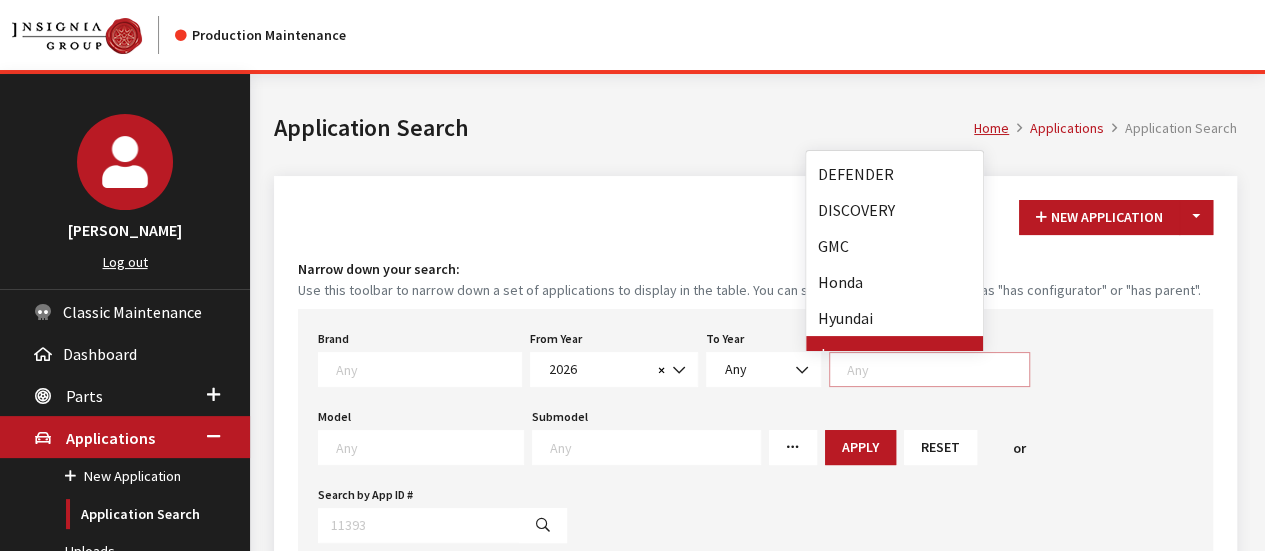 scroll, scrollTop: 268, scrollLeft: 0, axis: vertical 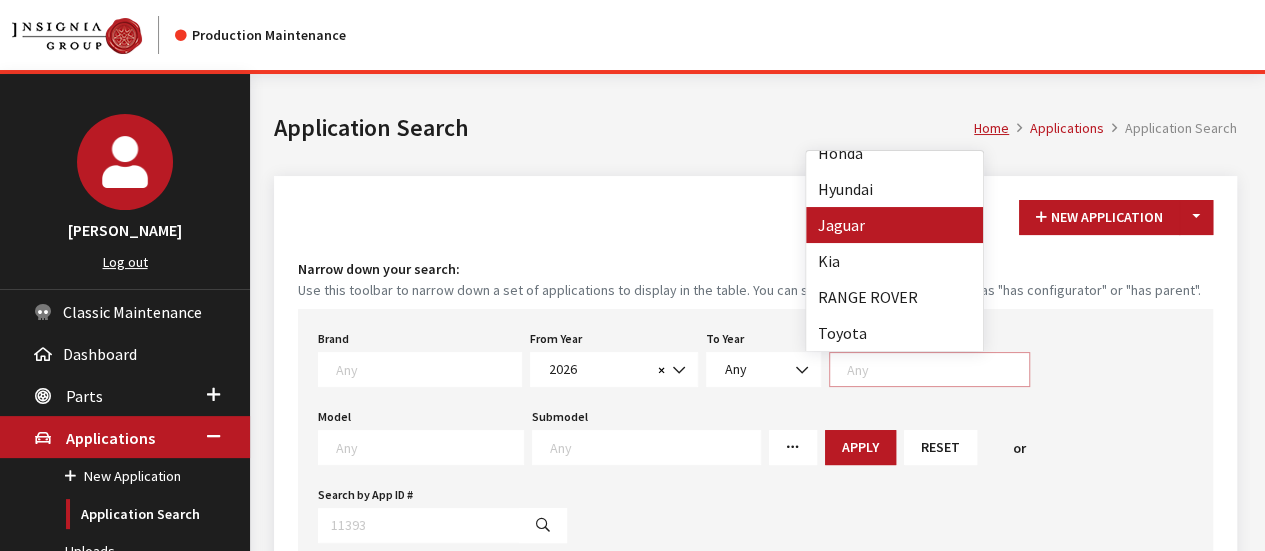 click on "Home
Applications
Application Search
Application Search" at bounding box center [755, 125] 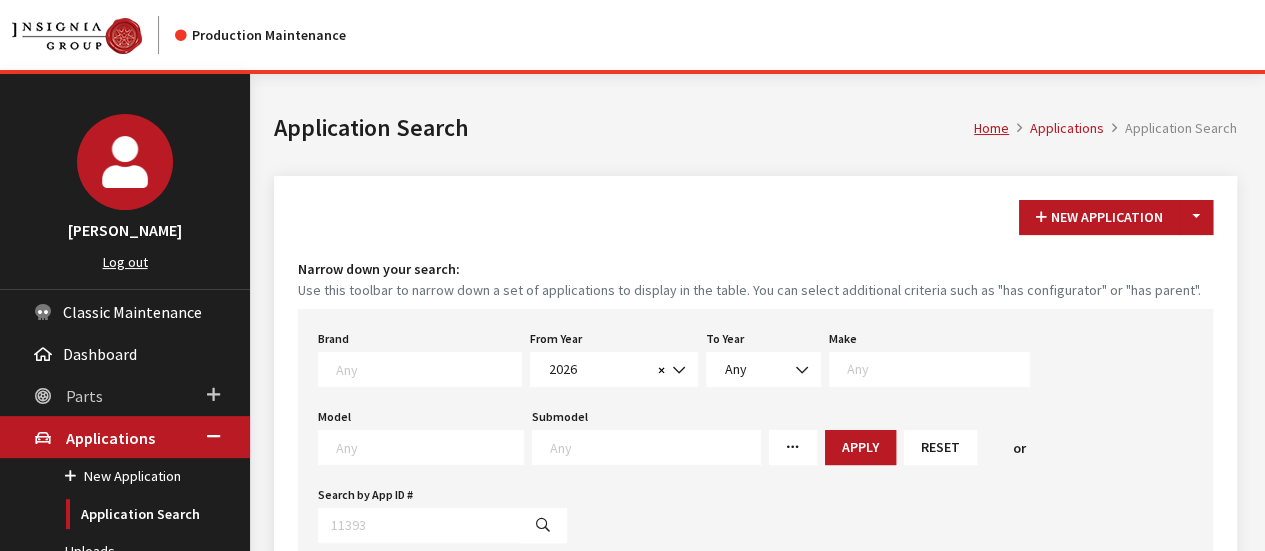 click on "Parts" at bounding box center (125, 395) 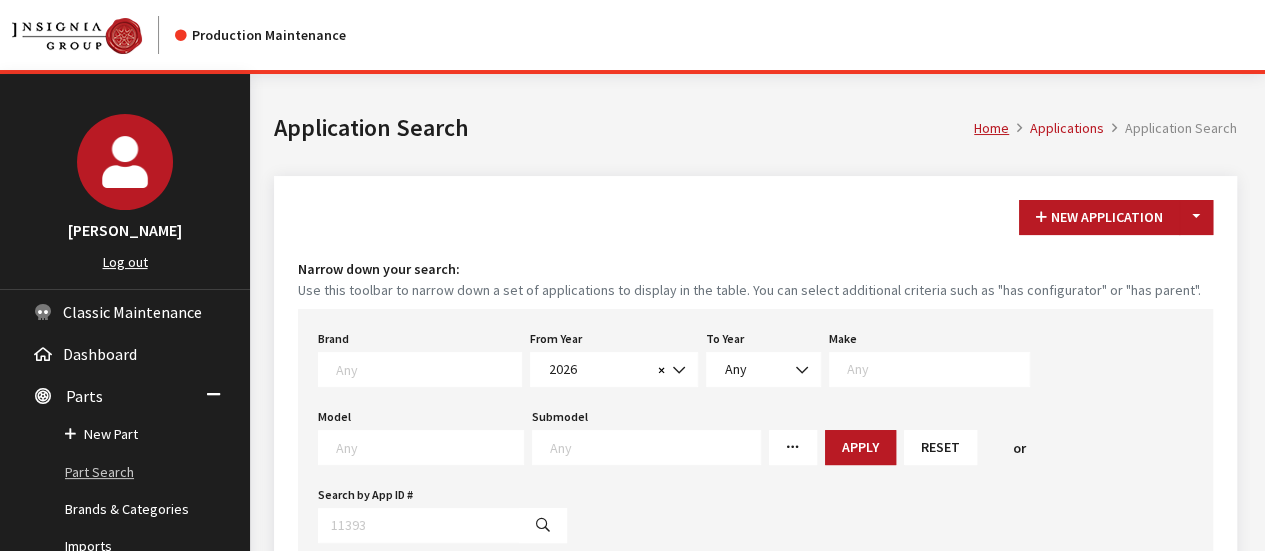 click on "Part Search" at bounding box center (125, 472) 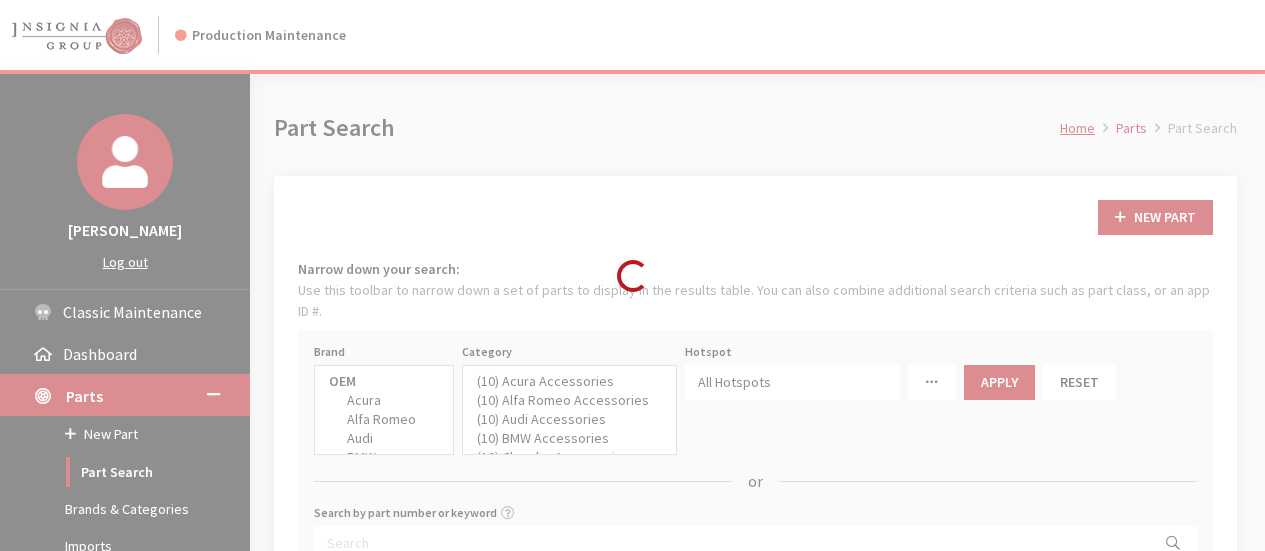 select 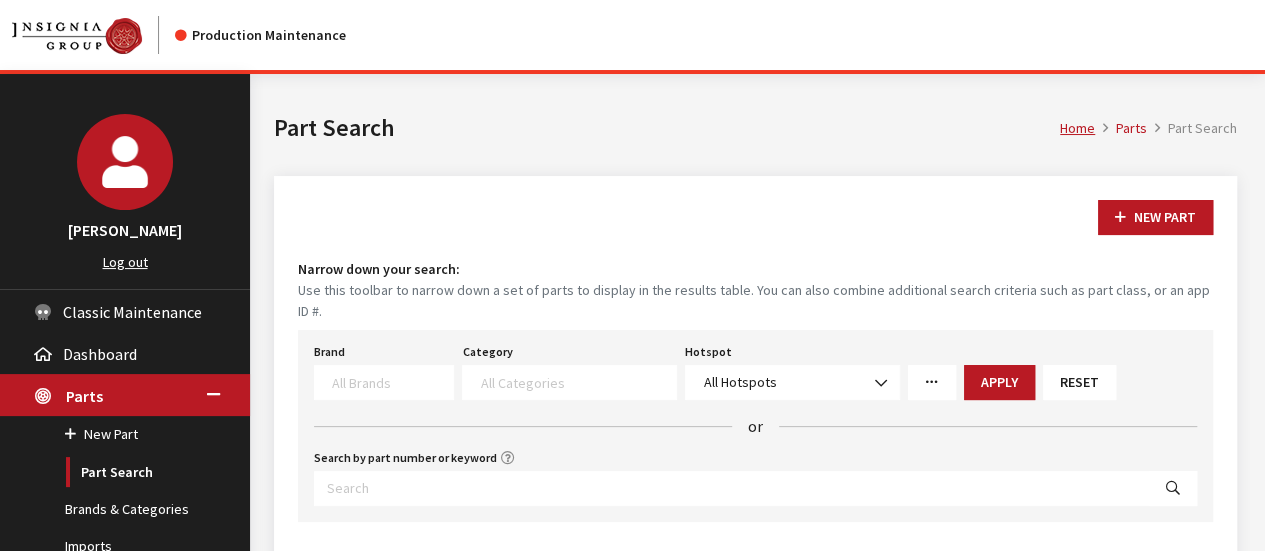 click on "New Part
Narrow down your search:
Use this toolbar to narrow down a set of parts to display in the results table. You can also combine additional search criteria such as part class, or an app ID #.
Brand
Acura Alfa Romeo Audi BMW DoubleTake Ford Ford Racing GM GST Honda Hyundai Infiniti Jaguar Kia Land Rover Lexus Mazda META Mitsubishi Mopar Nissan Saturn Scion Service Plans SET Spitzer Protection Subaru Toyota VW We Owe / Due Bill Yamaha 3D Carbon 3M ACE Advent Agri-Cover AlloyGator Alpine Ameraguard American Radio AMG AMG-Hyundai AMG-Kia AMP ANZO Aries AstroStart Audiovox AUER Automotive Auto Action Automate Autostart AVS" at bounding box center [755, 503] 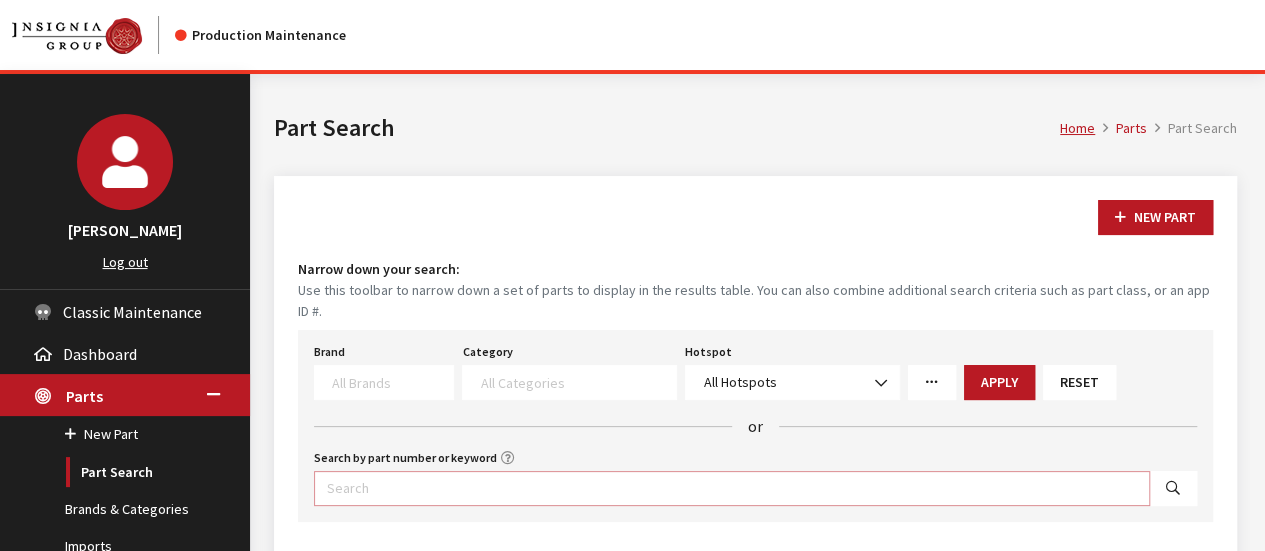 click on "Search by part number or keyword" at bounding box center [732, 488] 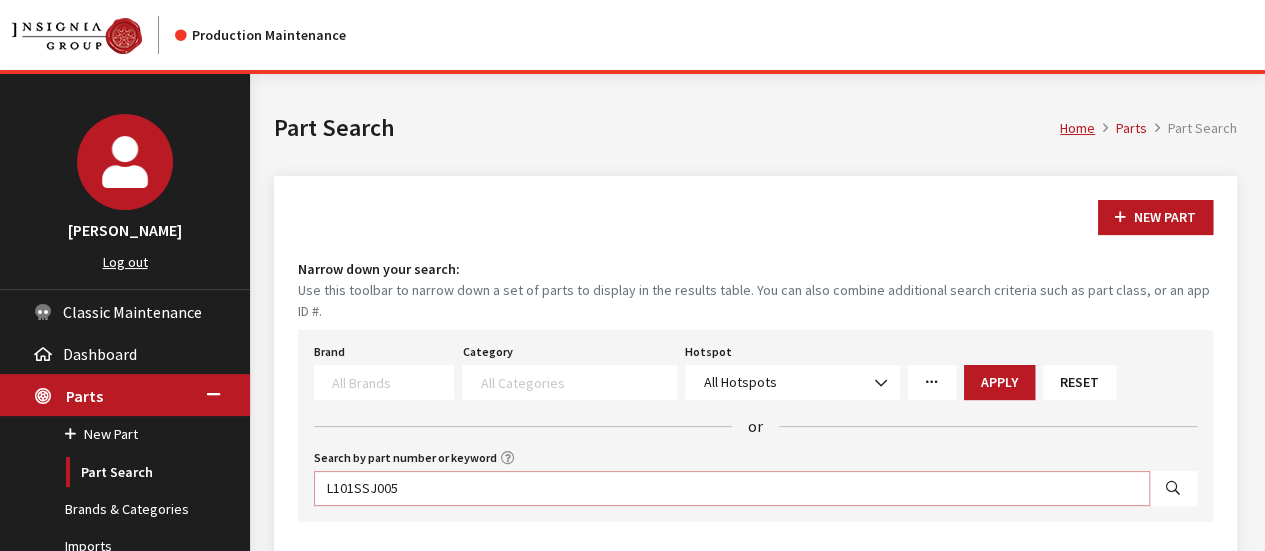 type on "L101SSJ005" 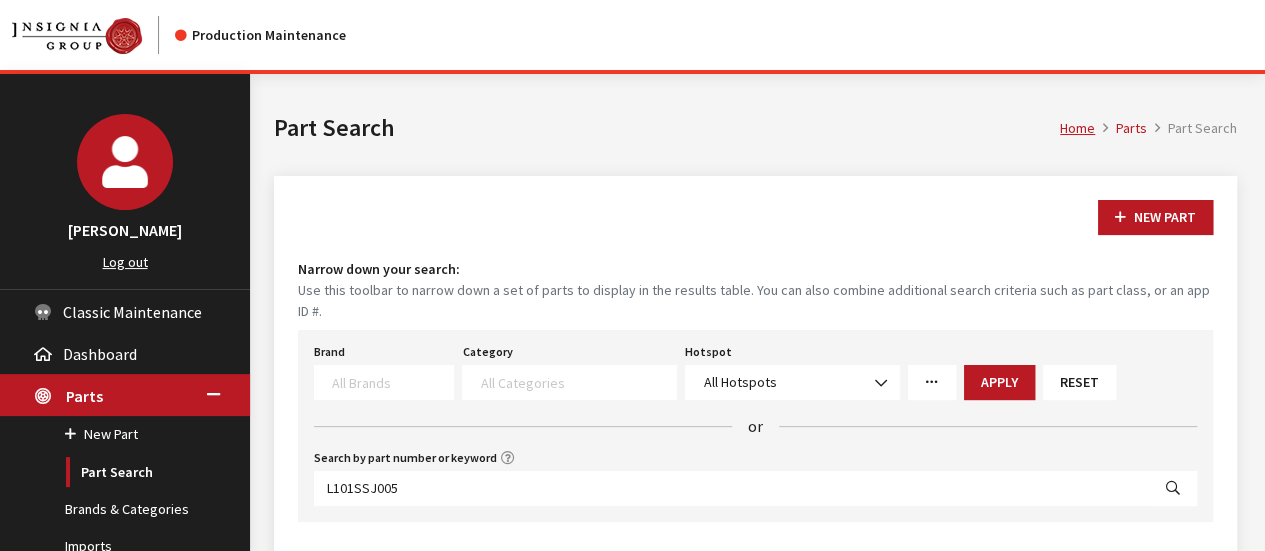 select 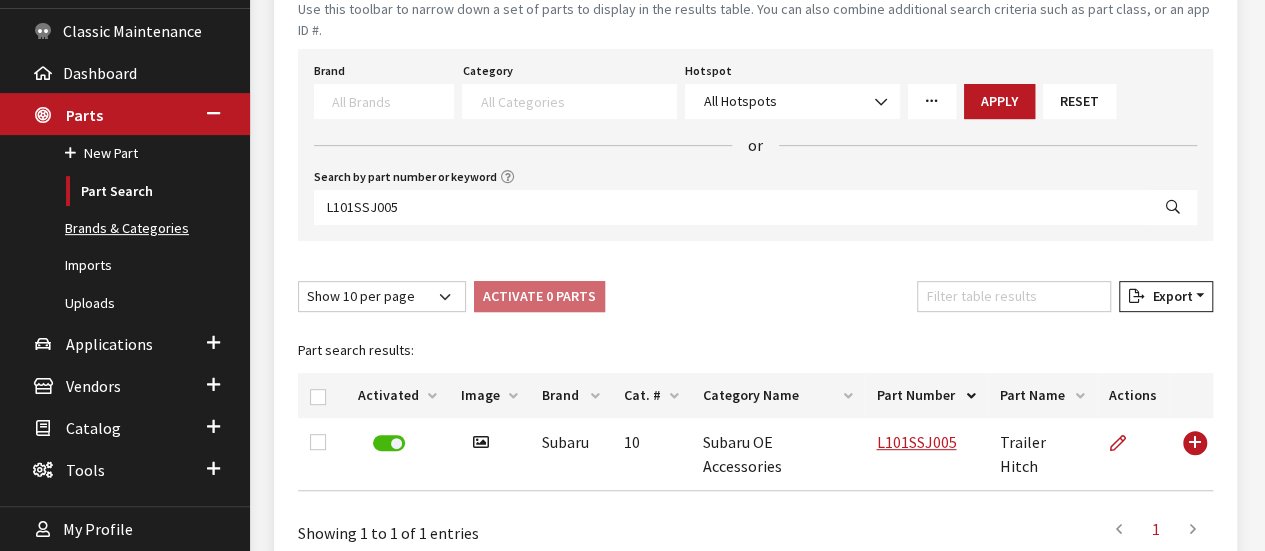 scroll, scrollTop: 339, scrollLeft: 0, axis: vertical 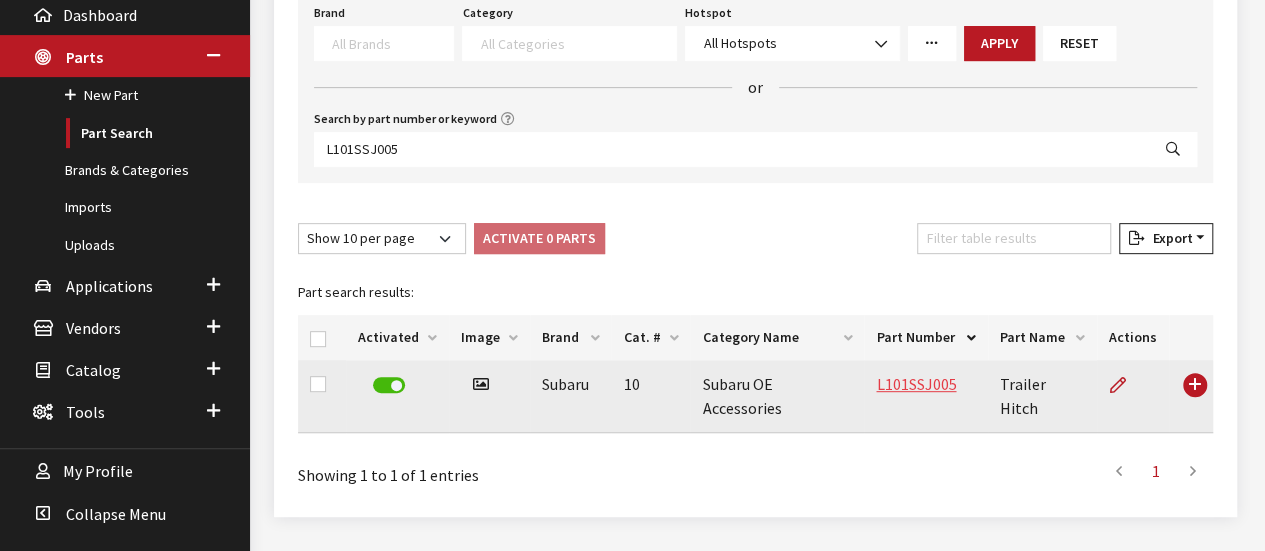 click on "L101SSJ005" at bounding box center (916, 384) 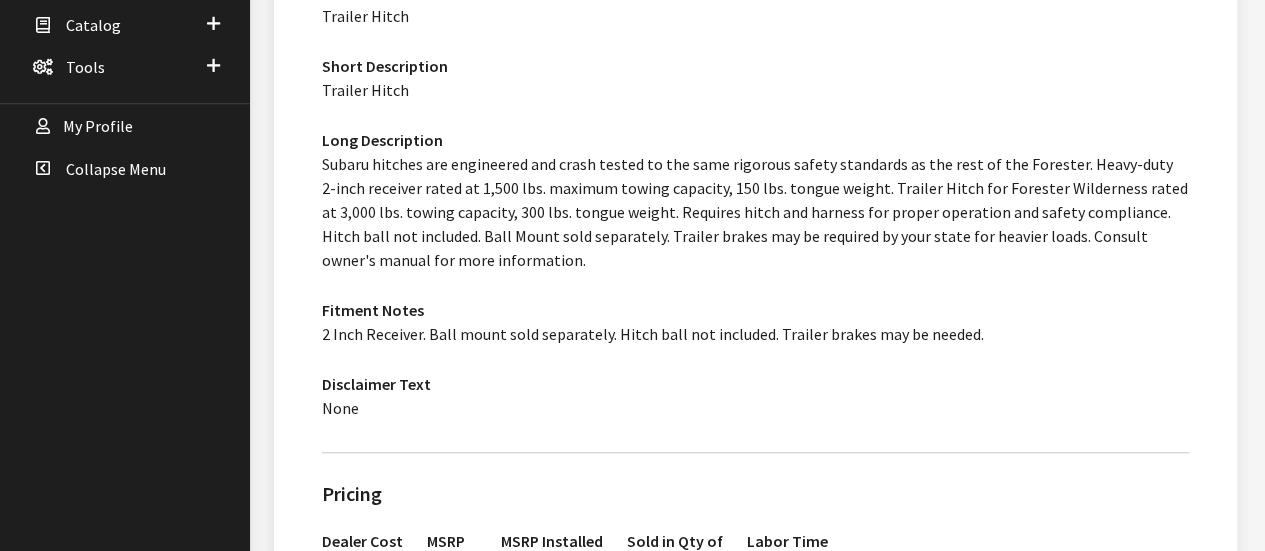 scroll, scrollTop: 330, scrollLeft: 0, axis: vertical 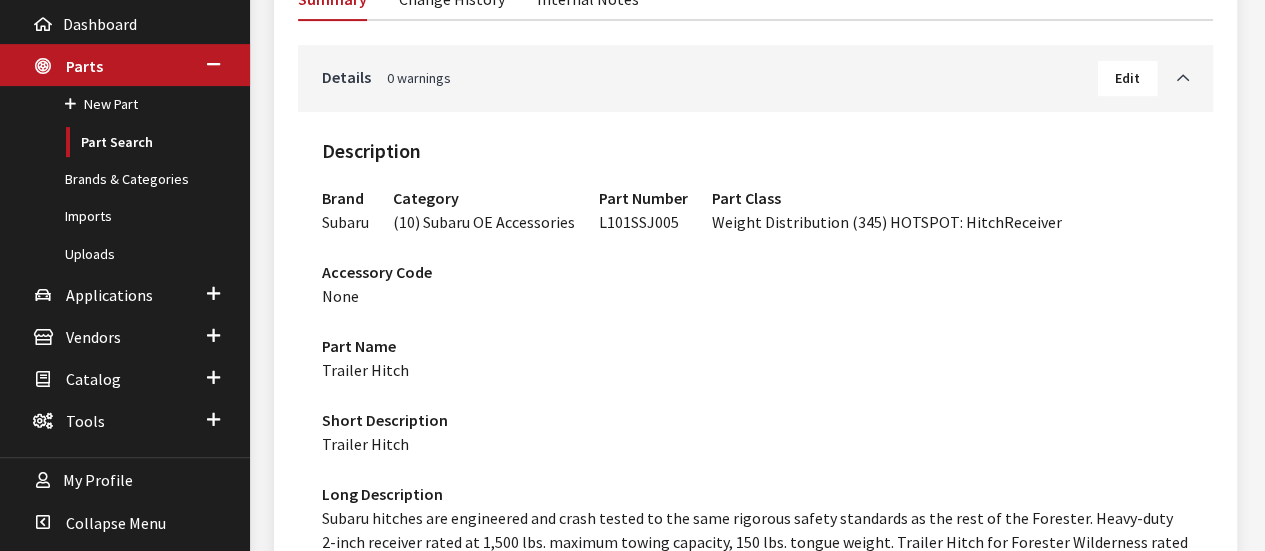click on "Edit" at bounding box center [1127, 78] 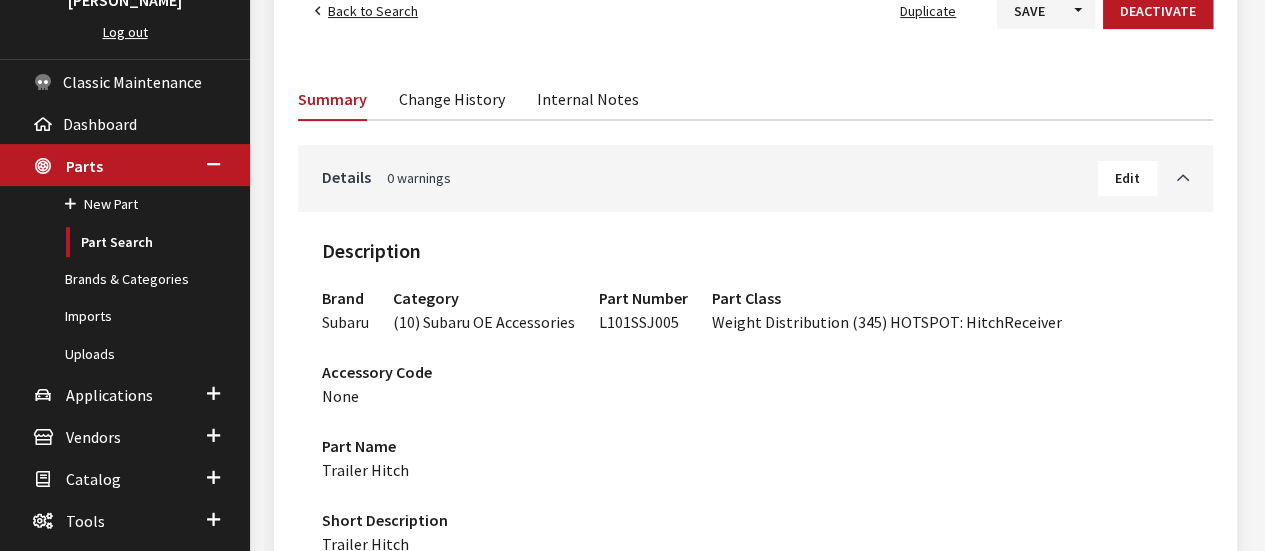 click on "Internal Notes" at bounding box center [588, 98] 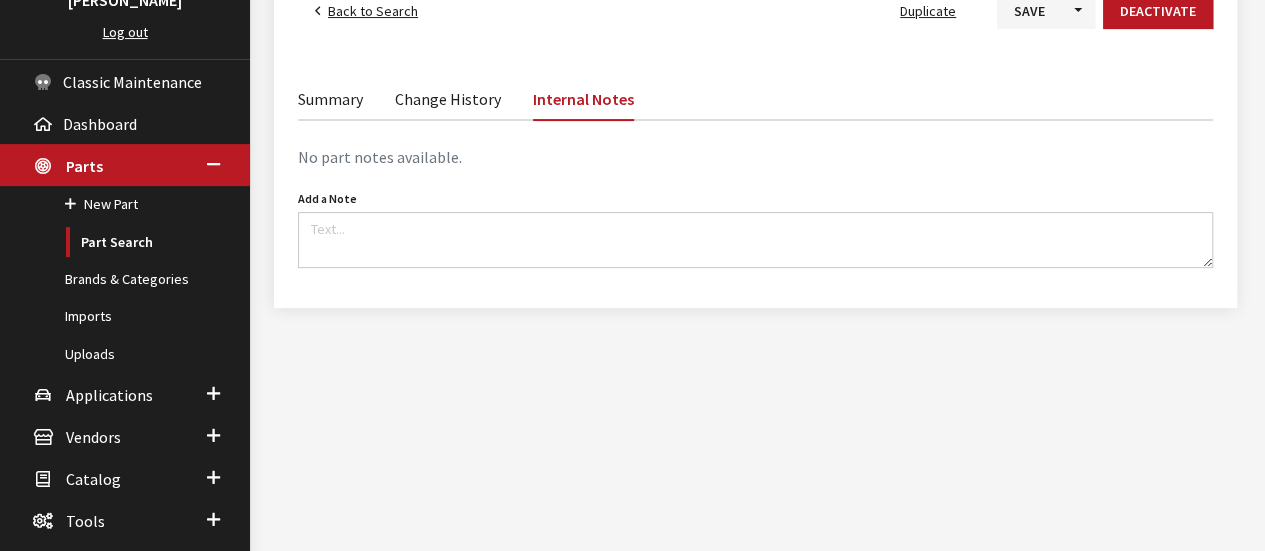 click on "Back to Search
Duplicate
Save
Toggle Dropdown
Save & Create New
Deactivate
Summary
Change History
Internal Notes
Details 0 warnings
Edit
Description
Brand
Subaru
Category
(10) Subaru OE Accessories
Part Number
L101SSJ005
Part Class
Weight Distribution (345)
HOTSPOT: HitchReceiver
Accessory Code
None
Part Name
Trailer Hitch
Short Description
Trailer Hitch" at bounding box center (755, 139) 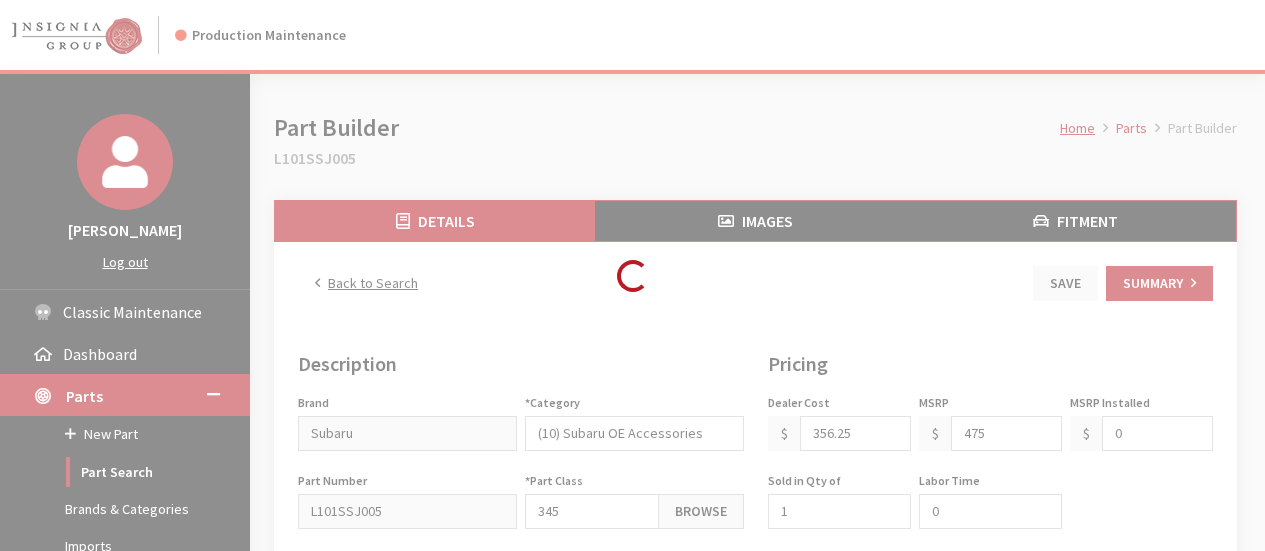 scroll, scrollTop: 0, scrollLeft: 0, axis: both 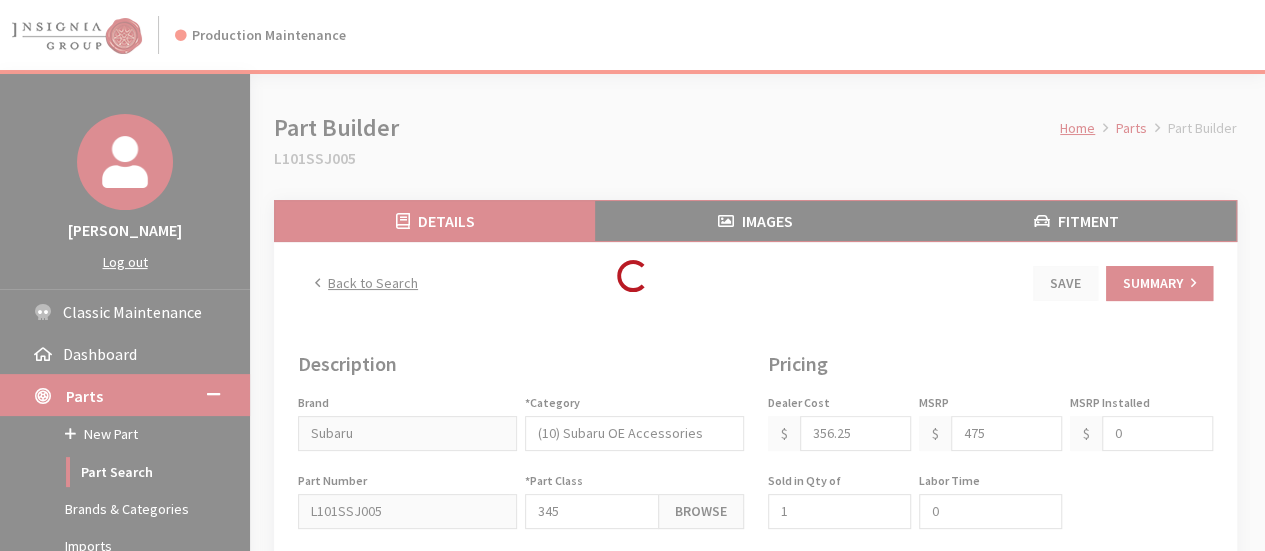 type on "475.00" 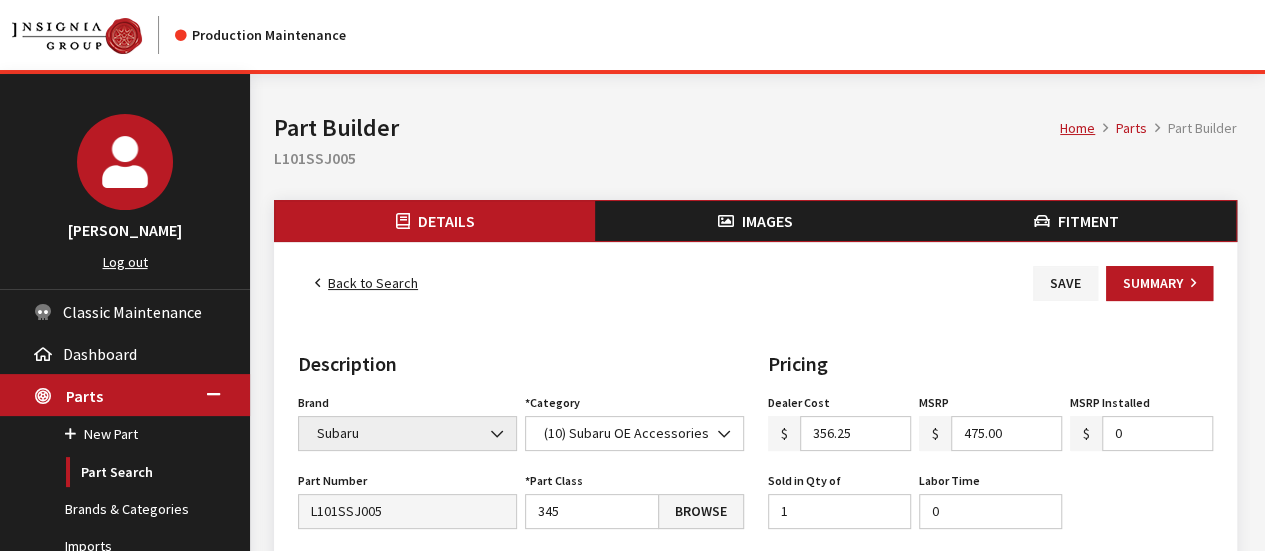 click on "Home
Parts
Part Builder
Part Builder
L101SSJ005" at bounding box center (755, 137) 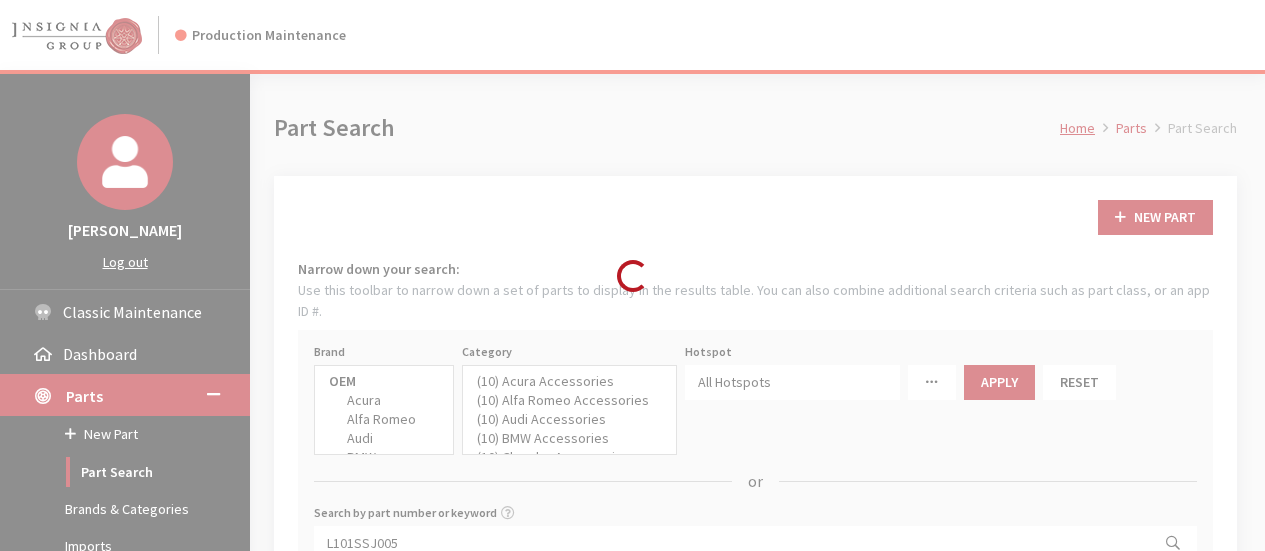 select 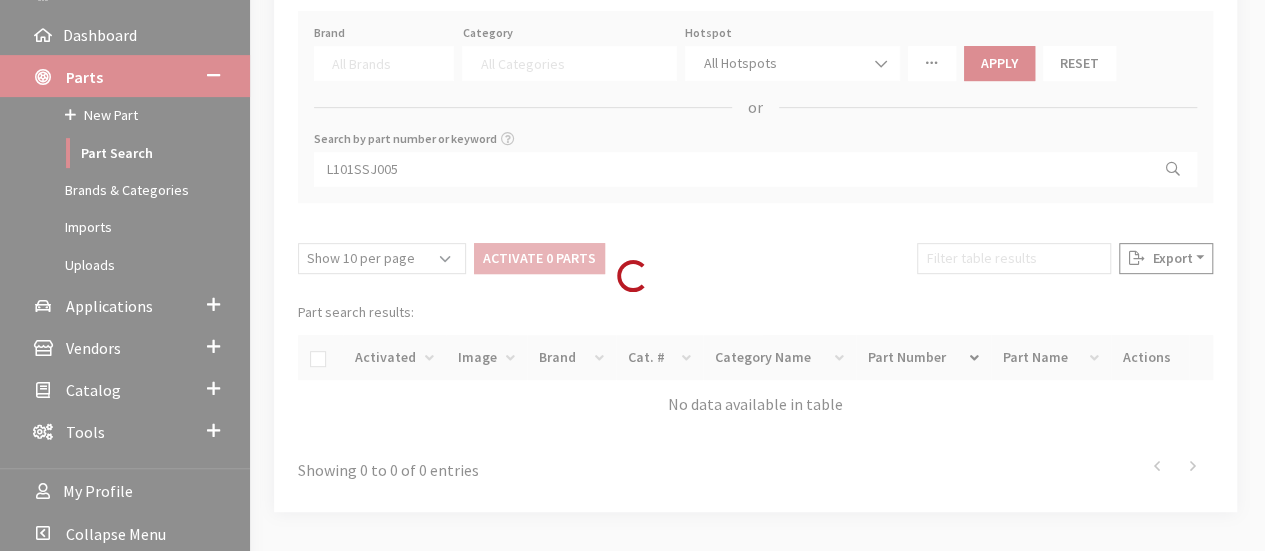 scroll, scrollTop: 339, scrollLeft: 0, axis: vertical 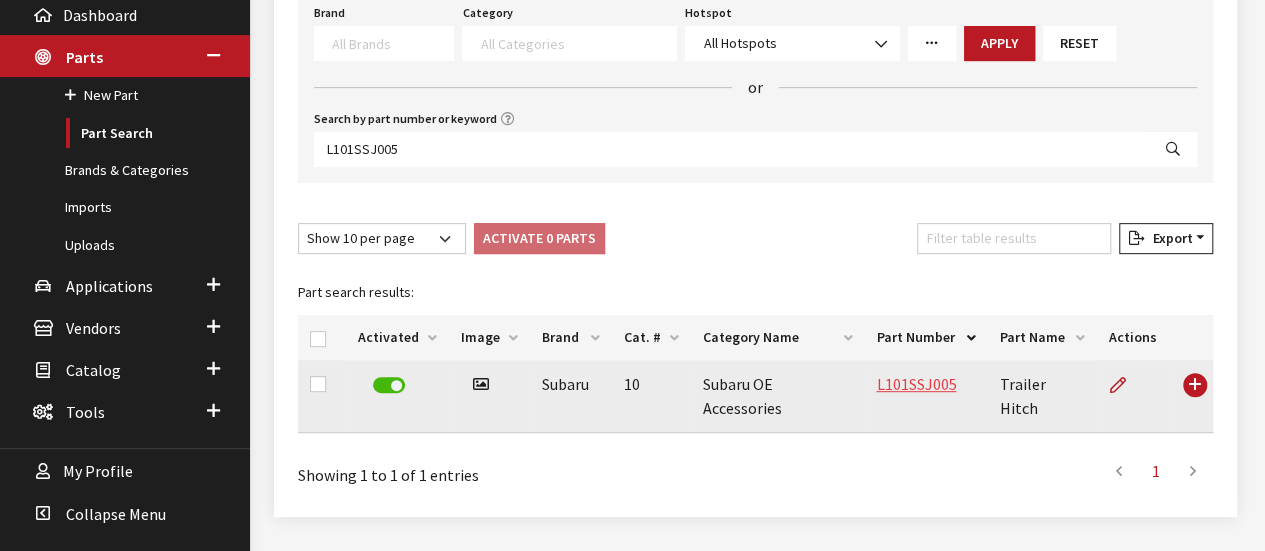 click on "L101SSJ005" at bounding box center [916, 384] 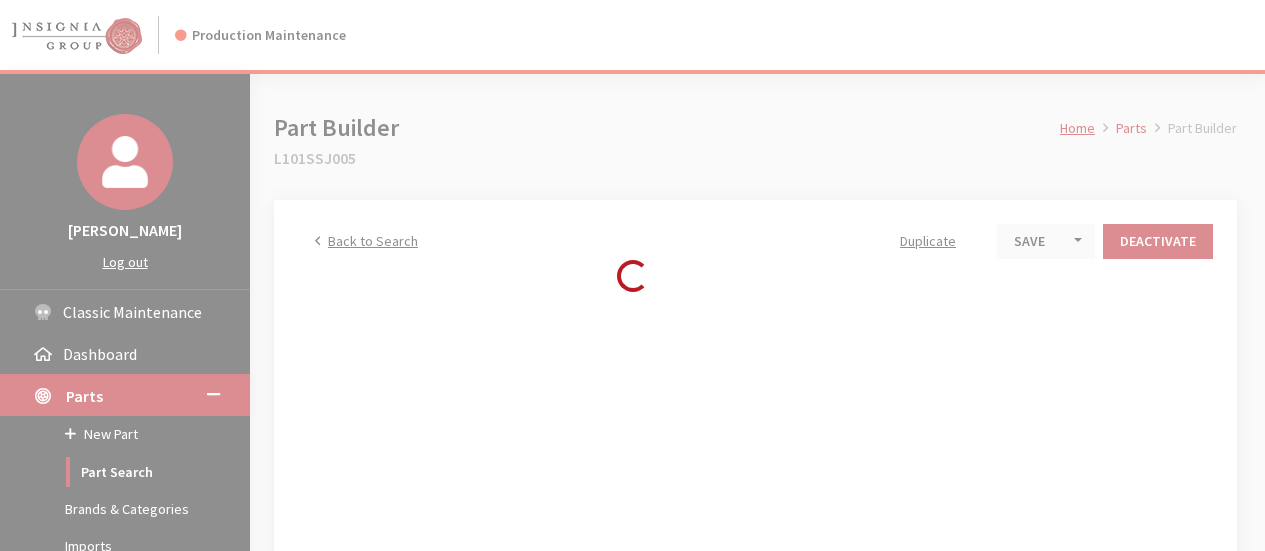 scroll, scrollTop: 0, scrollLeft: 0, axis: both 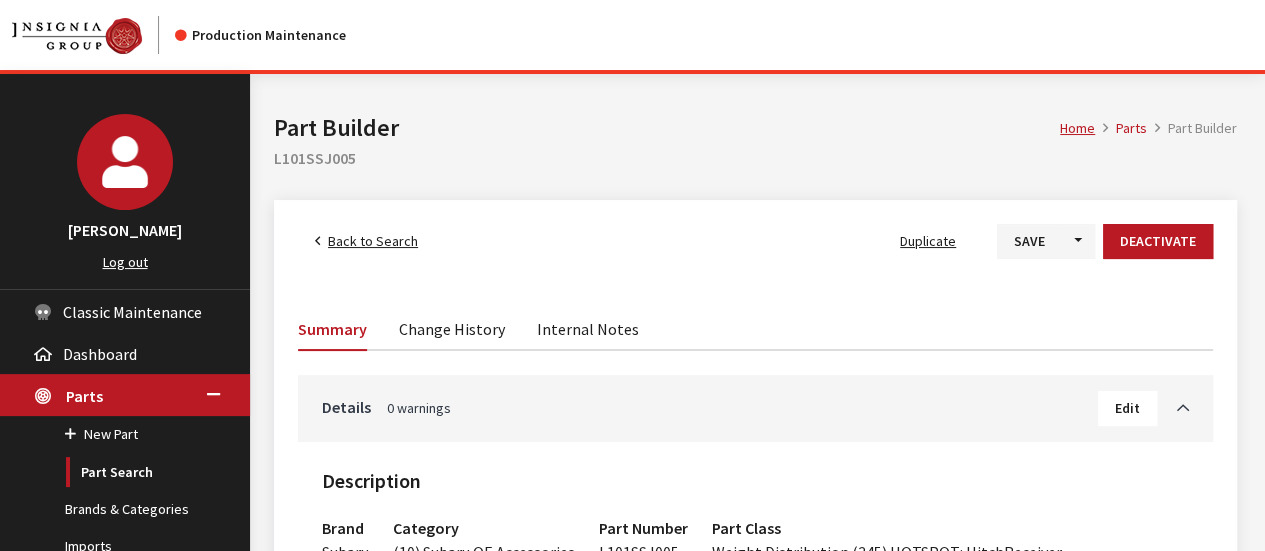 click on "Change History" at bounding box center (452, 328) 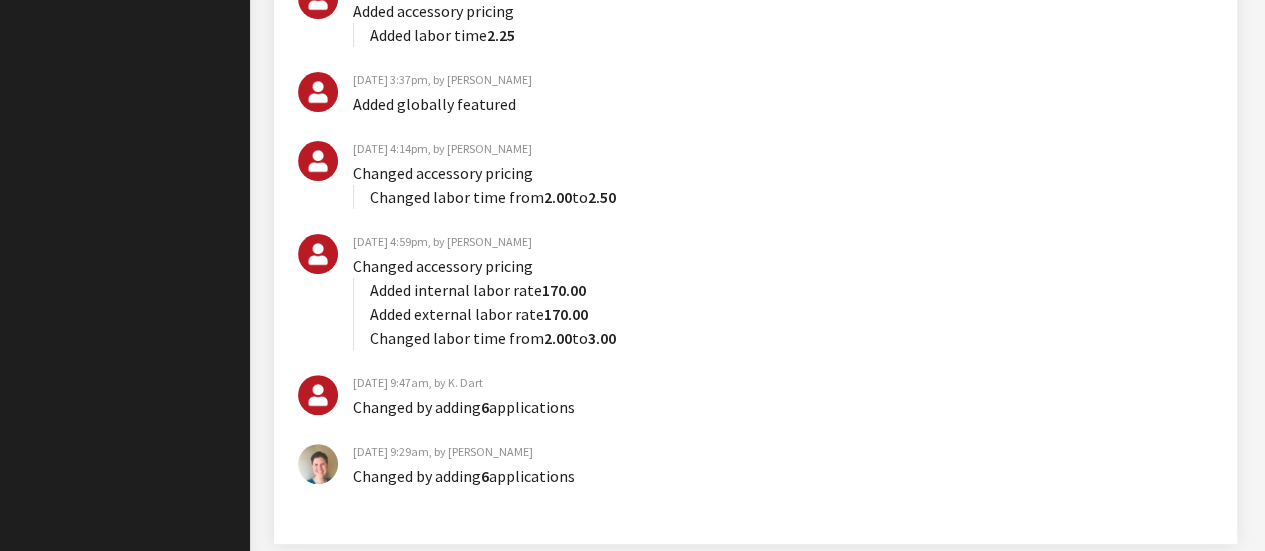scroll, scrollTop: 3984, scrollLeft: 0, axis: vertical 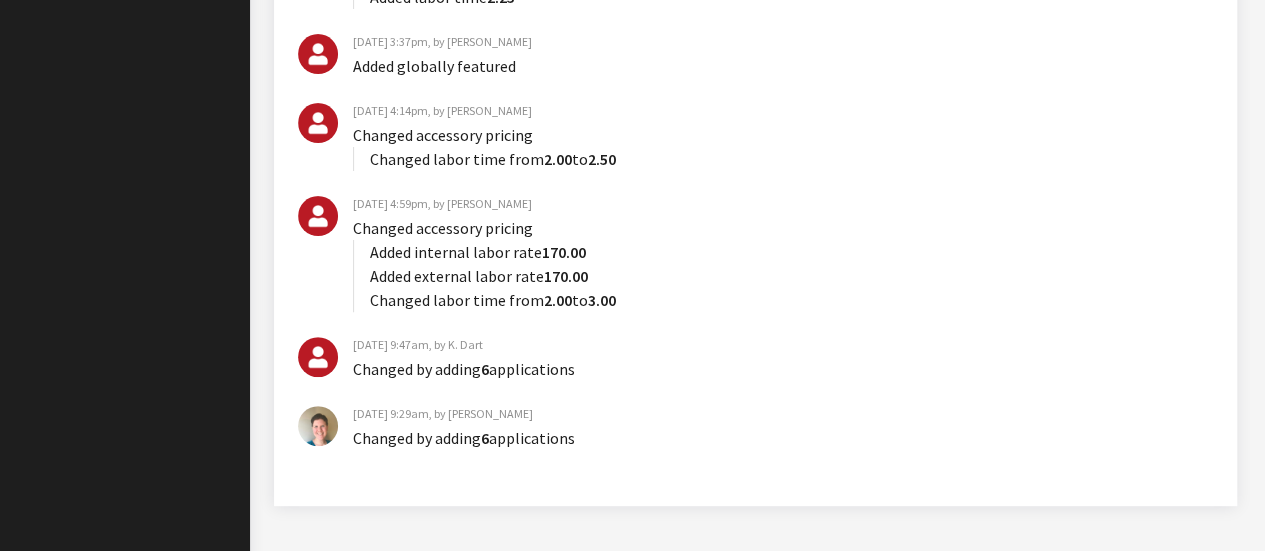 click on "Kirsten Dart
Log out
Classic Maintenance
Dashboard
Parts
New Part
Part Search
Brands & Categories
Imports
Uploads" at bounding box center [632, -1660] 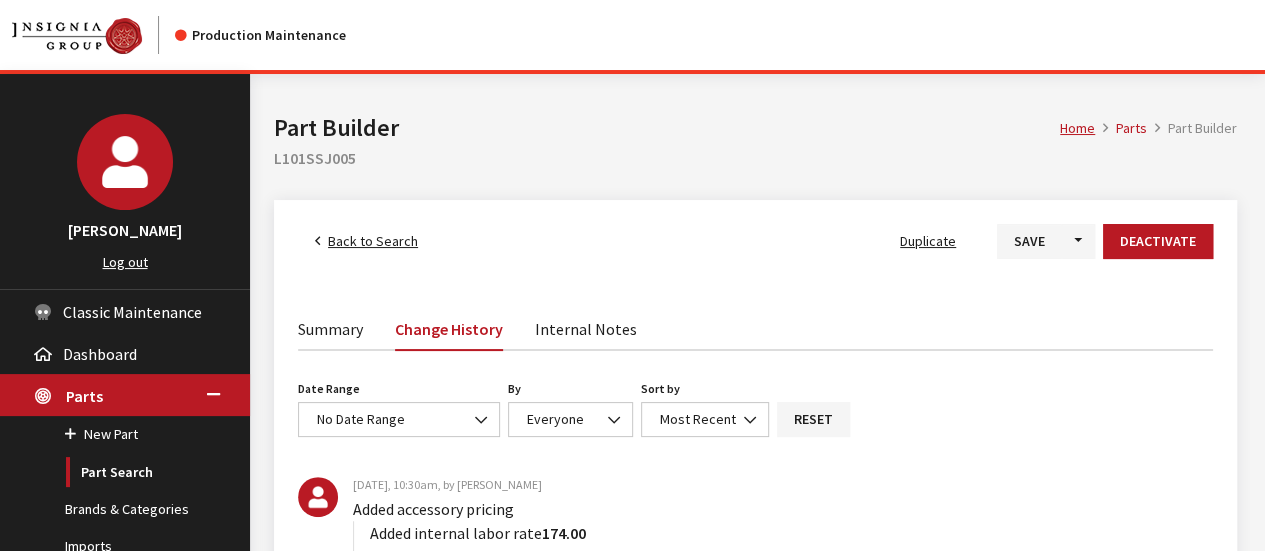 click on "Modal title
Cancel
Yes
OK
Modal title
OK
Duplicate Part
Cancel
Duplicate
Home
Parts
Part Builder
Part Builder
L101SSJ005
Back to Search
Duplicate
Save" at bounding box center (755, 2324) 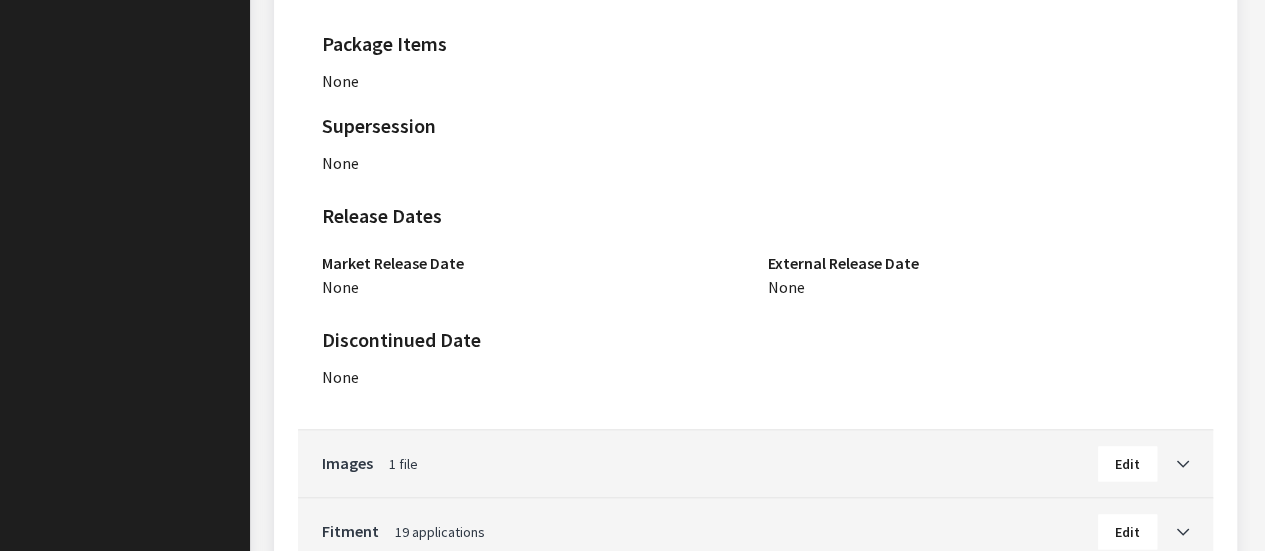 scroll, scrollTop: 1570, scrollLeft: 0, axis: vertical 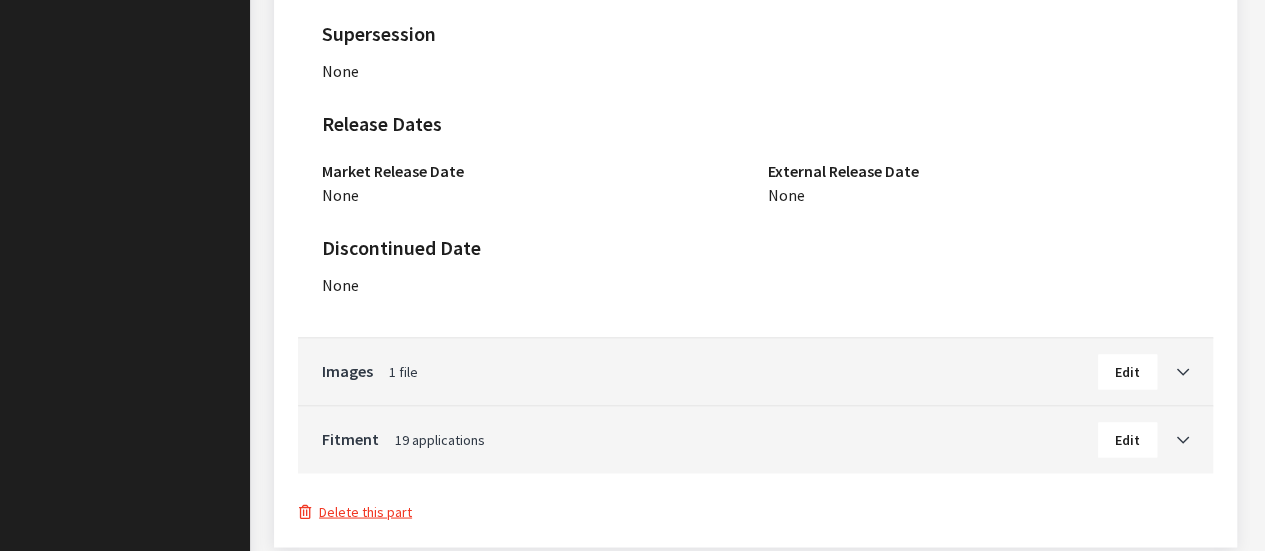 click on "Fitment 19 applications
Edit" at bounding box center (755, 439) 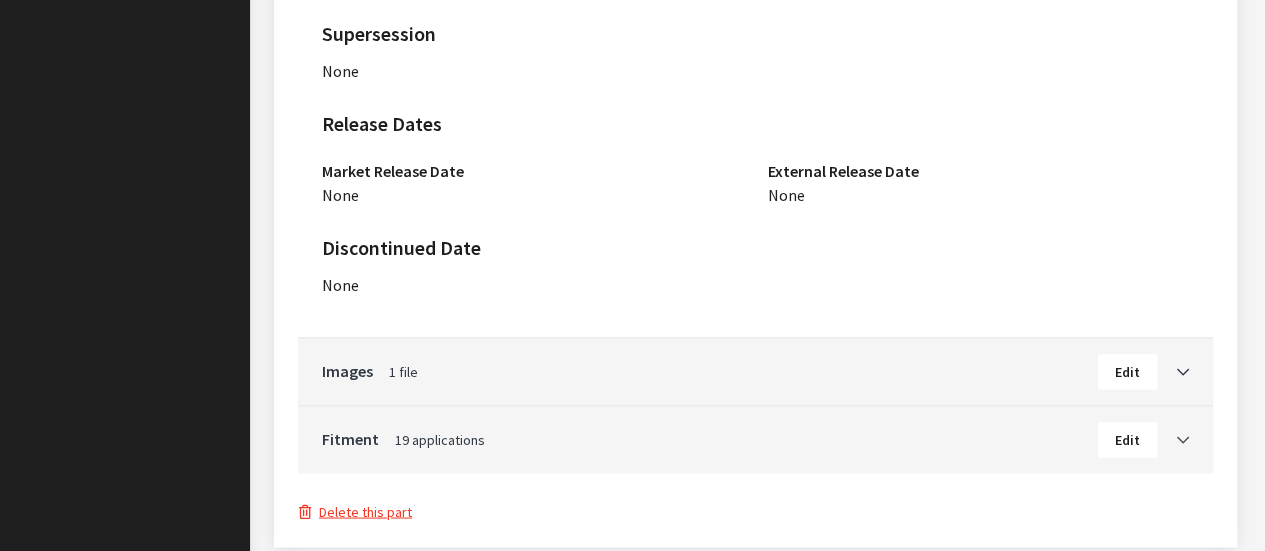 click at bounding box center (1183, 440) 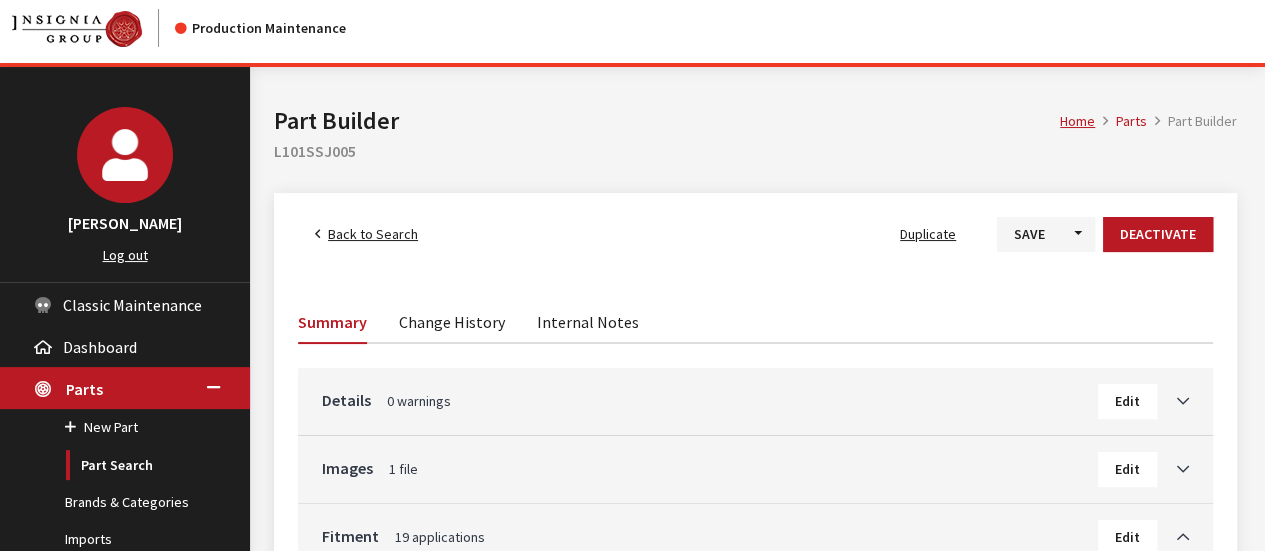 scroll, scrollTop: 0, scrollLeft: 0, axis: both 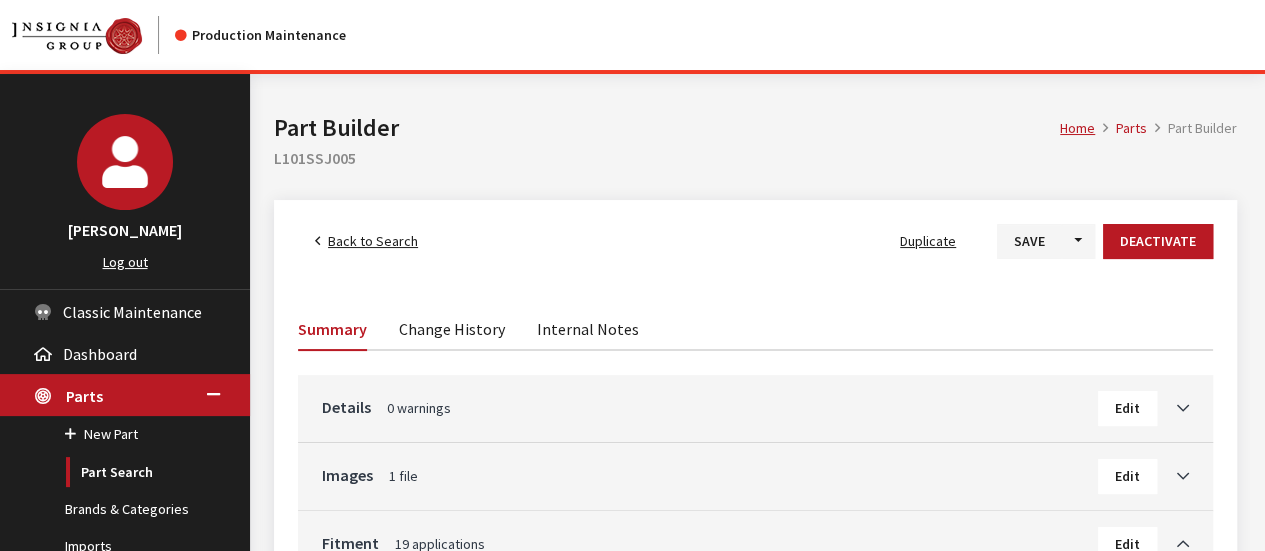 click on "Change History" at bounding box center (452, 328) 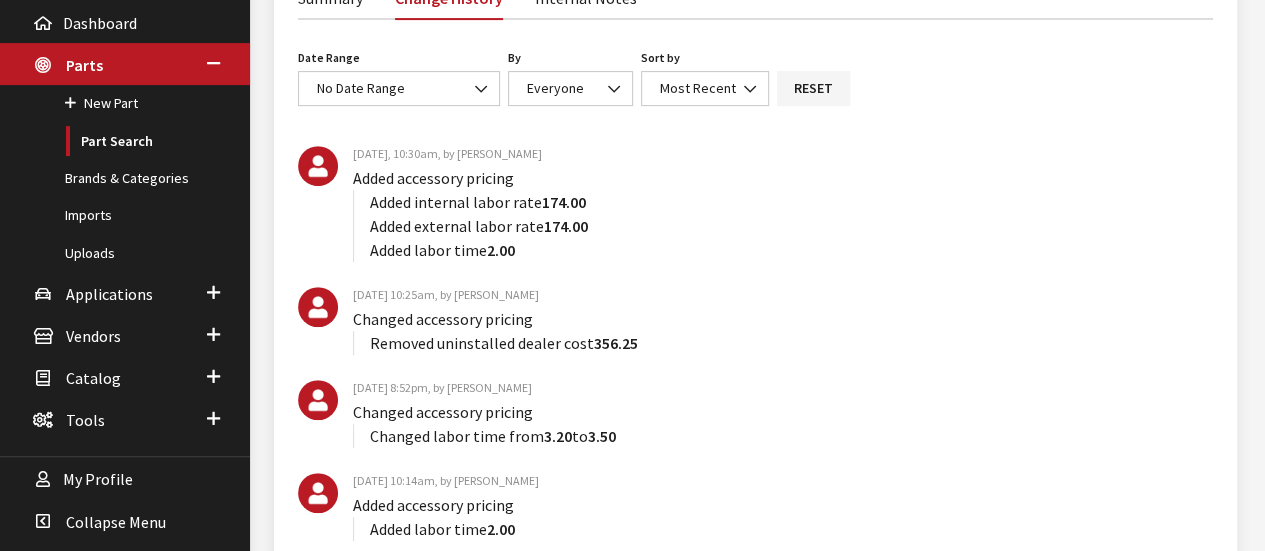 scroll, scrollTop: 300, scrollLeft: 0, axis: vertical 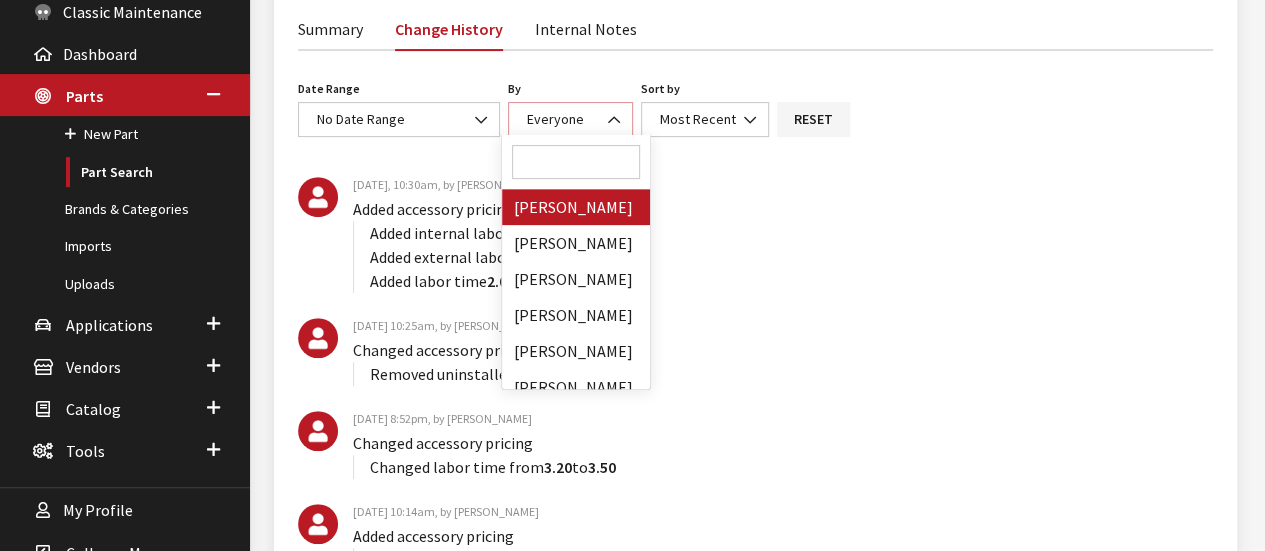 click on "Everyone" at bounding box center (555, 119) 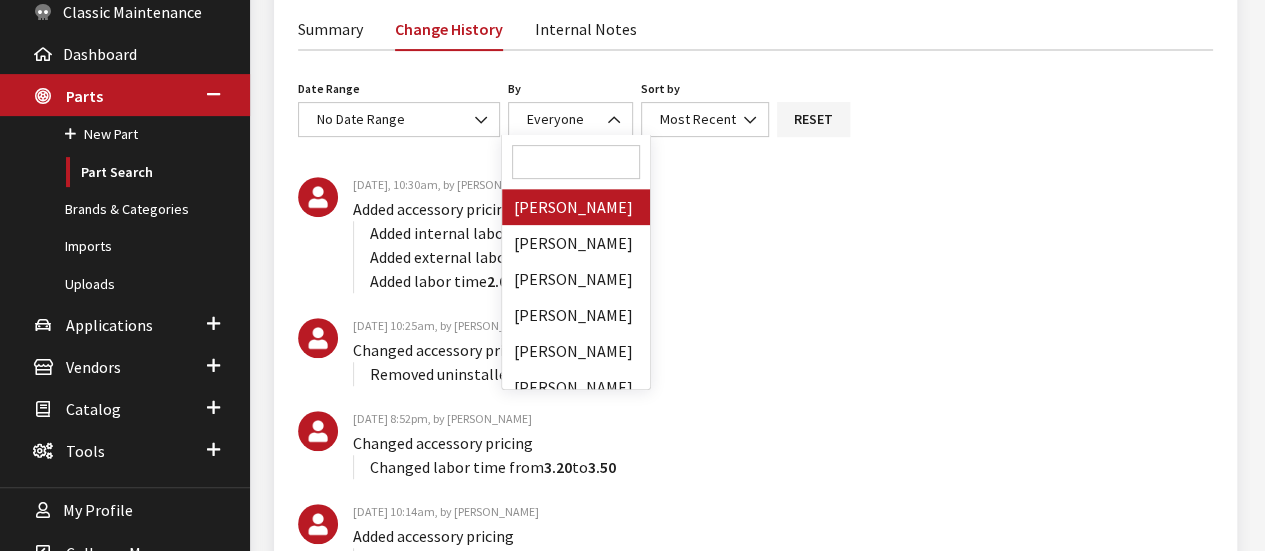 click on "Sort by
Most Recent
Oldest
Most Recent
Reset" at bounding box center (745, 106) 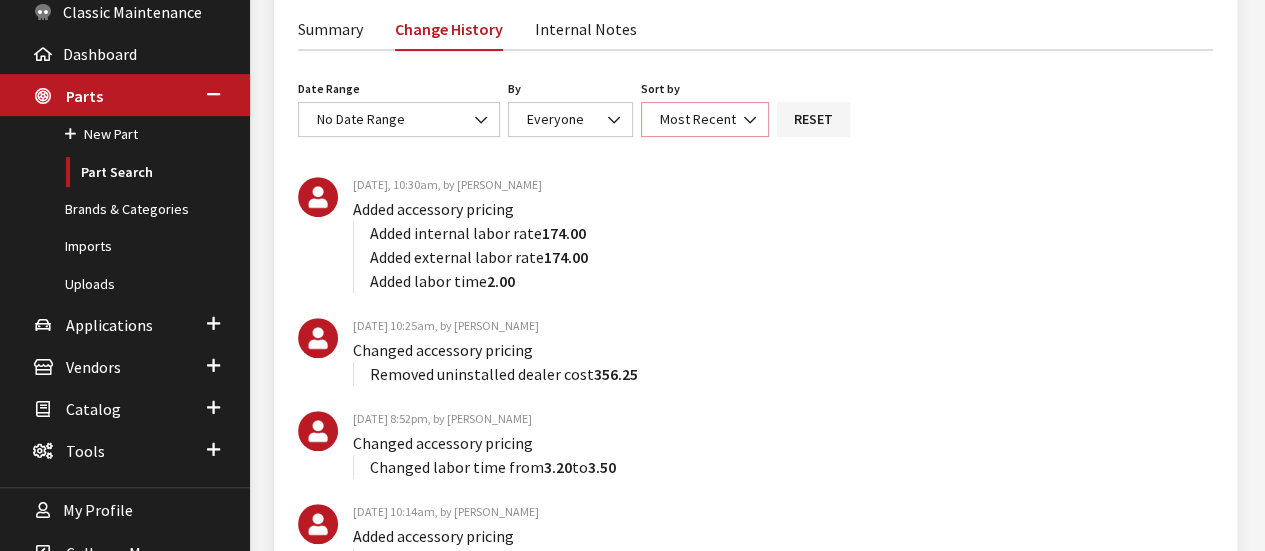 click on "Most Recent" at bounding box center (705, 119) 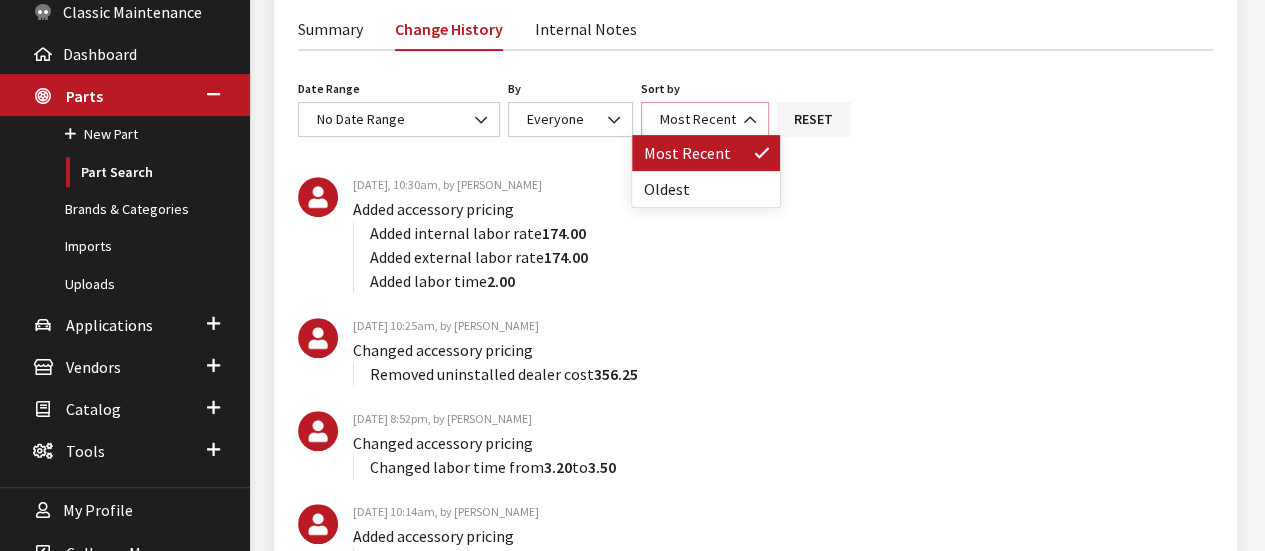 click on "Most Recent" at bounding box center [705, 119] 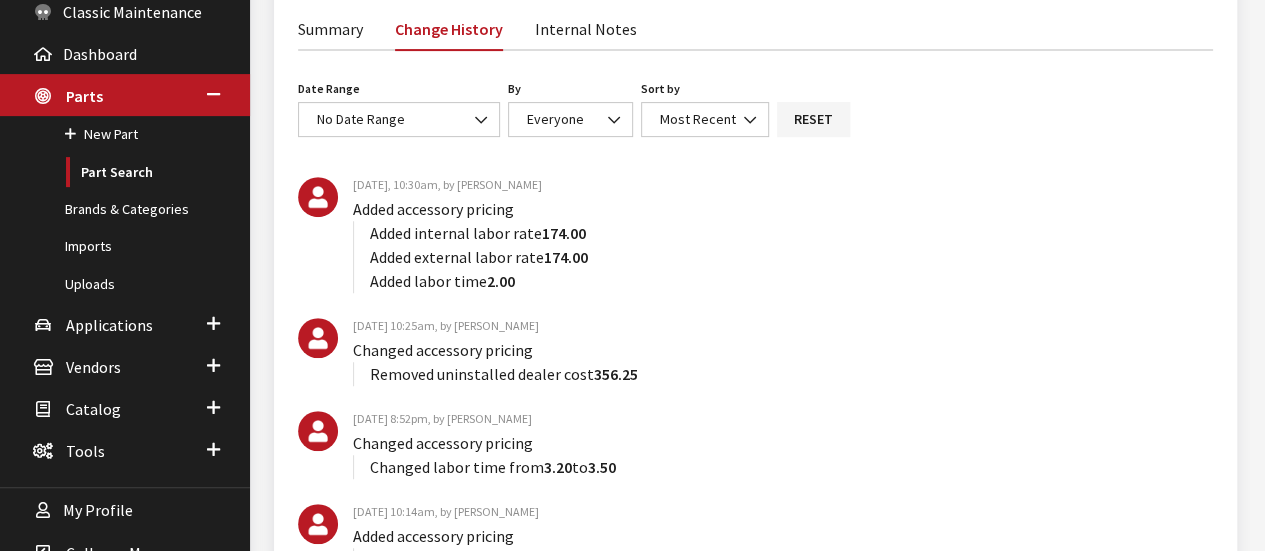 click on "Date Range
Today
Yesterday
Last 7 Days
Last 14 Days
Last 30 Days
Month To Date
Year To Date
Custom
No Date Range
Start Date
Start Date is required.
End Date
End Date is required." at bounding box center [399, 106] 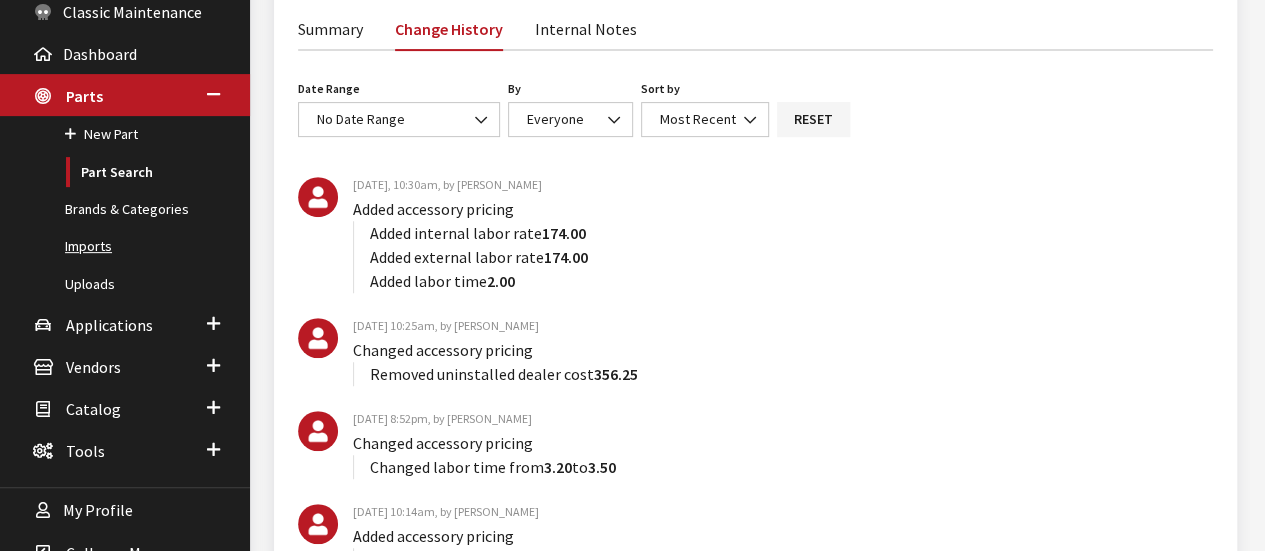 click on "Imports" at bounding box center (125, 246) 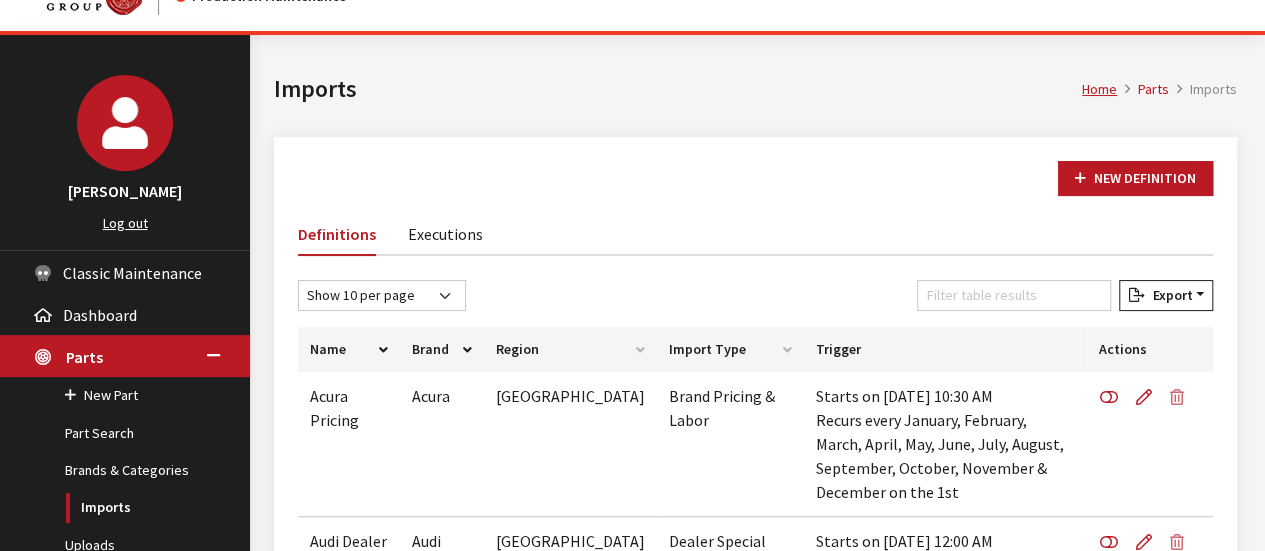 scroll, scrollTop: 100, scrollLeft: 0, axis: vertical 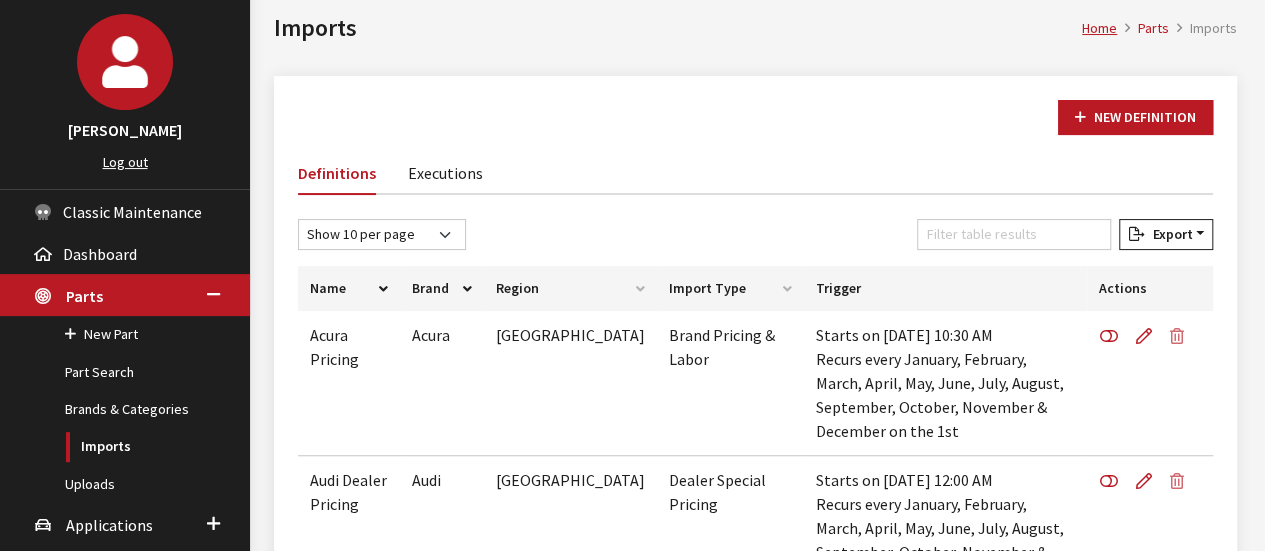 click on "Executions" at bounding box center [445, 172] 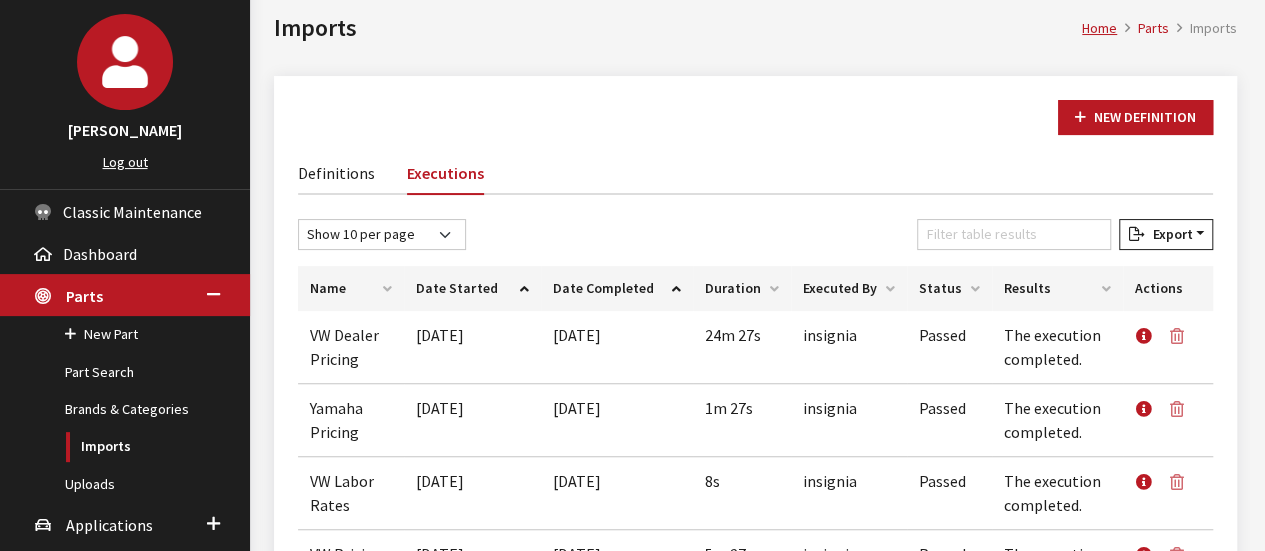 click on "Filter table results" at bounding box center (1014, 238) 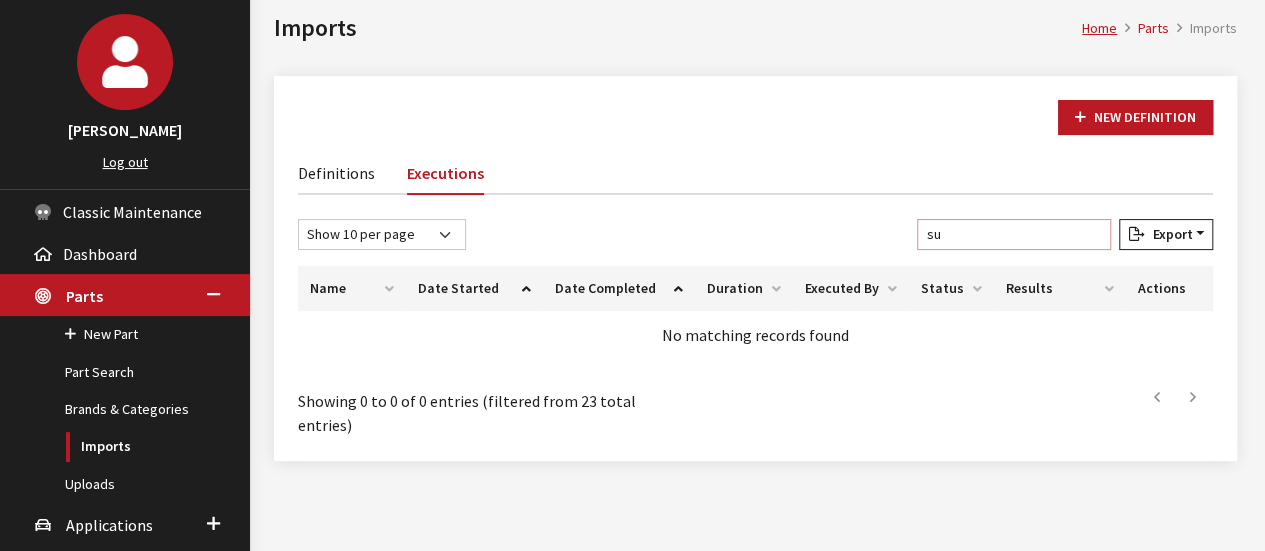type on "s" 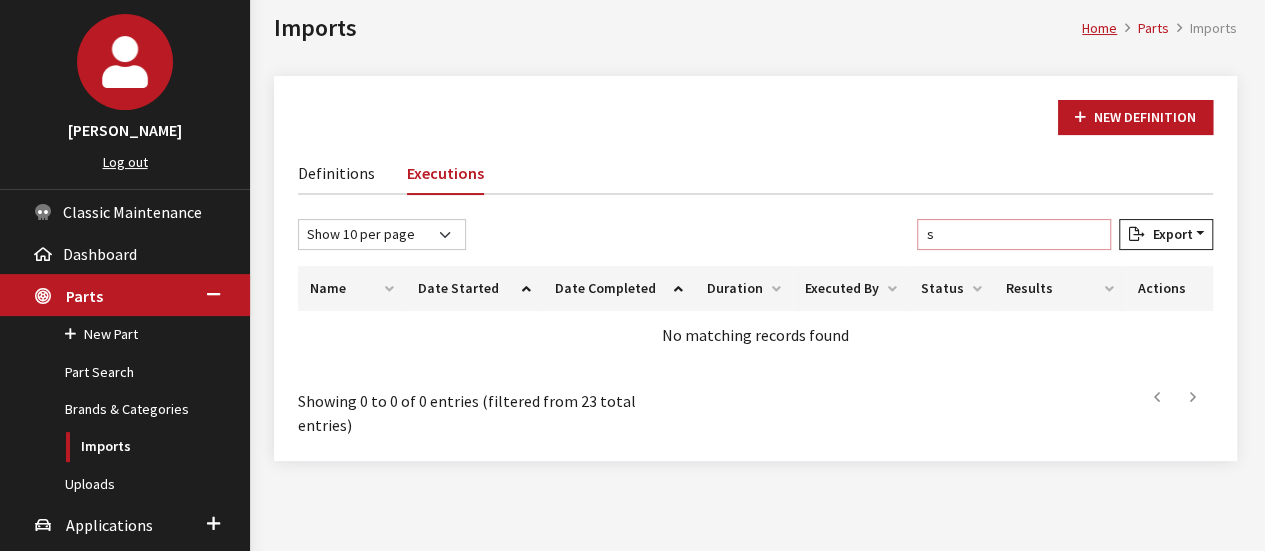 type 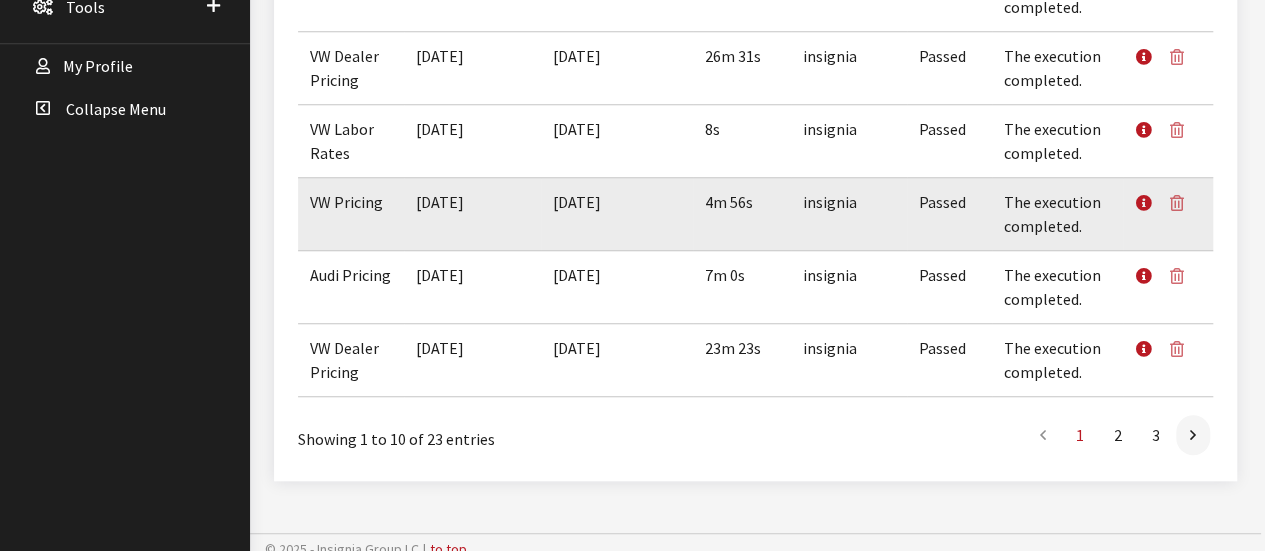 scroll, scrollTop: 754, scrollLeft: 0, axis: vertical 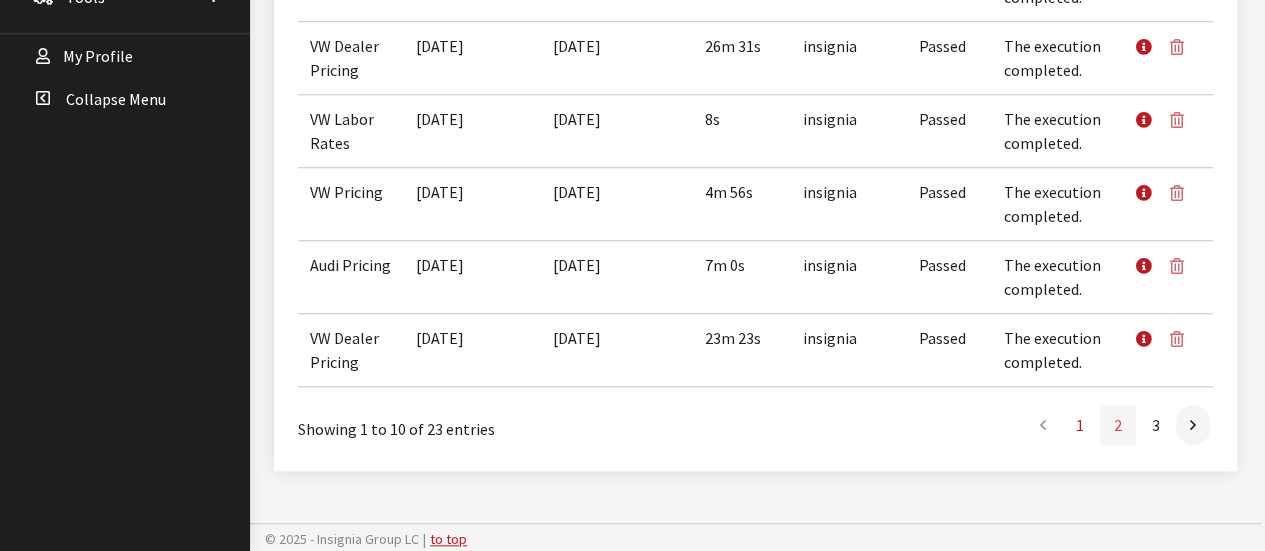 click on "2" at bounding box center [1118, 425] 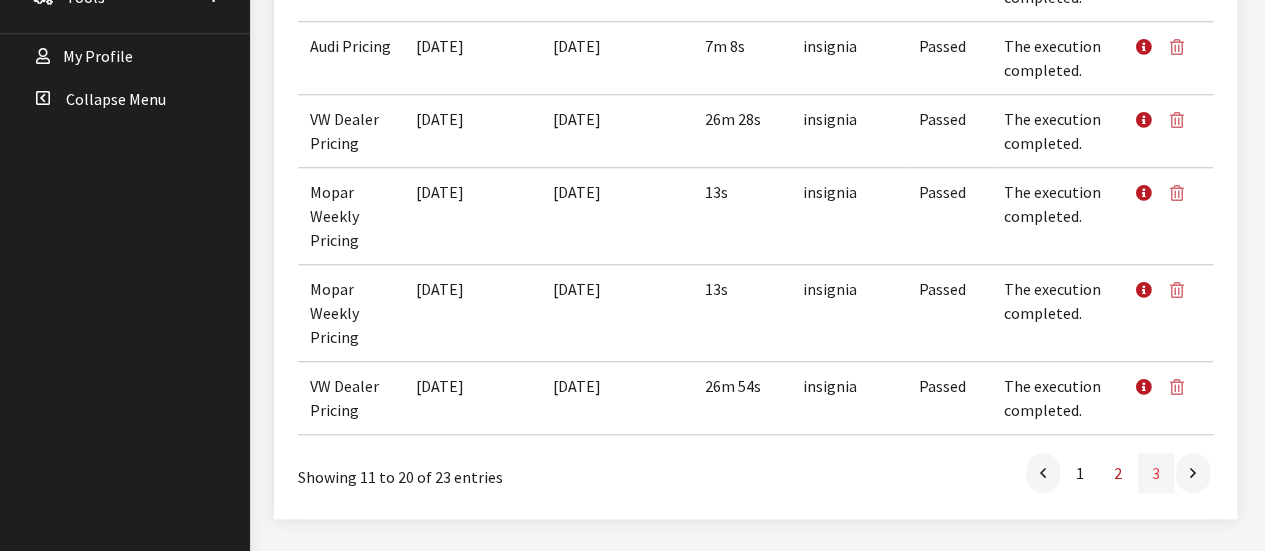 click on "3" at bounding box center [1156, 473] 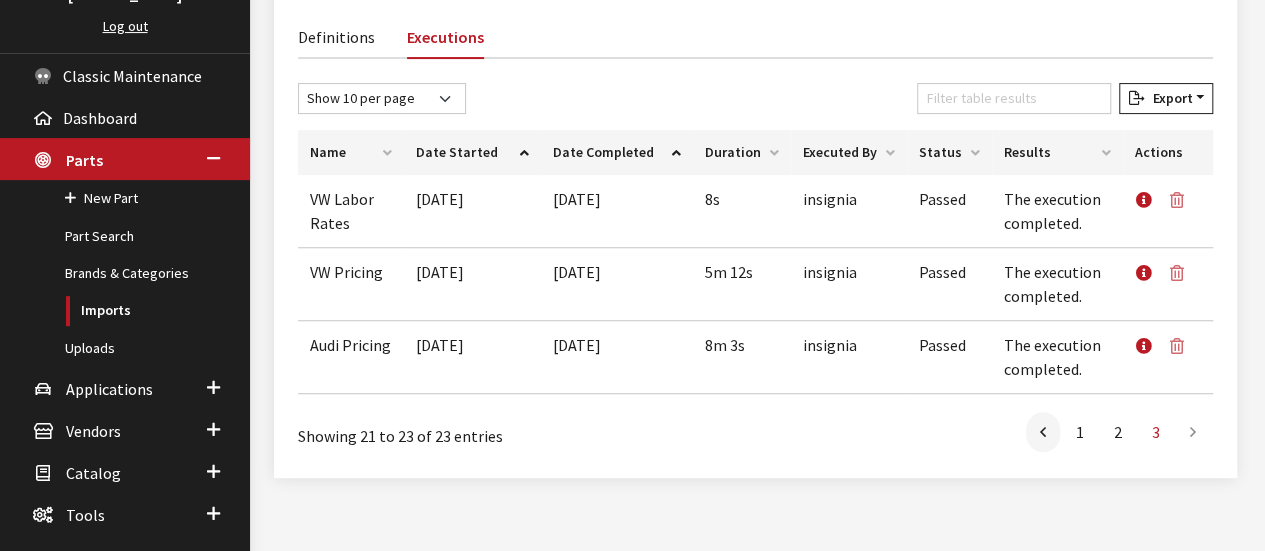 scroll, scrollTop: 130, scrollLeft: 0, axis: vertical 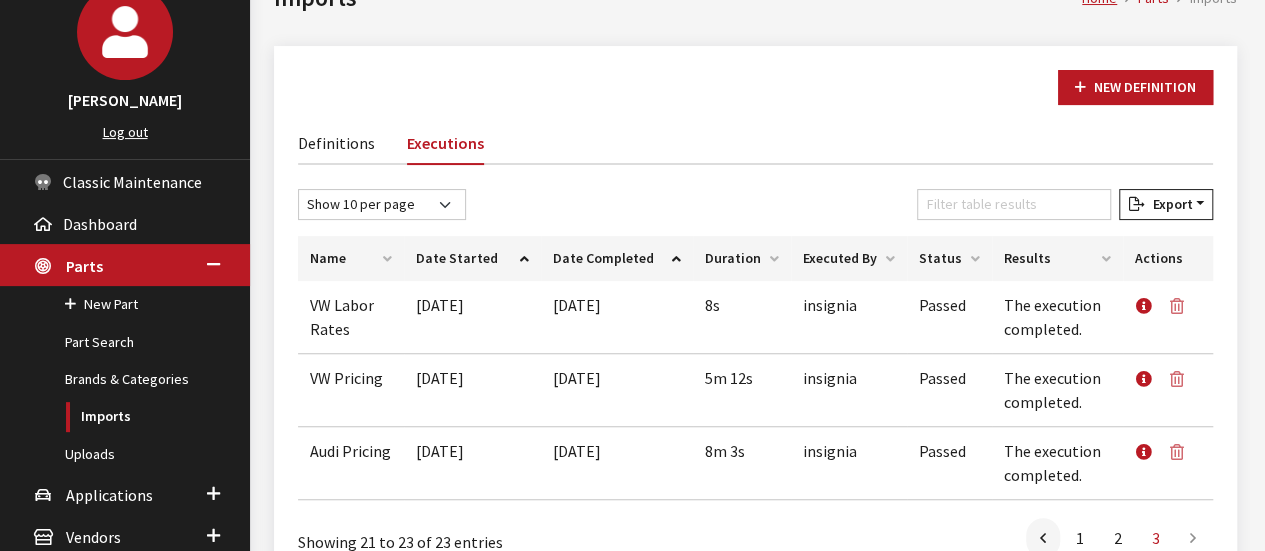 click on "Executions" at bounding box center [445, 143] 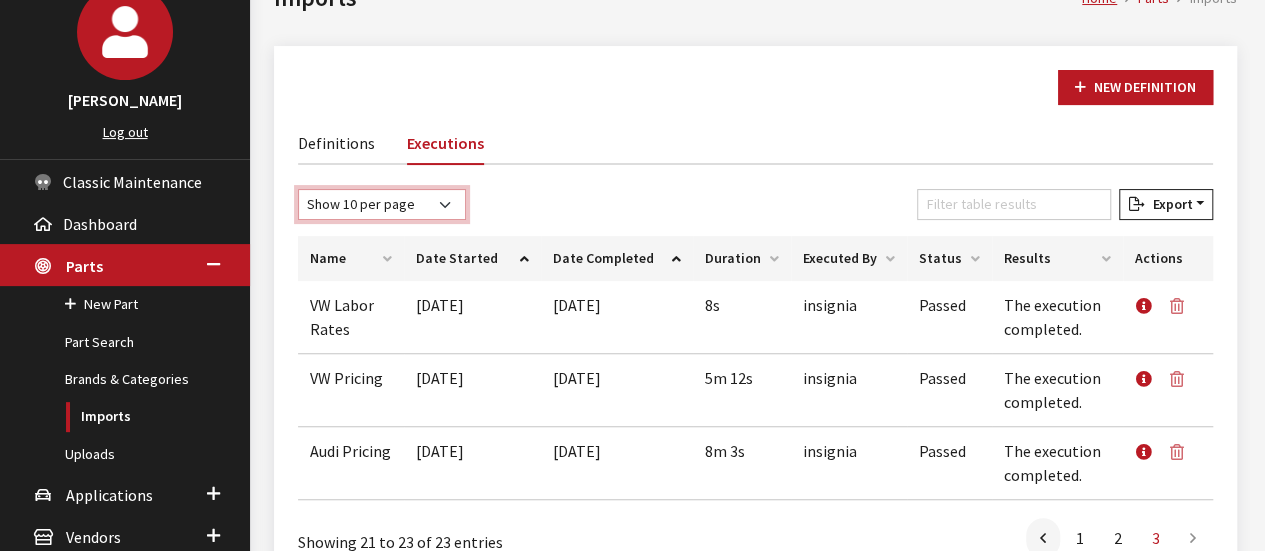 click on "Show 10 per page Show 25 per page Show 50 per page Show 100 per page Show 1000 per page Show All" at bounding box center [382, 204] 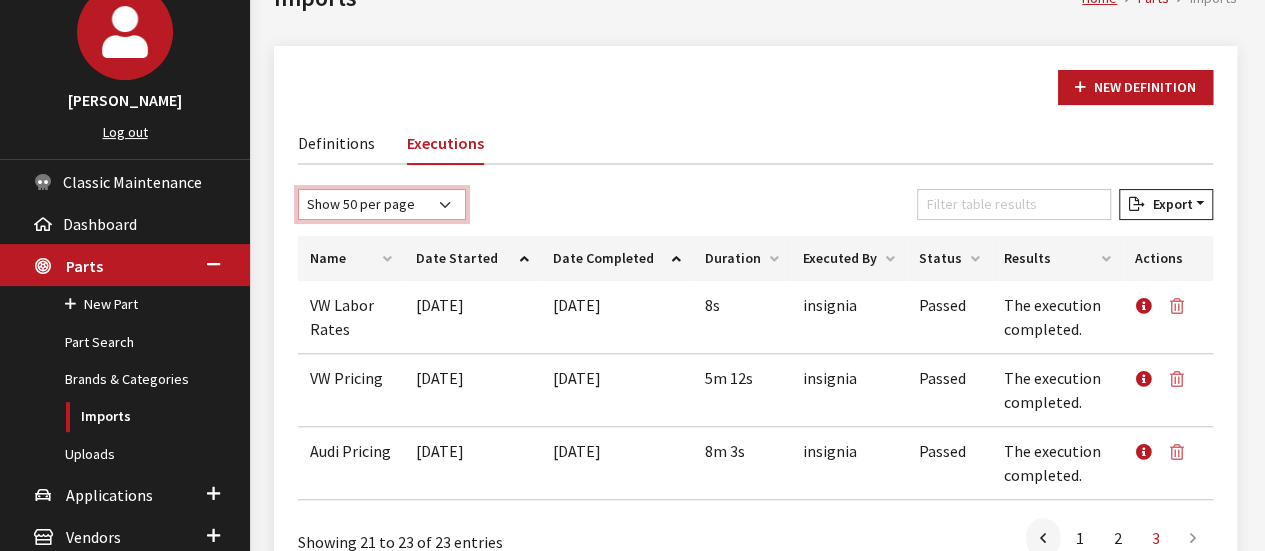 click on "Show 10 per page Show 25 per page Show 50 per page Show 100 per page Show 1000 per page Show All" at bounding box center (382, 204) 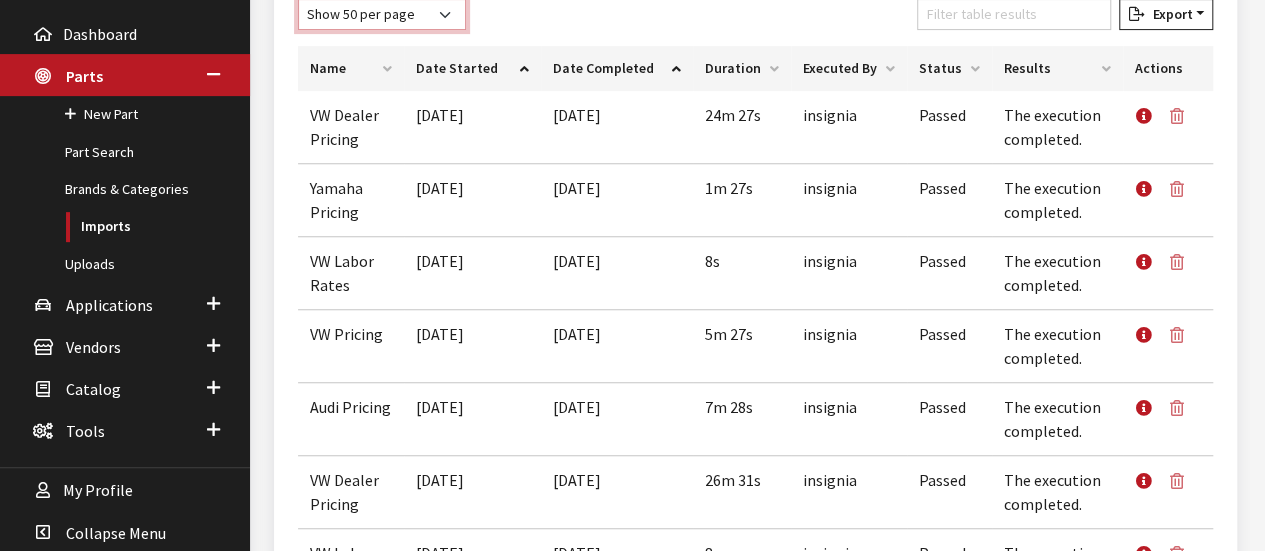scroll, scrollTop: 30, scrollLeft: 0, axis: vertical 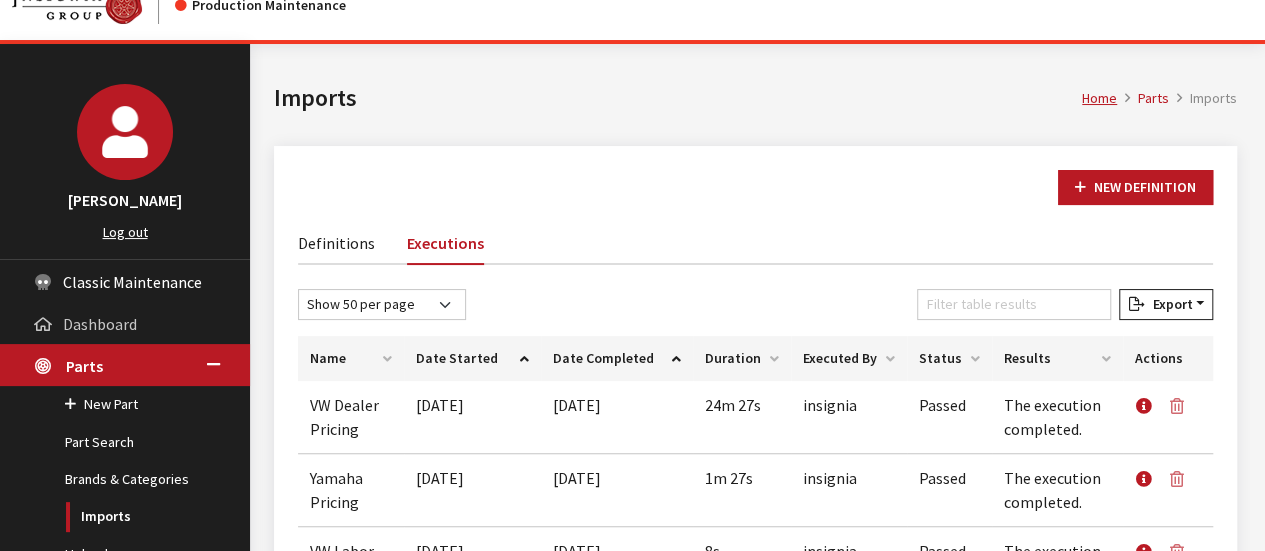 click on "Dashboard" at bounding box center (100, 324) 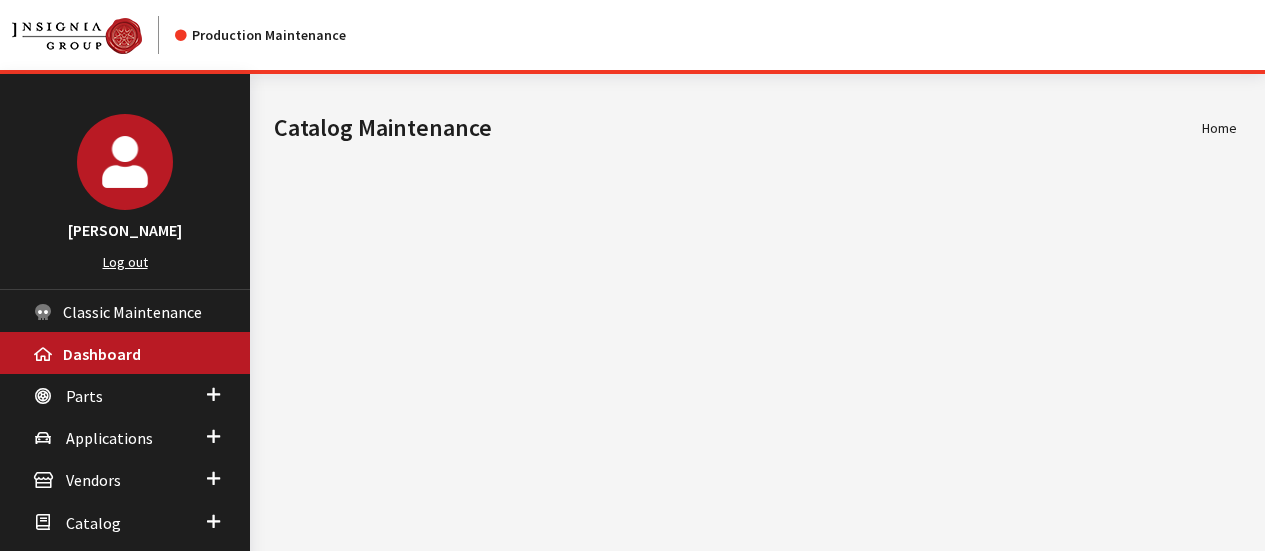scroll, scrollTop: 0, scrollLeft: 0, axis: both 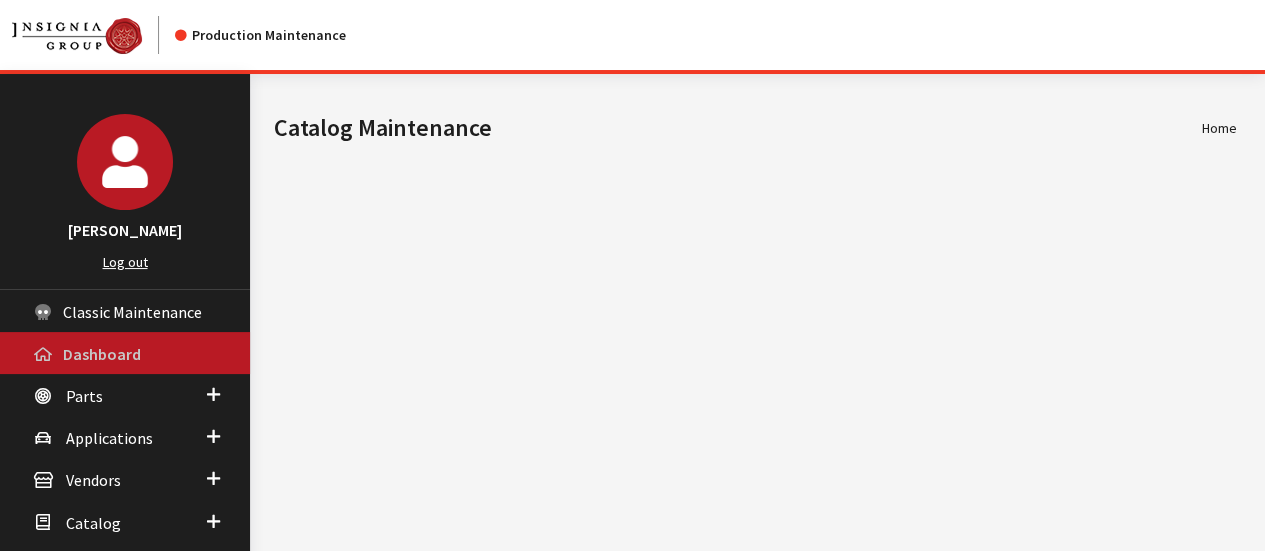 click on "Dashboard" at bounding box center (125, 353) 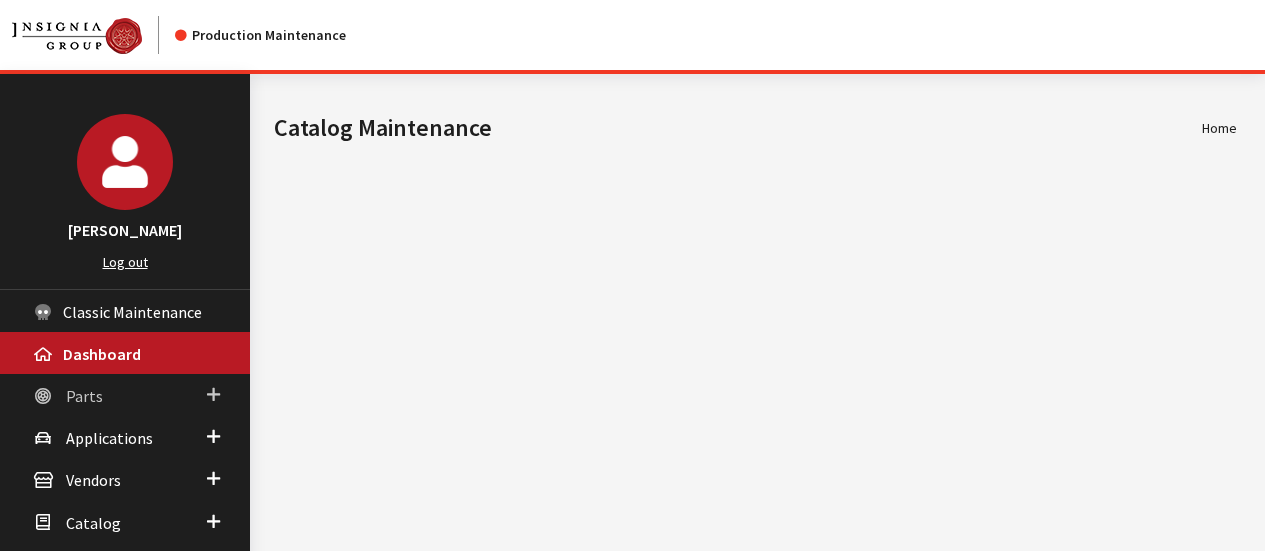 scroll, scrollTop: 0, scrollLeft: 0, axis: both 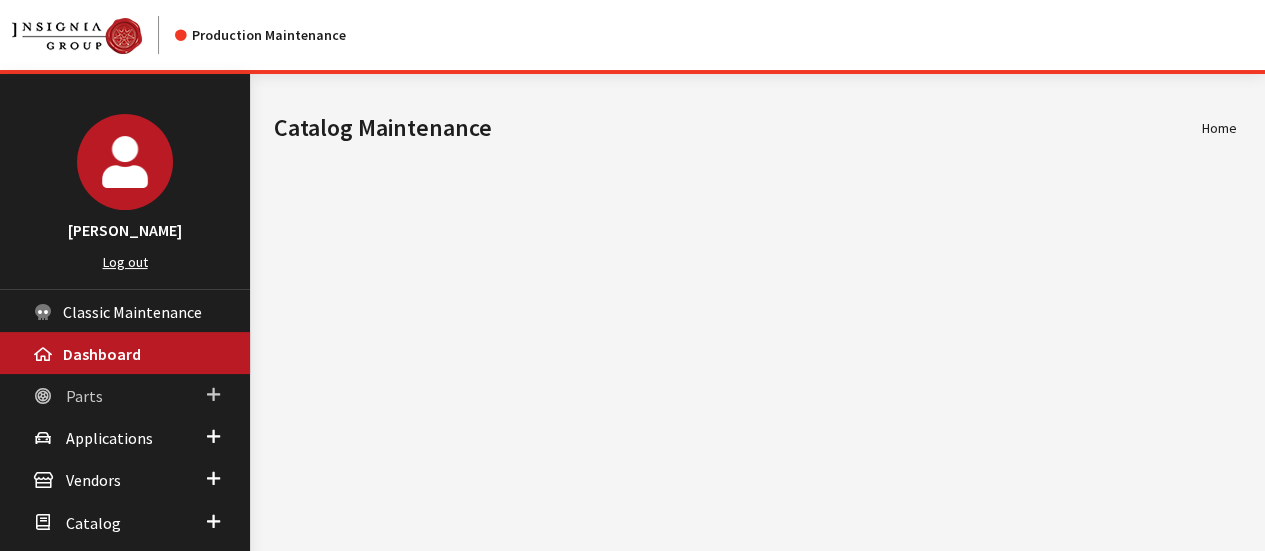 click on "Parts" at bounding box center [125, 395] 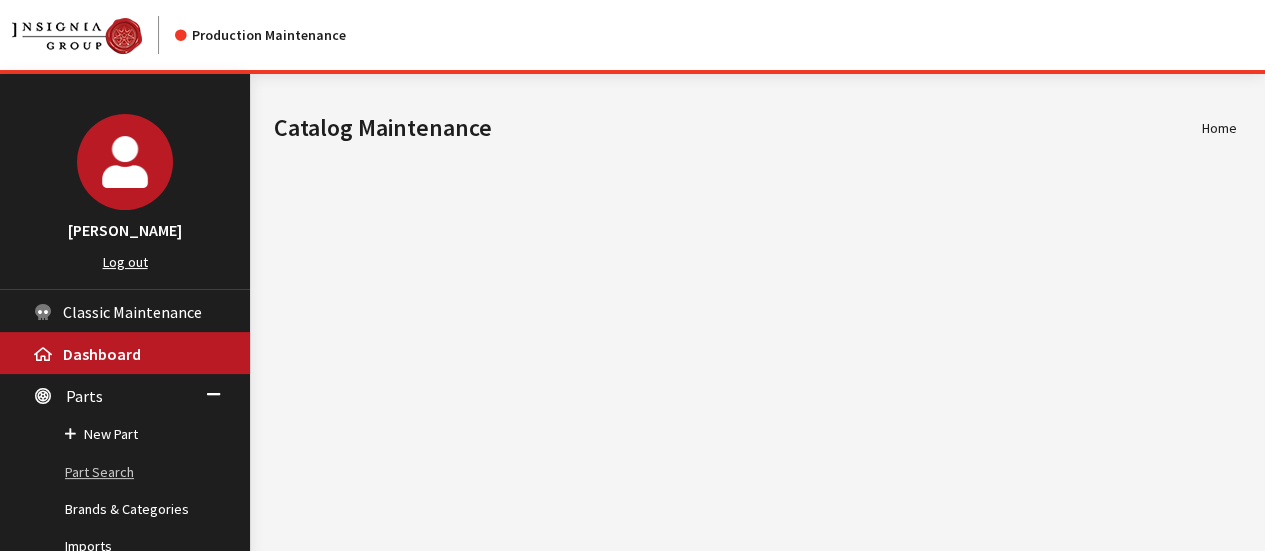 click on "Part Search" at bounding box center [125, 472] 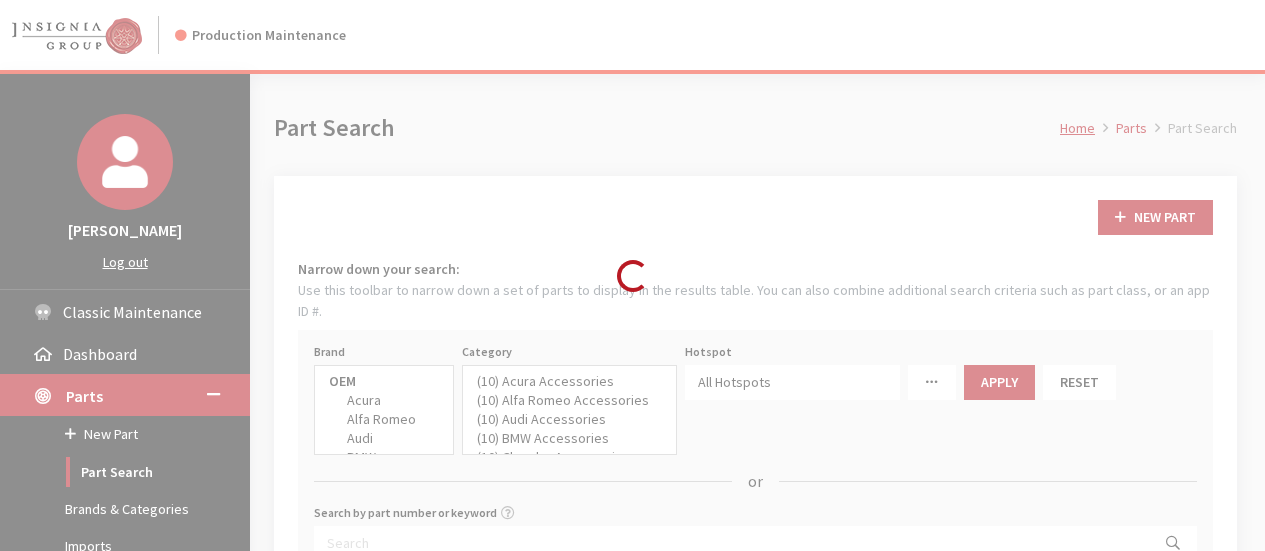 select 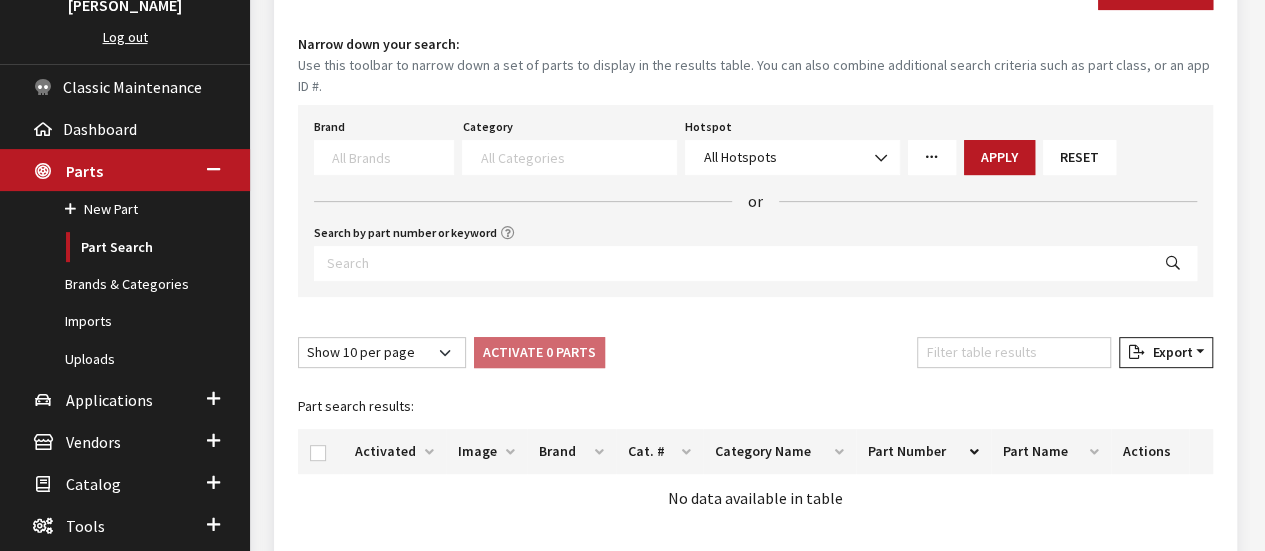 scroll, scrollTop: 339, scrollLeft: 0, axis: vertical 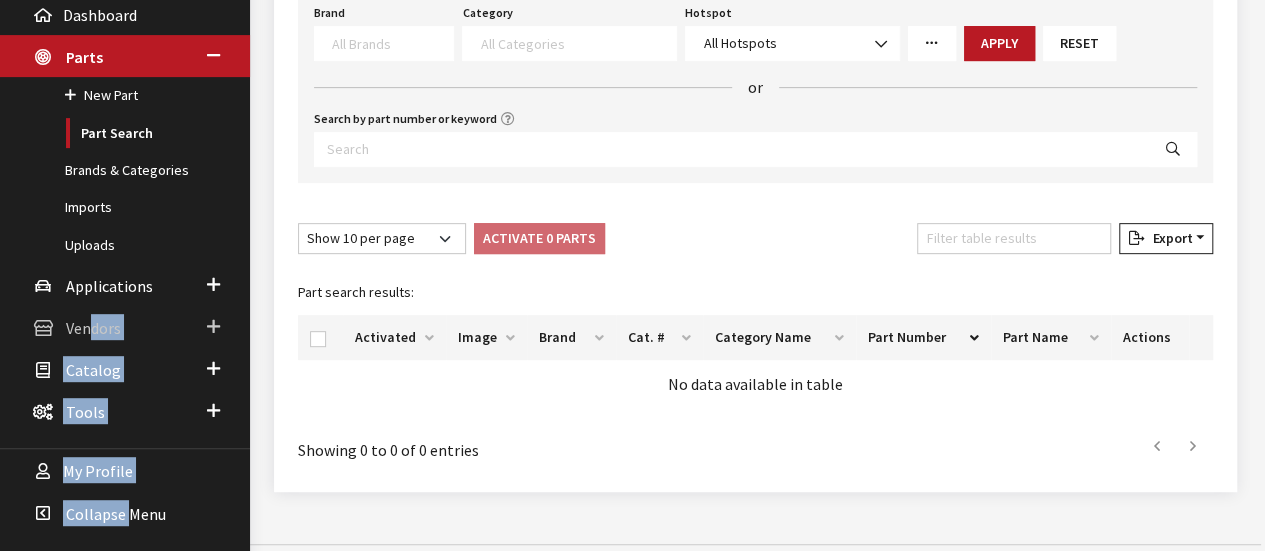 drag, startPoint x: 395, startPoint y: 4, endPoint x: 88, endPoint y: 319, distance: 439.85678 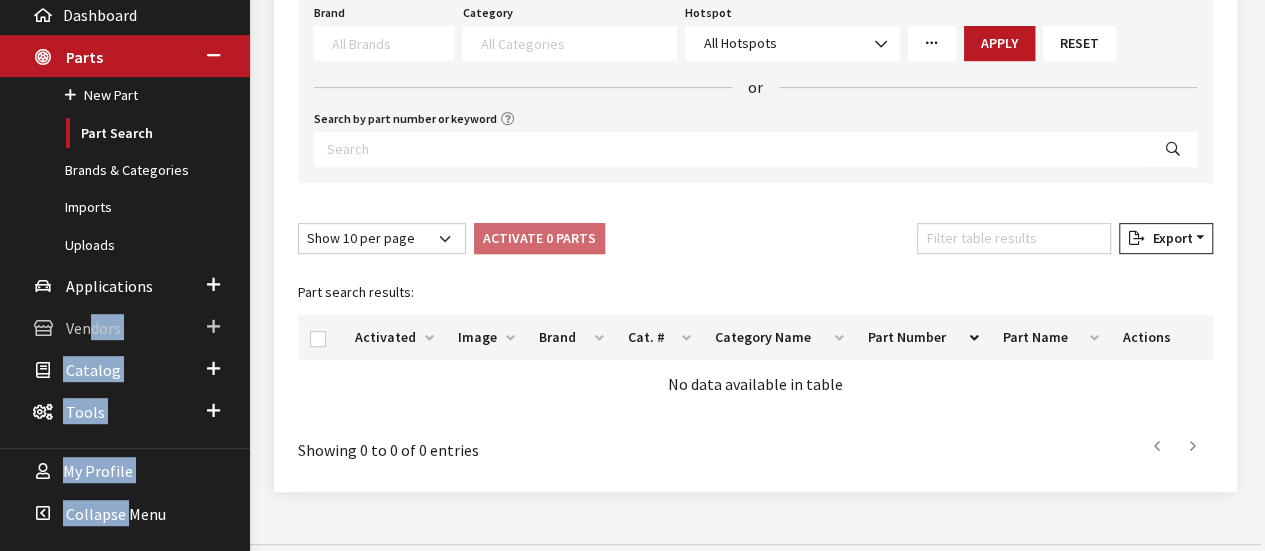 click on "Kirsten Dart
Log out
Classic Maintenance
Dashboard
Parts
New Part
Part Search
Brands & Categories
Imports
Uploads
Applications" at bounding box center (125, 155) 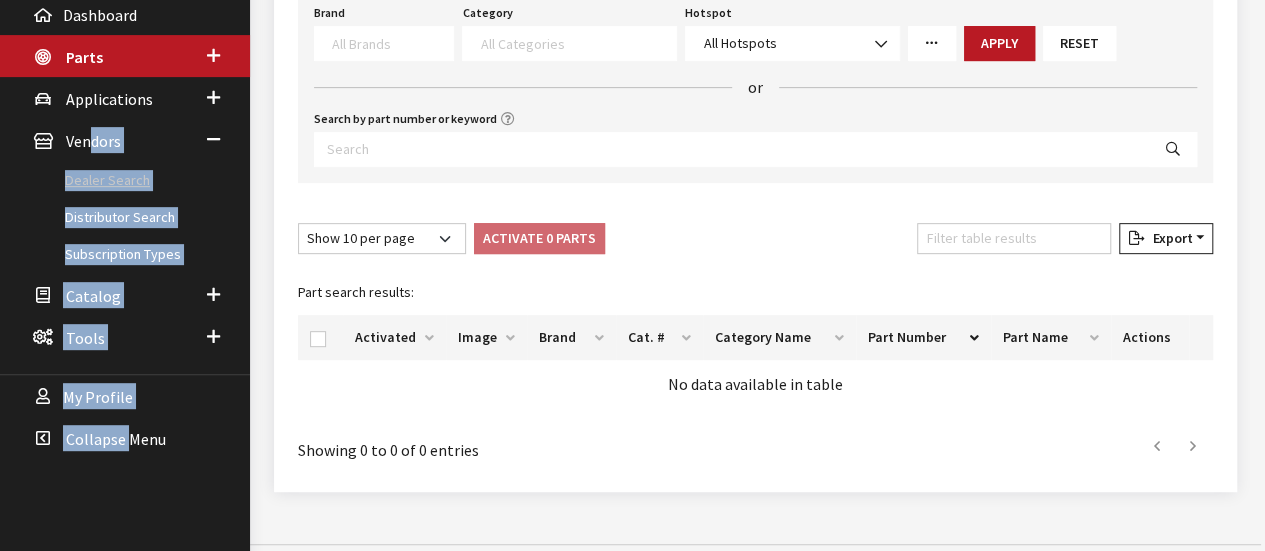 click on "Dealer Search" at bounding box center [125, 180] 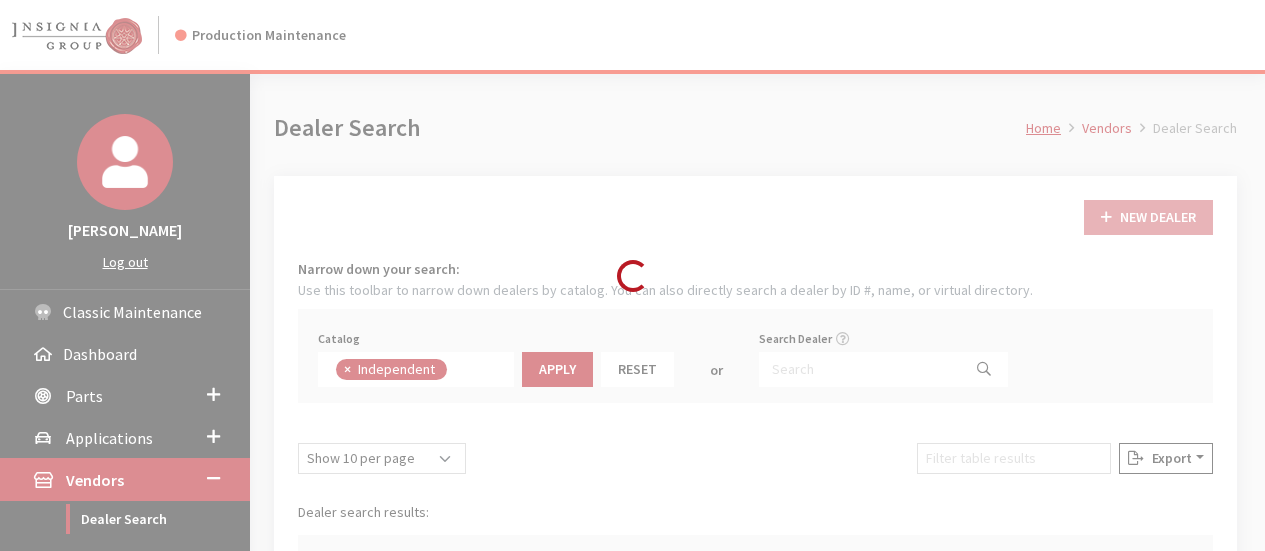 scroll, scrollTop: 0, scrollLeft: 0, axis: both 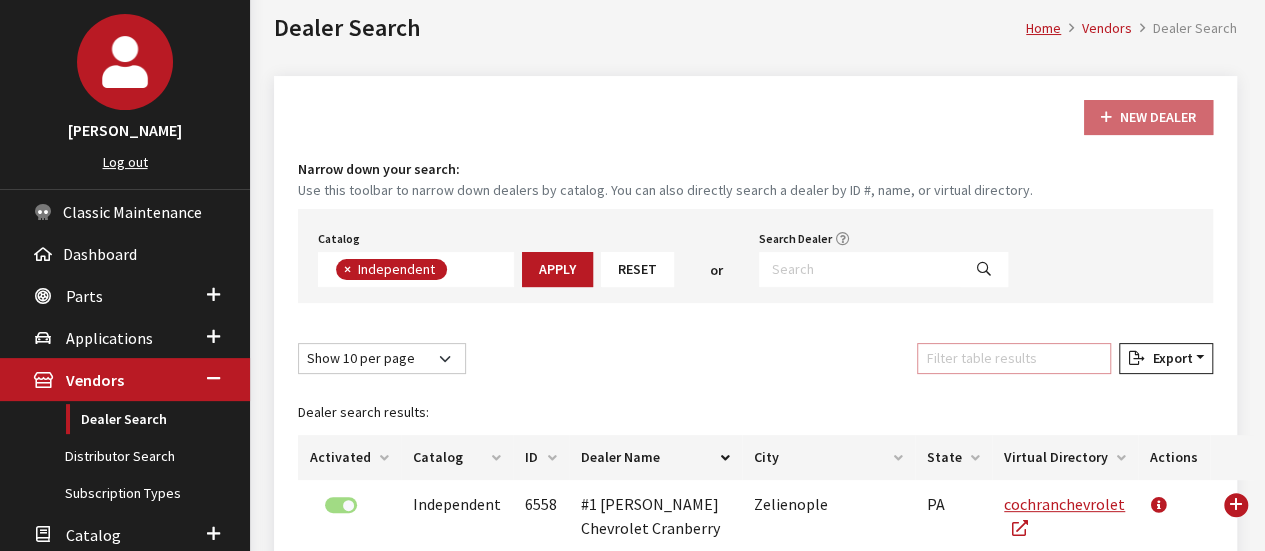 click on "Filter table results" at bounding box center [1014, 358] 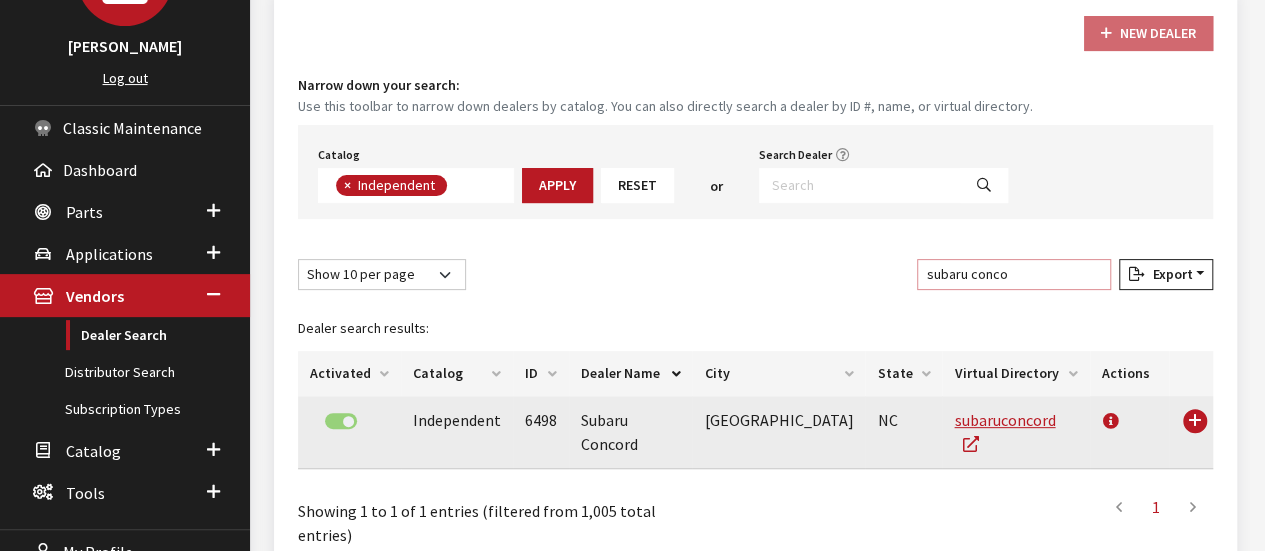 scroll, scrollTop: 266, scrollLeft: 0, axis: vertical 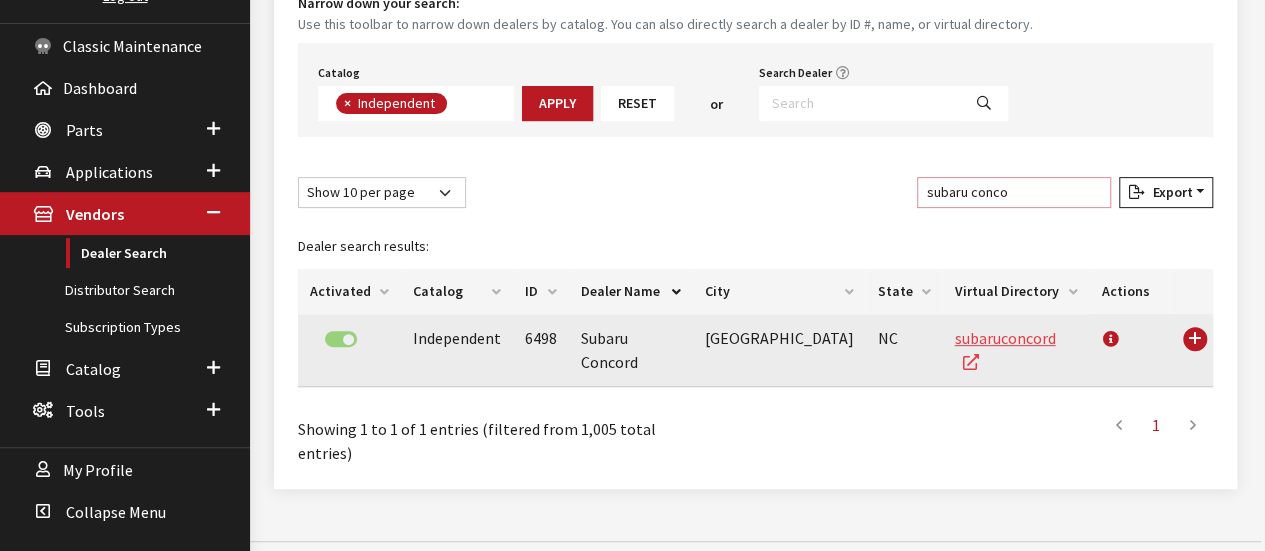 type on "subaru conco" 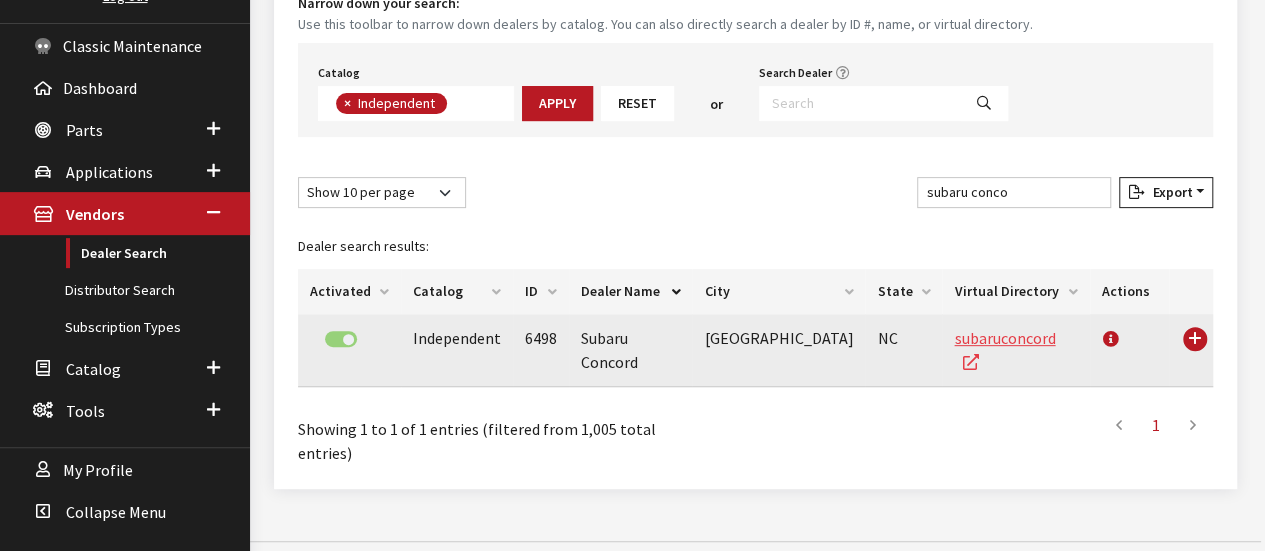 click on "subaruconcord" at bounding box center [1004, 350] 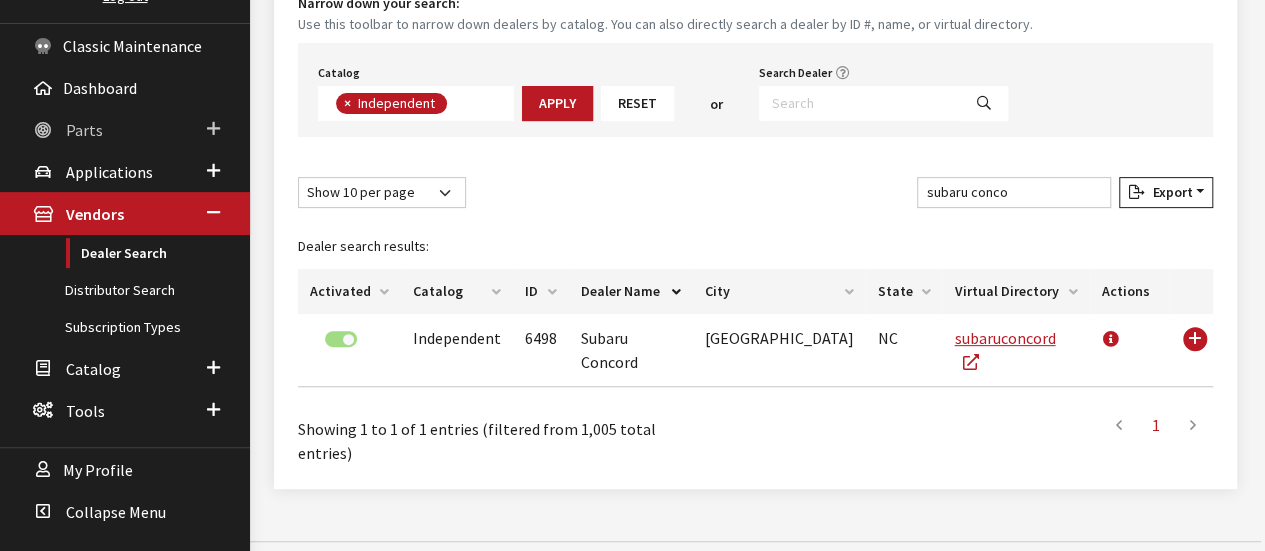 click on "Parts" at bounding box center [125, 129] 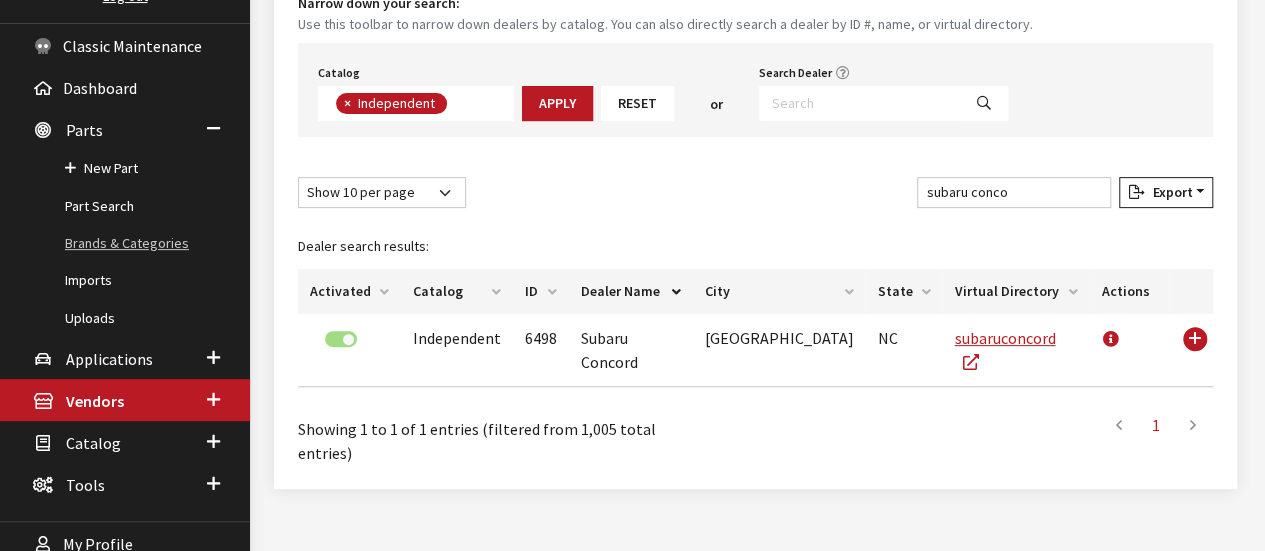 click on "Brands & Categories" at bounding box center (125, 243) 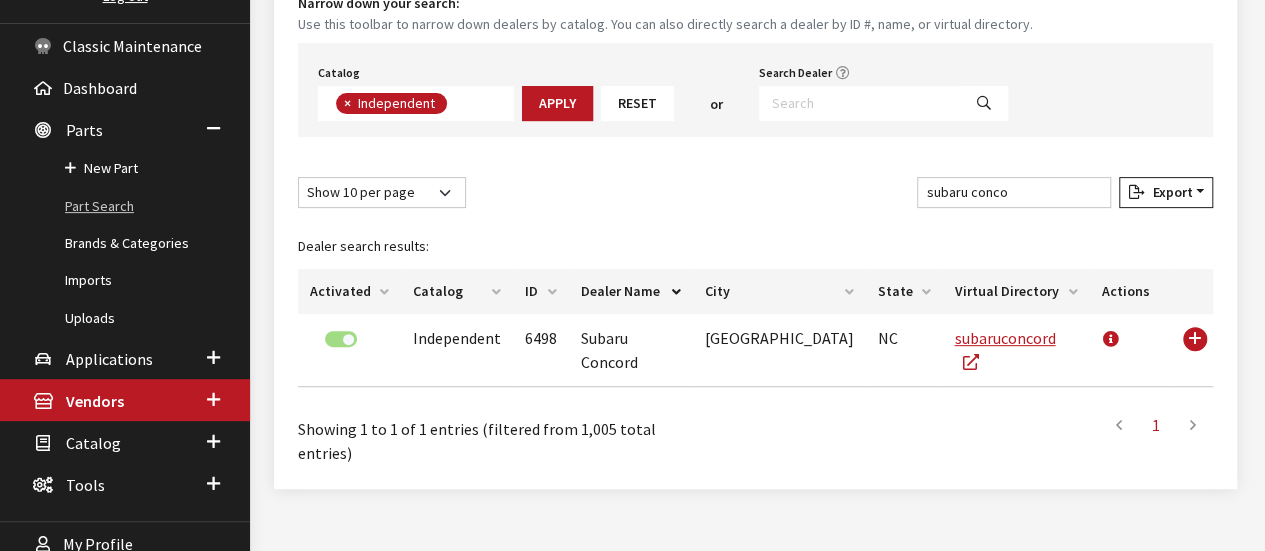 click on "Part Search" at bounding box center (125, 206) 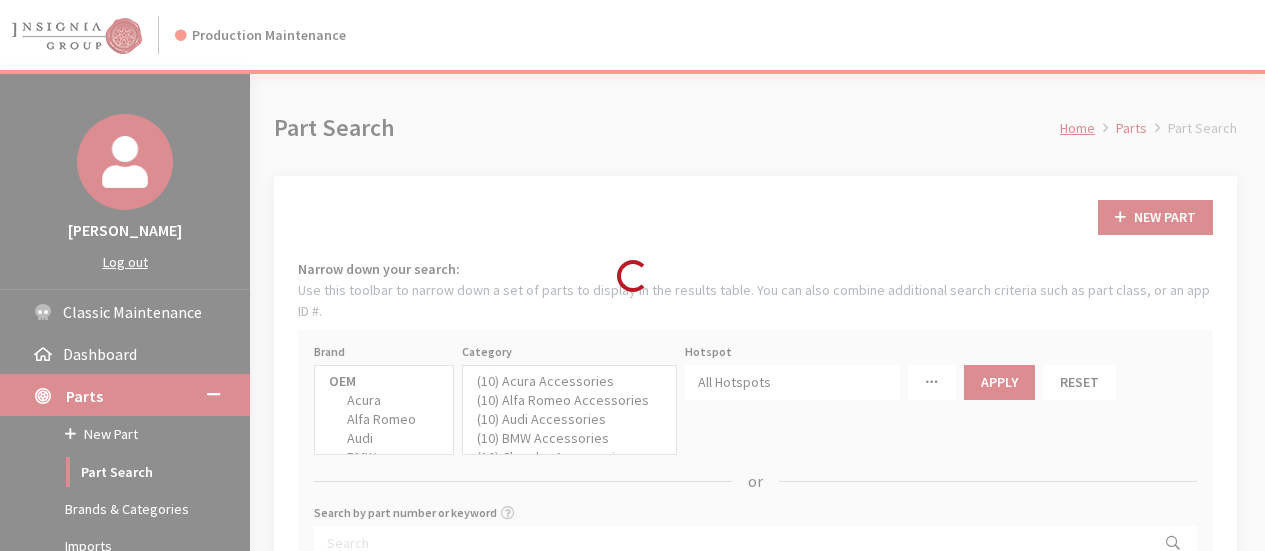 select 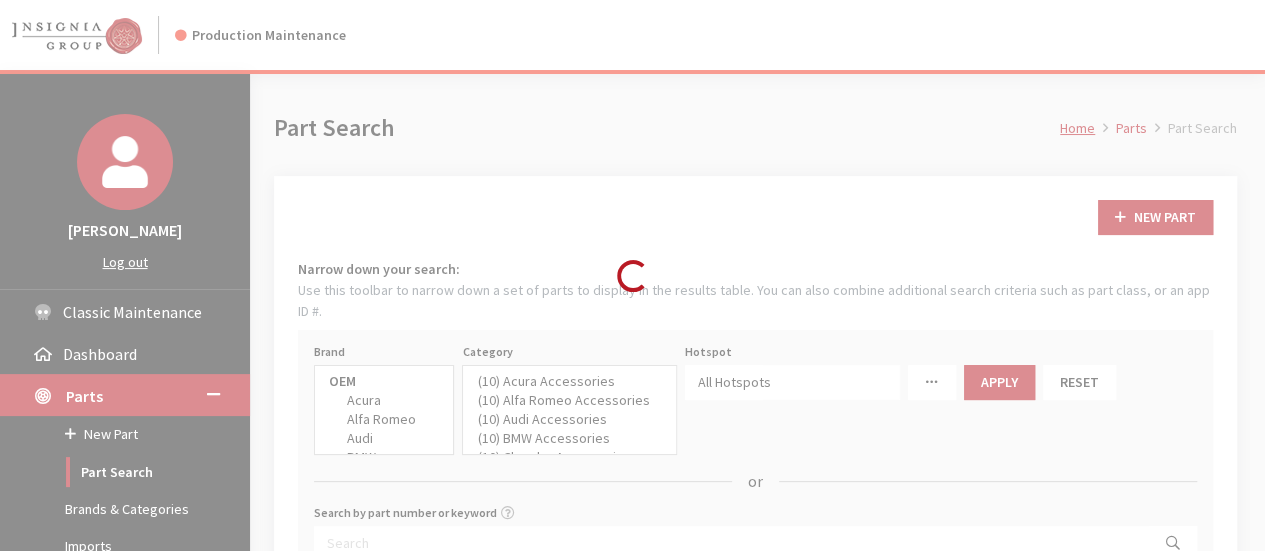 select 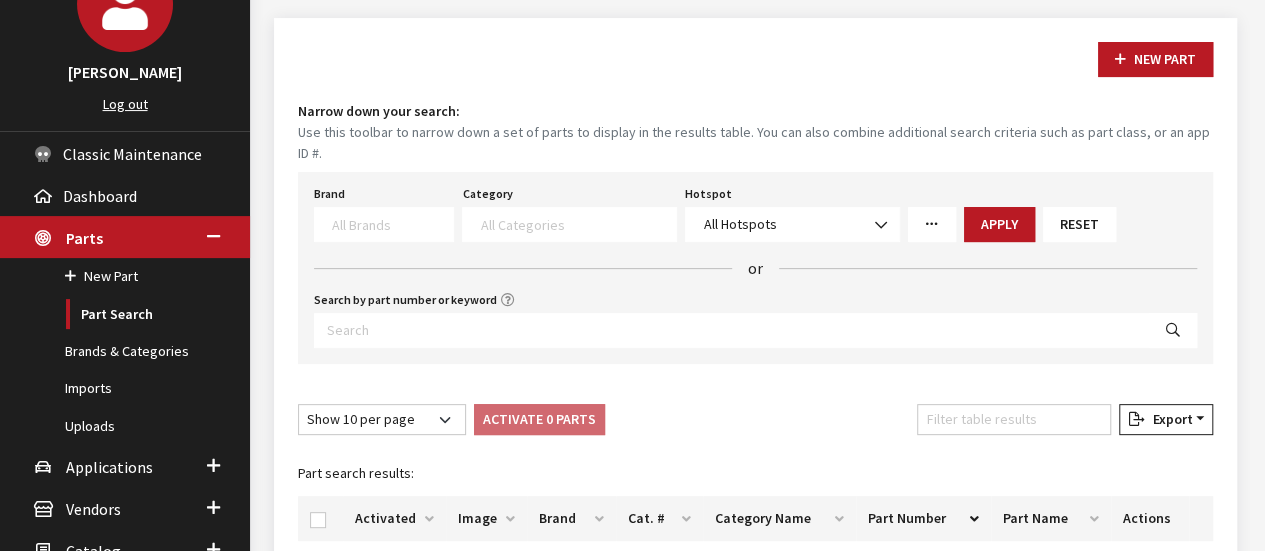 scroll, scrollTop: 200, scrollLeft: 0, axis: vertical 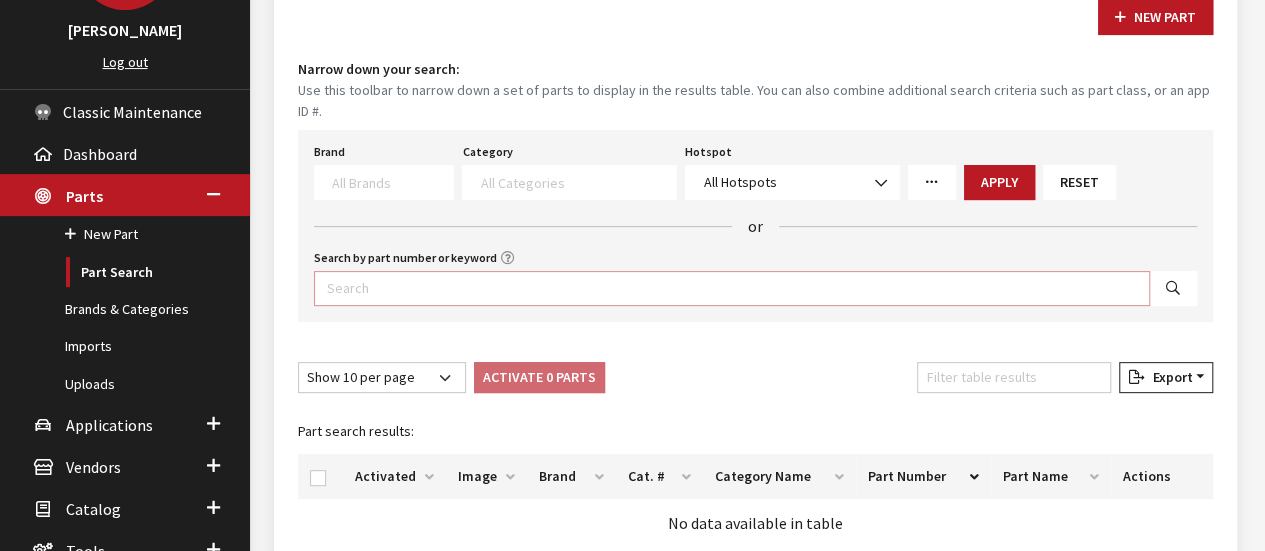 click on "Search by part number or keyword" at bounding box center (732, 288) 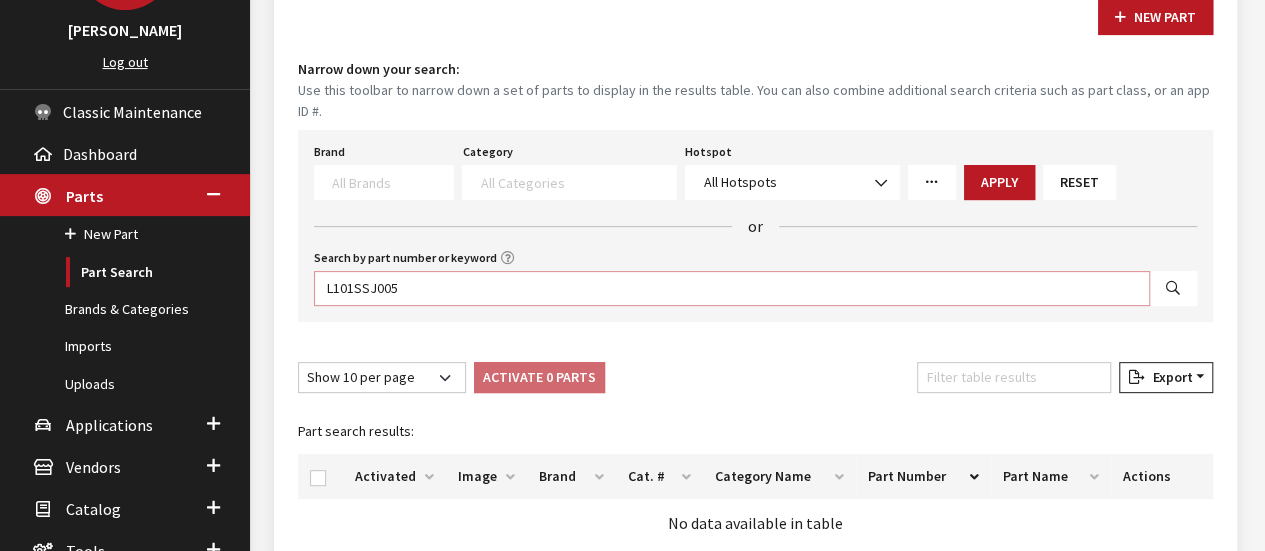 type on "L101SSJ005" 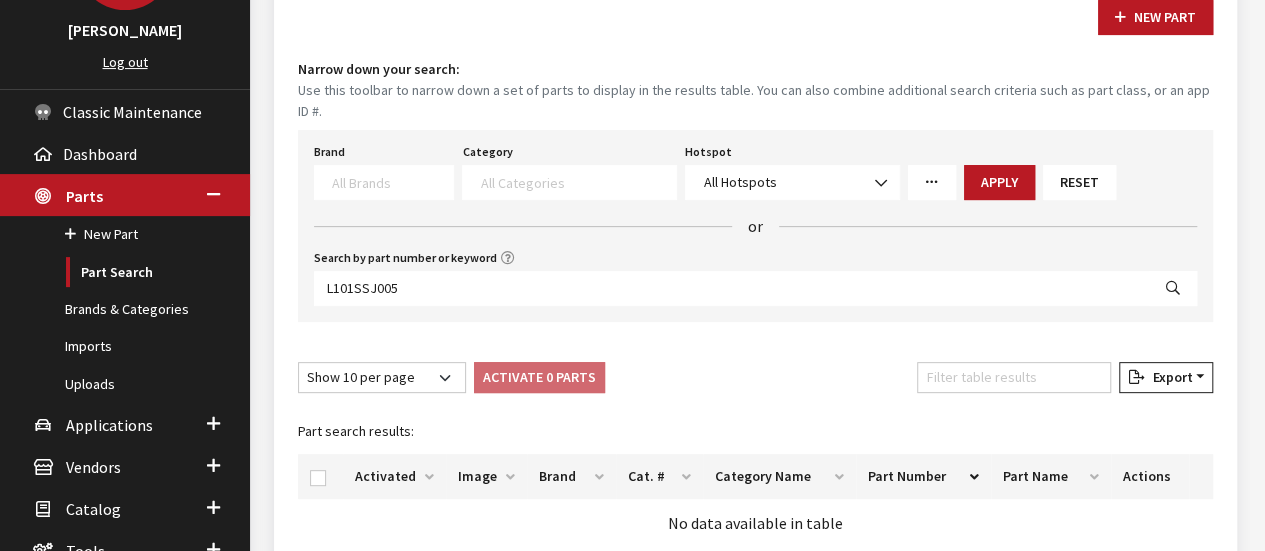 select 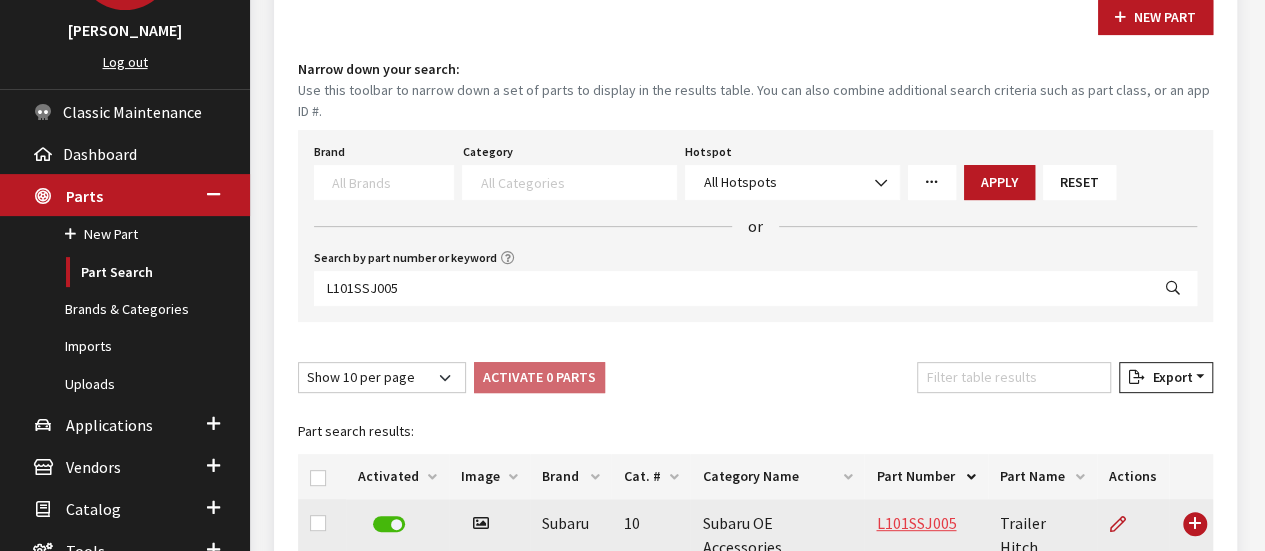 click on "L101SSJ005" at bounding box center (916, 523) 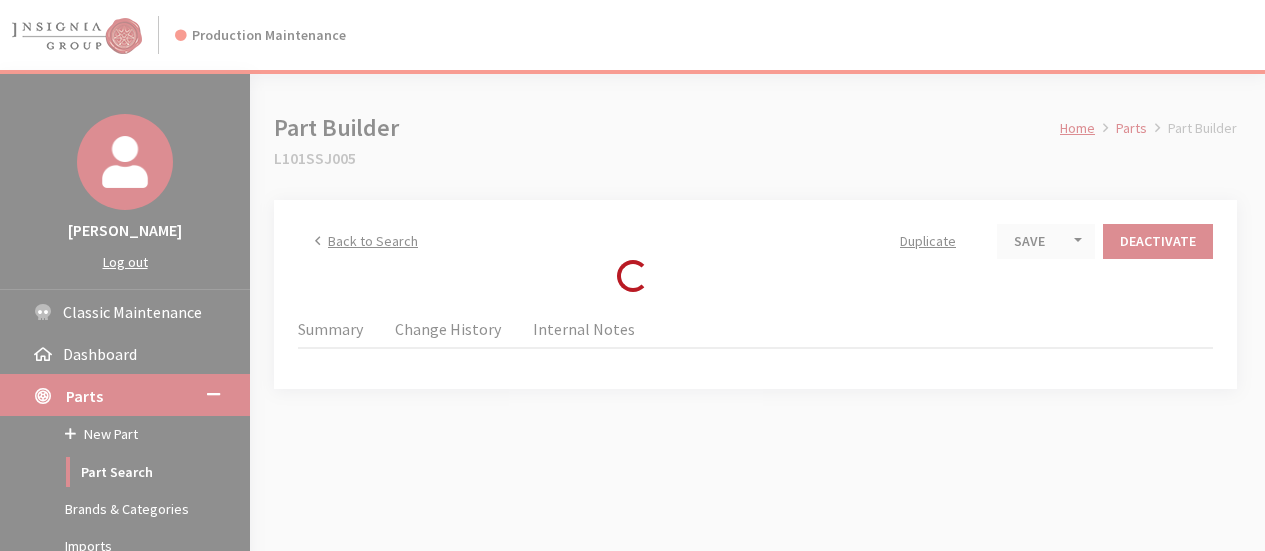 scroll, scrollTop: 0, scrollLeft: 0, axis: both 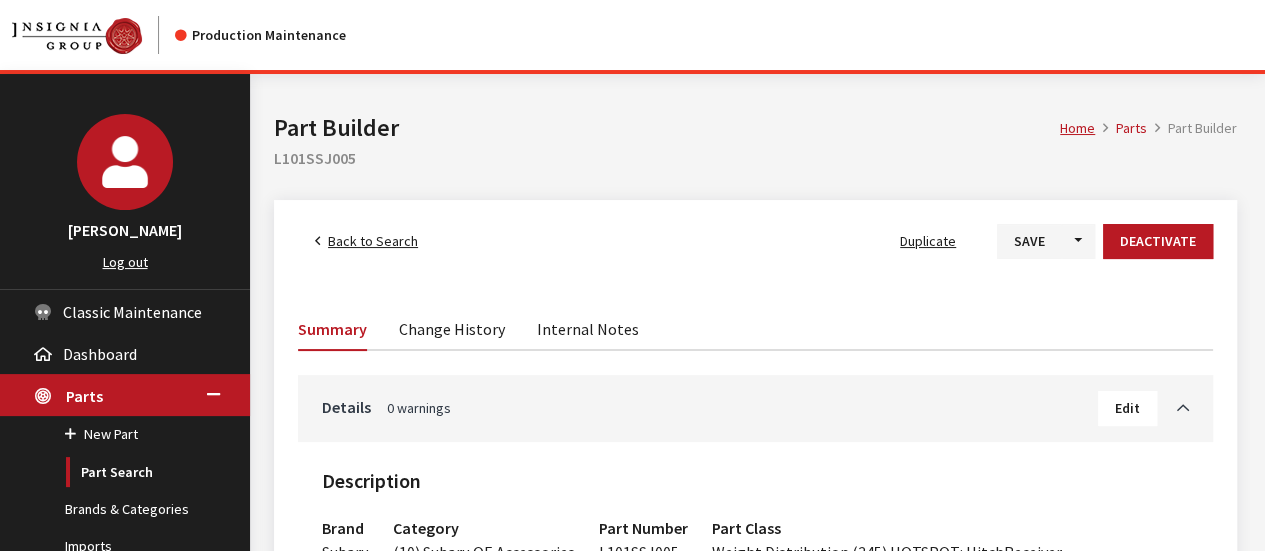 click on "Change History" at bounding box center (452, 328) 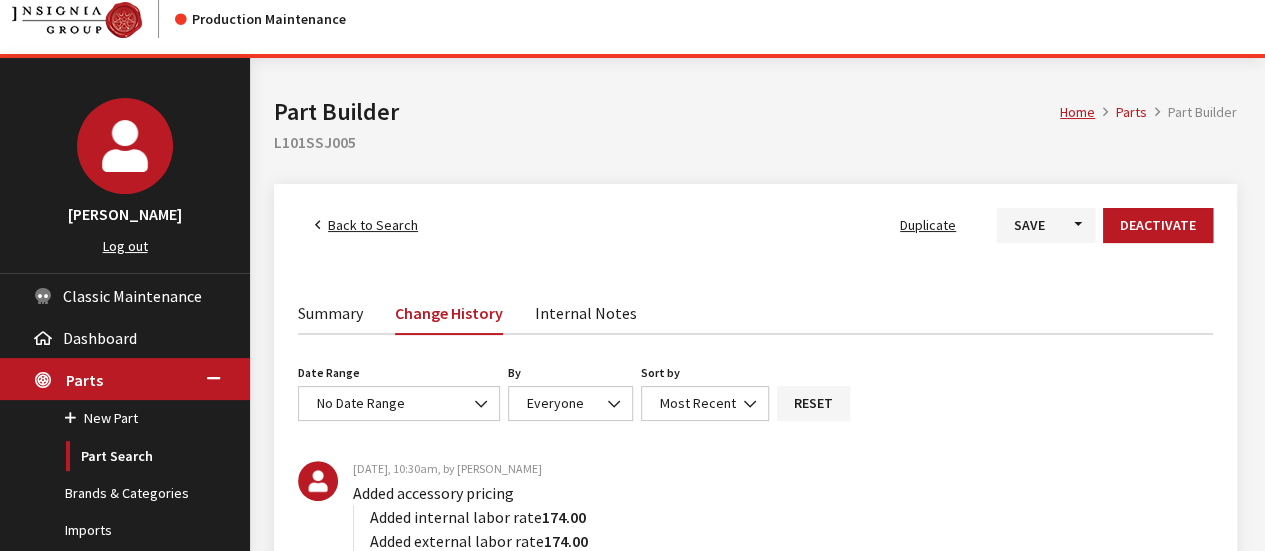 scroll, scrollTop: 0, scrollLeft: 0, axis: both 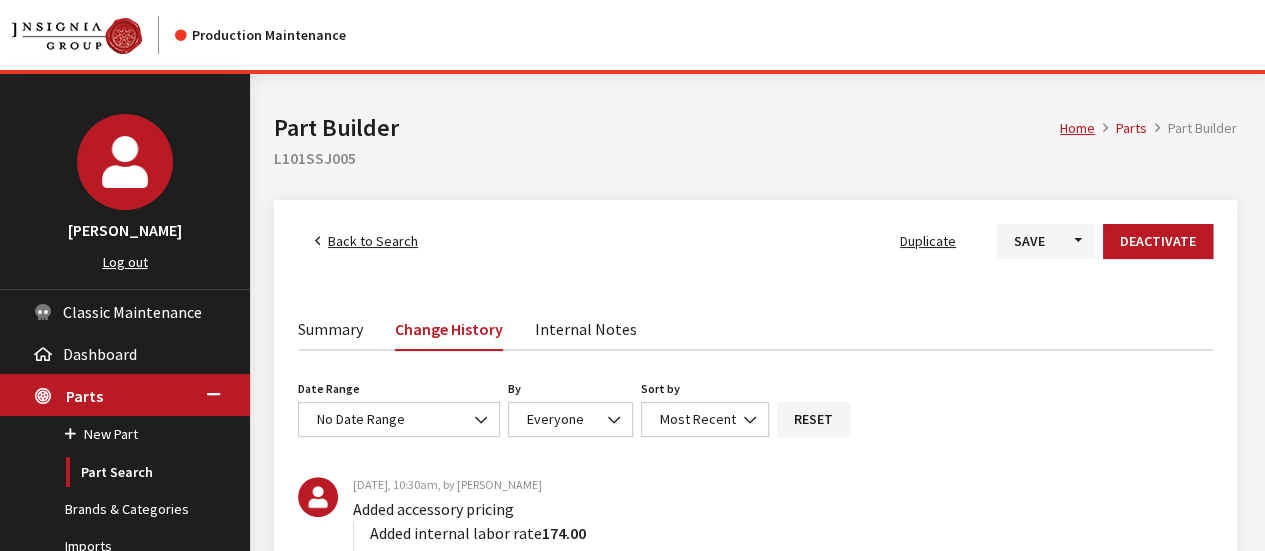 click on "Back to Search" at bounding box center (373, 241) 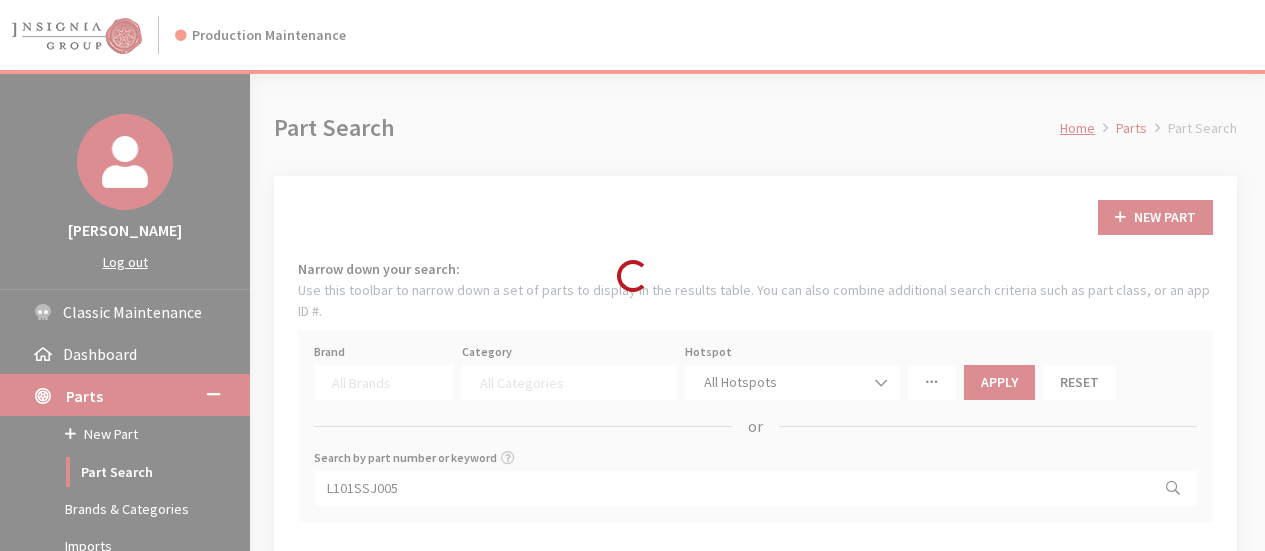 select 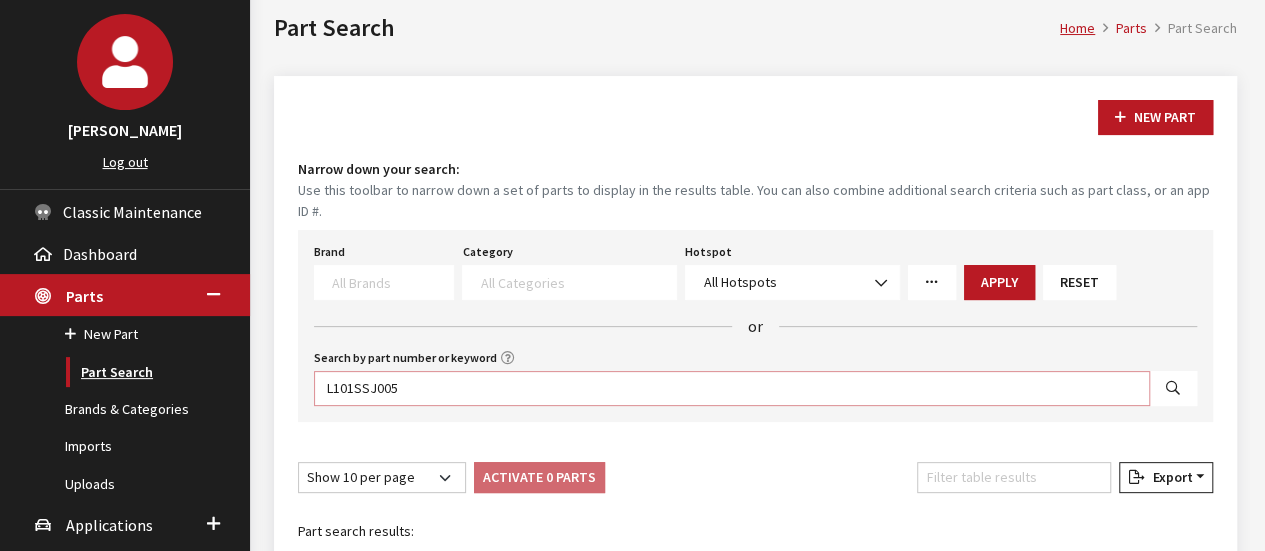 drag, startPoint x: 408, startPoint y: 363, endPoint x: 194, endPoint y: 356, distance: 214.11446 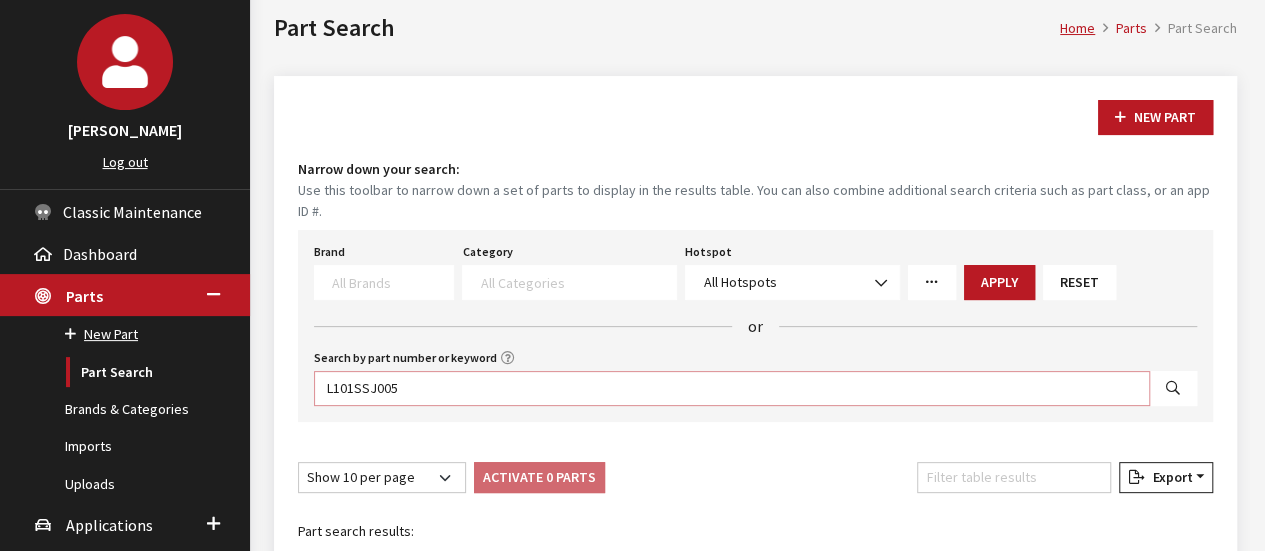 paste on "0SG611" 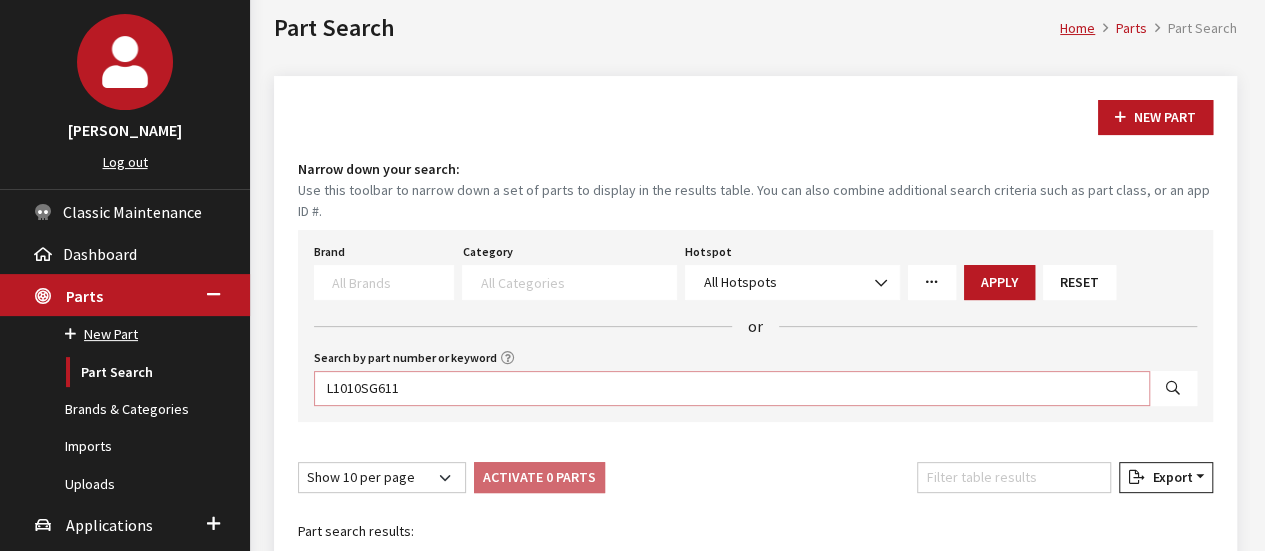 type on "L1010SG611" 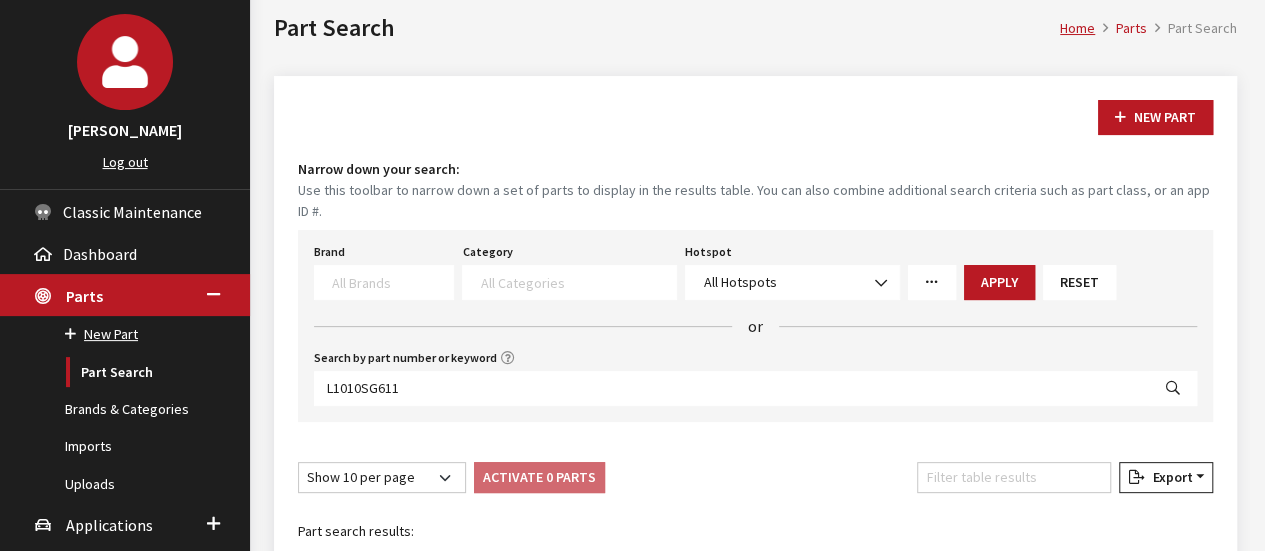 select 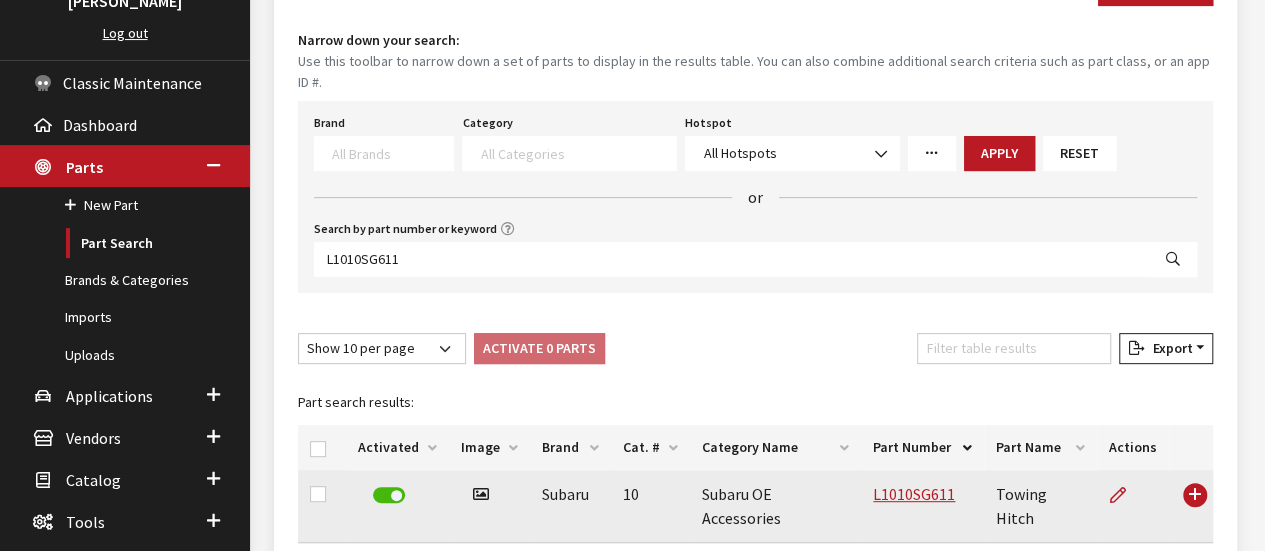 scroll, scrollTop: 346, scrollLeft: 0, axis: vertical 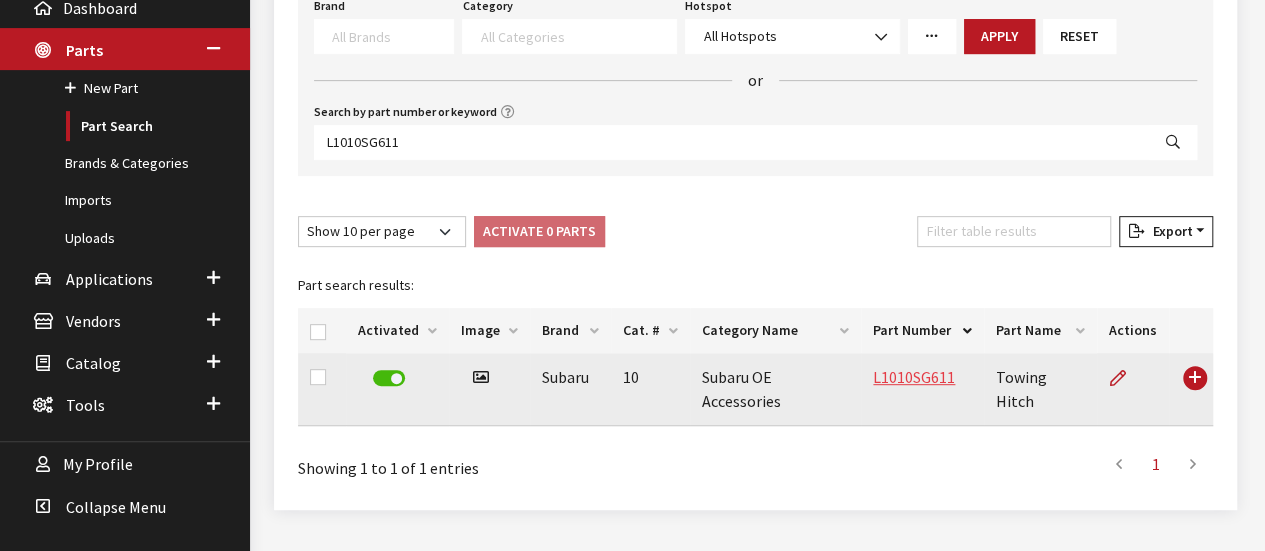 click on "L1010SG611" at bounding box center [914, 377] 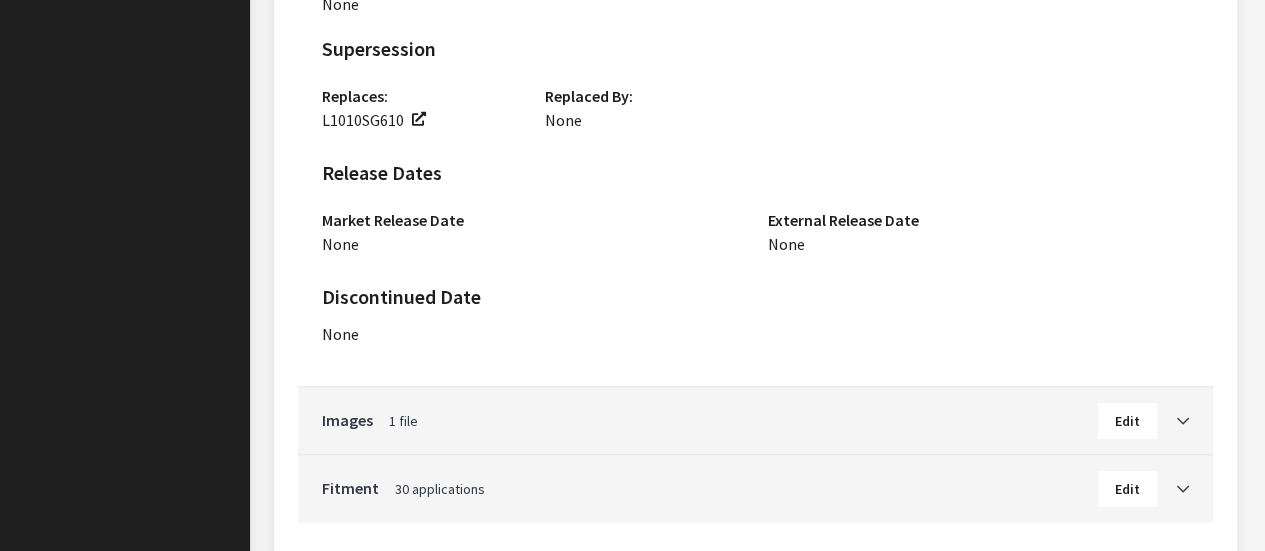 scroll, scrollTop: 1556, scrollLeft: 0, axis: vertical 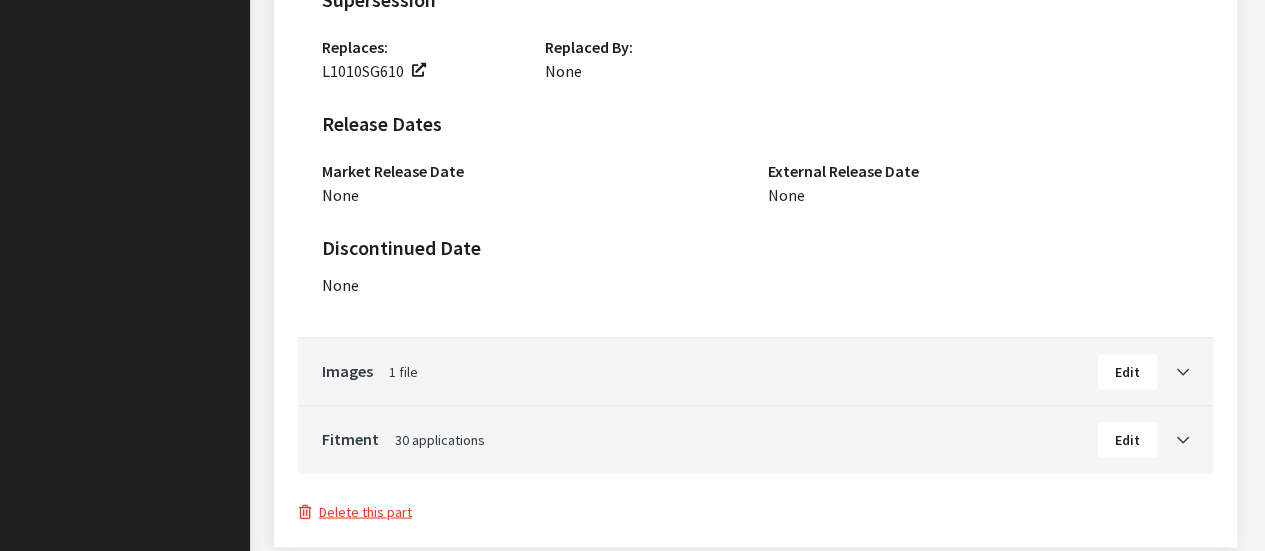 click on "Fitment 30 applications
Edit" at bounding box center (755, 439) 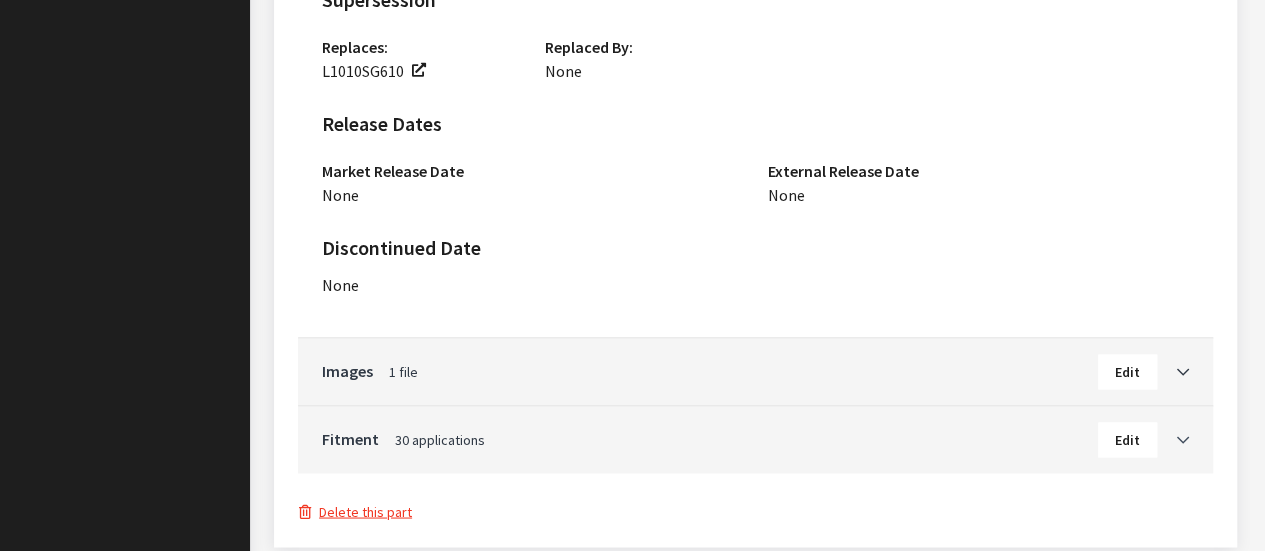 click at bounding box center [1173, 438] 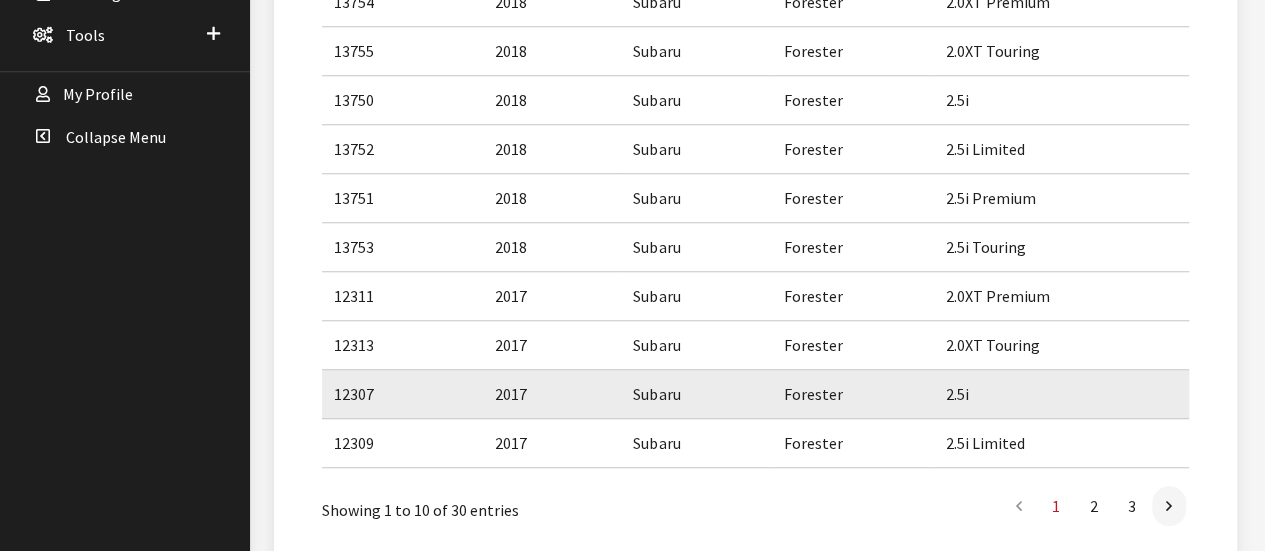 scroll, scrollTop: 866, scrollLeft: 0, axis: vertical 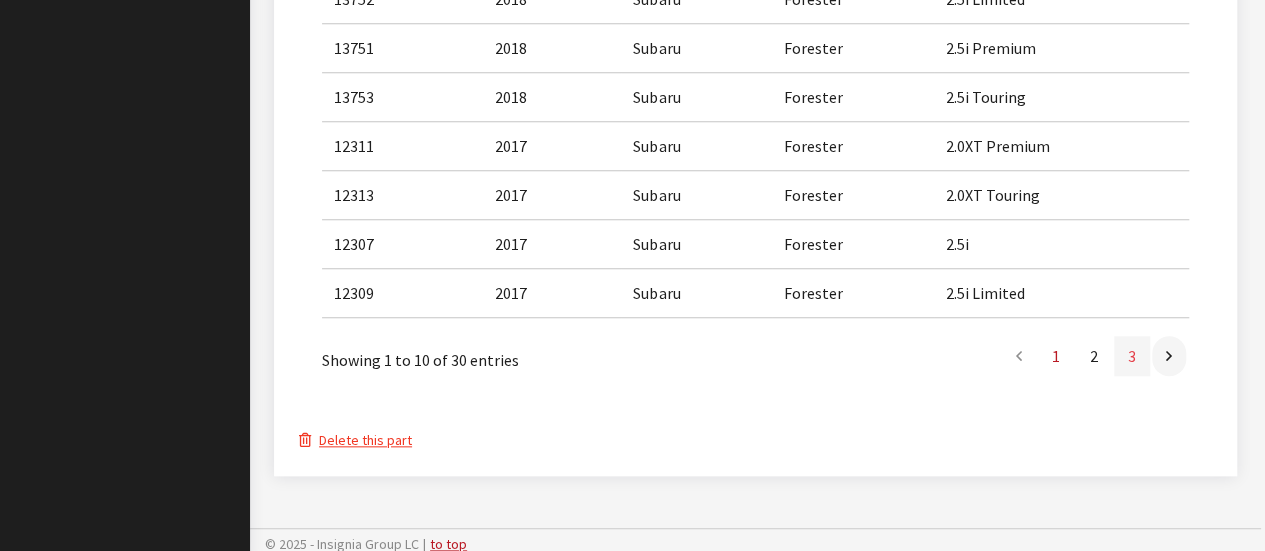 click on "3" at bounding box center (1132, 356) 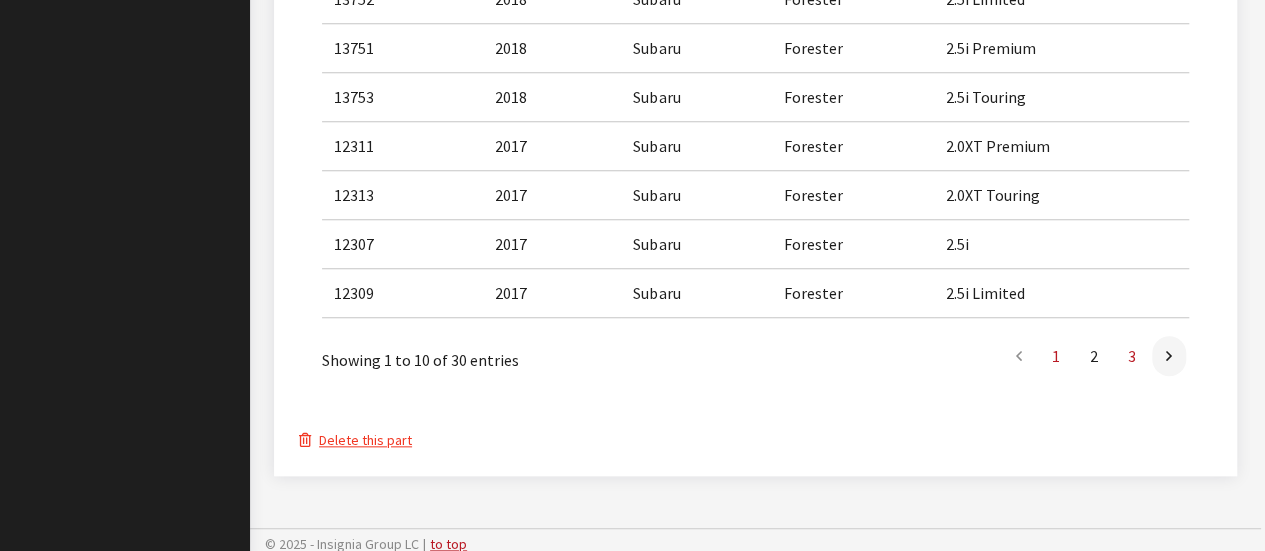 scroll, scrollTop: 864, scrollLeft: 0, axis: vertical 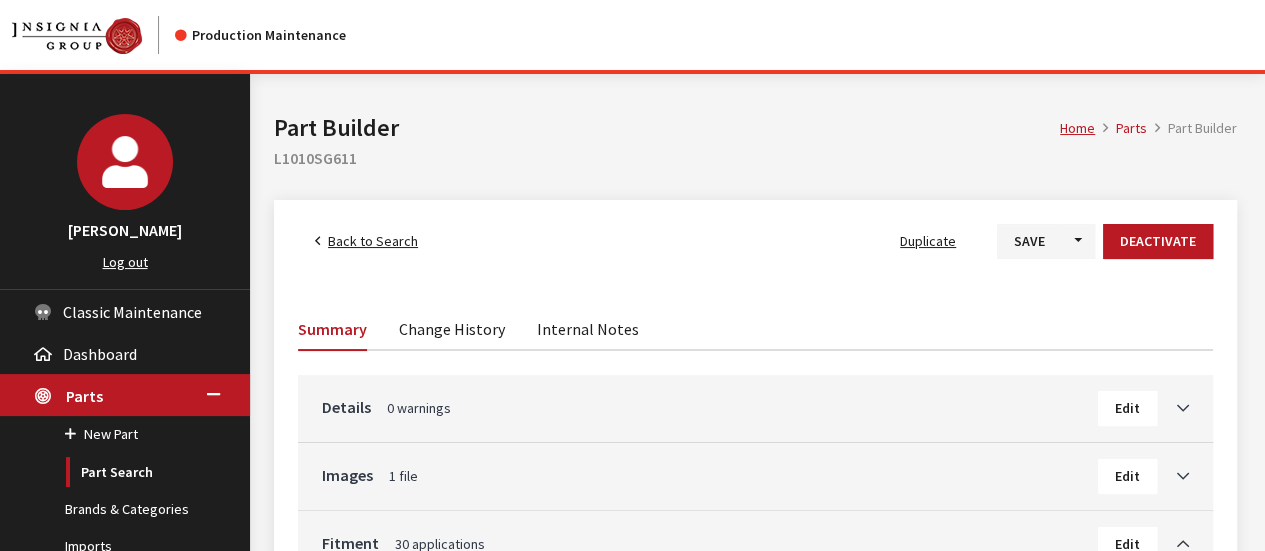 click on "Edit" at bounding box center (1127, 408) 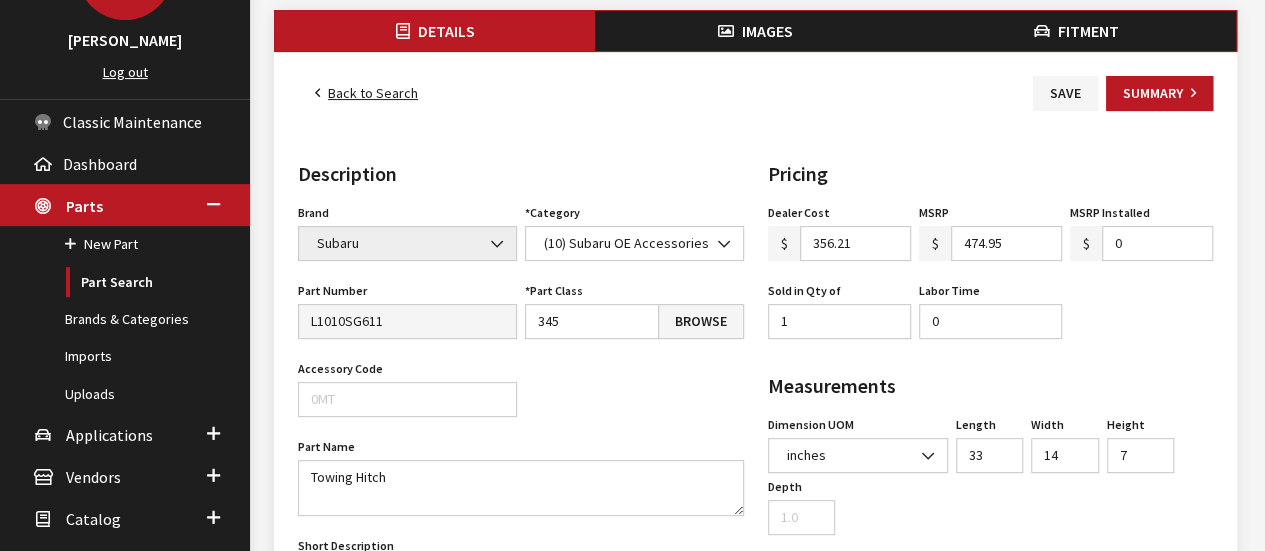 scroll, scrollTop: 200, scrollLeft: 0, axis: vertical 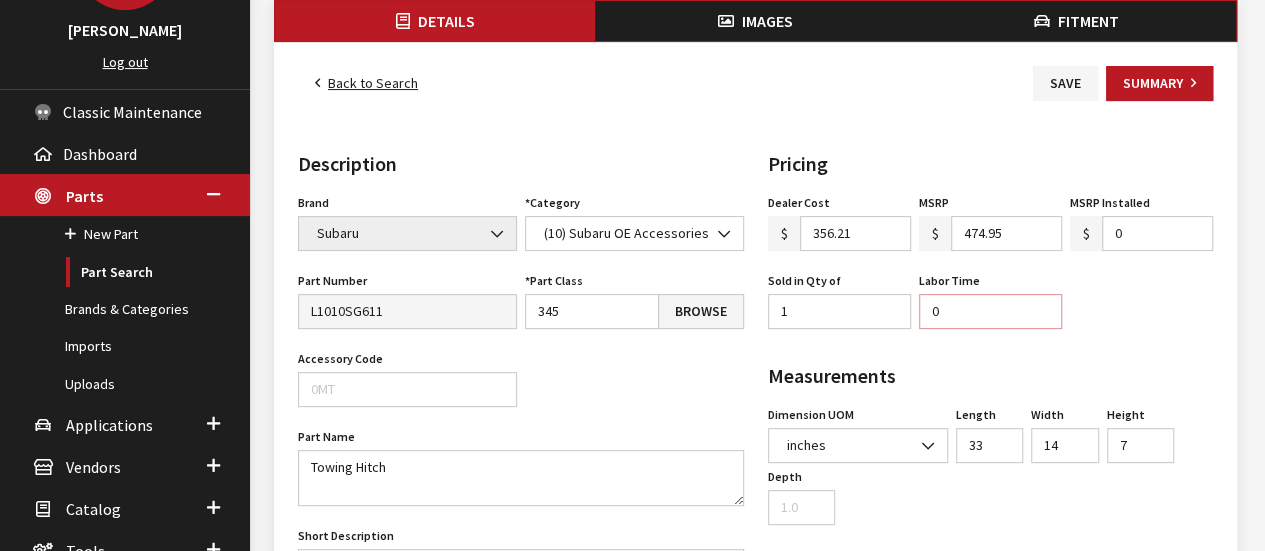 click on "0" at bounding box center [990, 311] 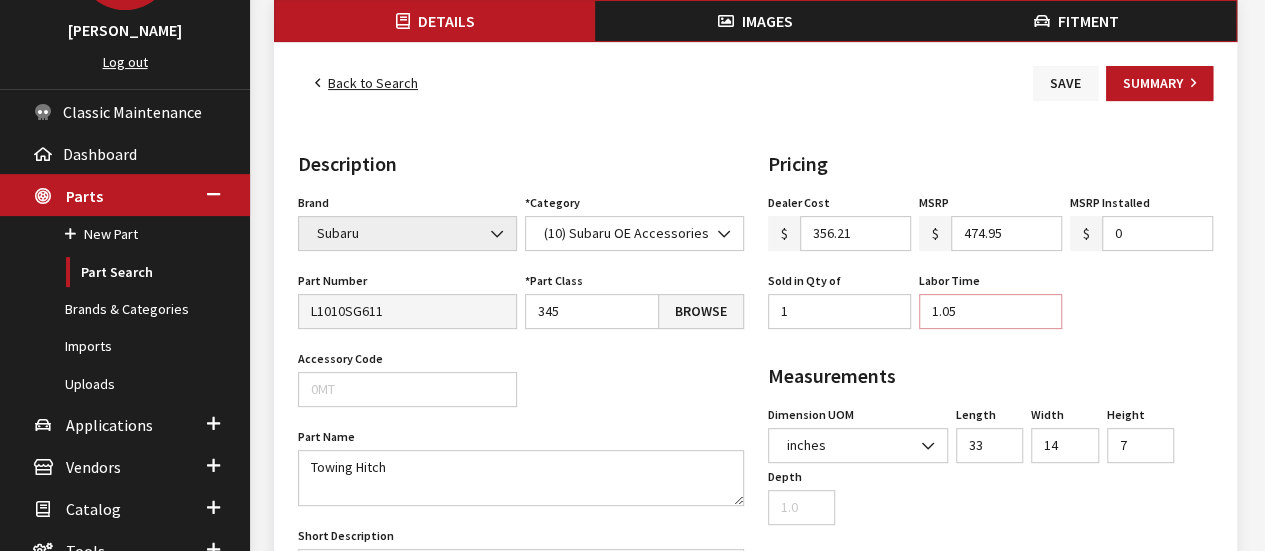 type on "1.05" 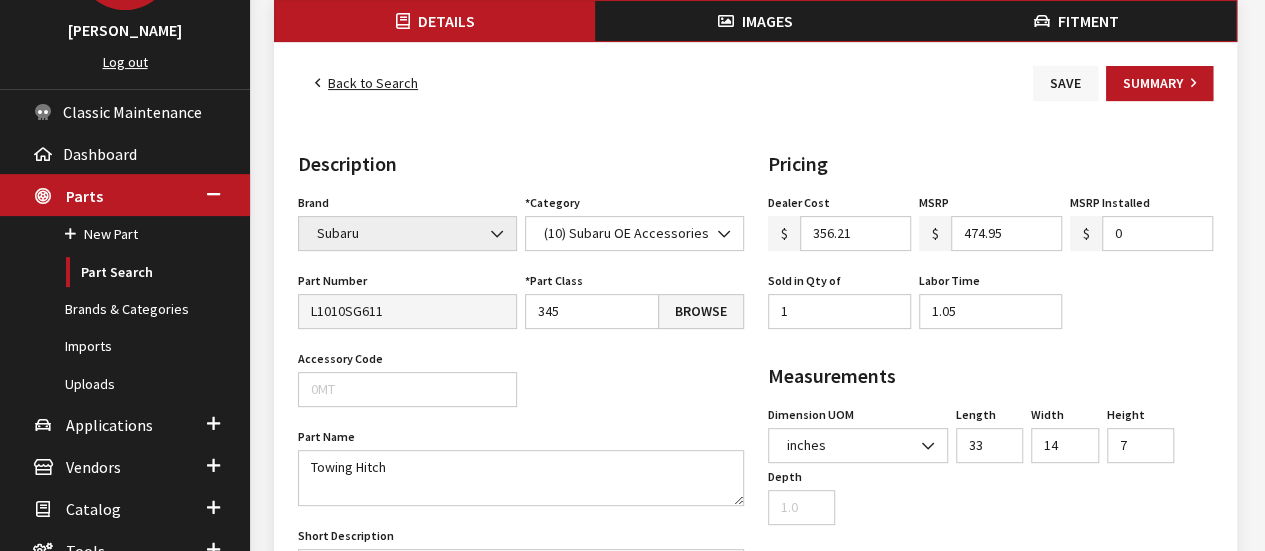 click on "Save" at bounding box center [1065, 83] 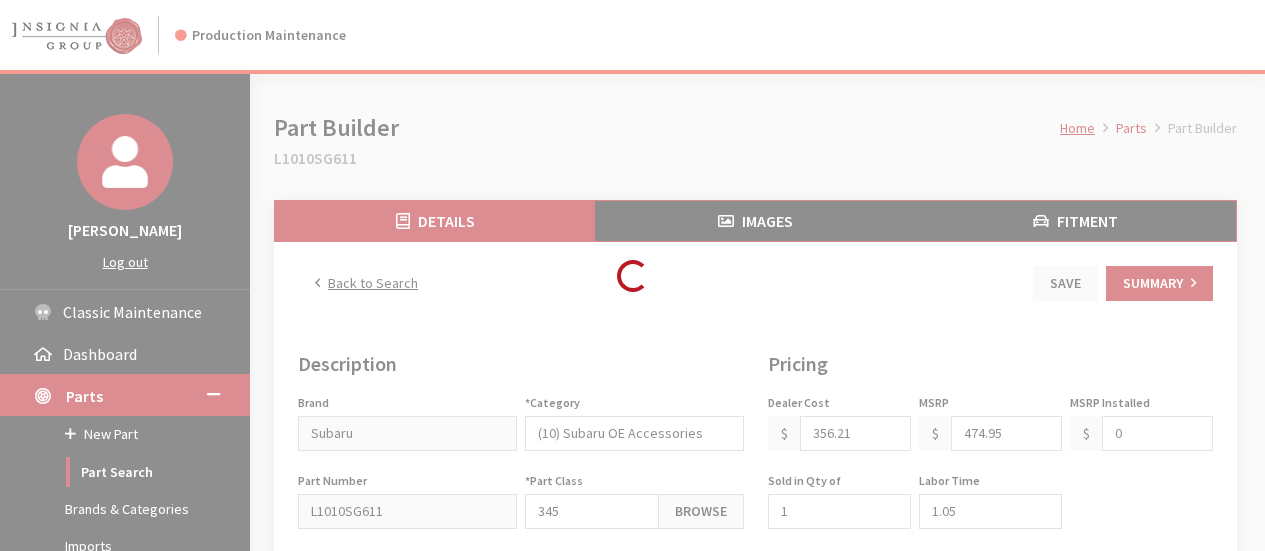scroll, scrollTop: 0, scrollLeft: 0, axis: both 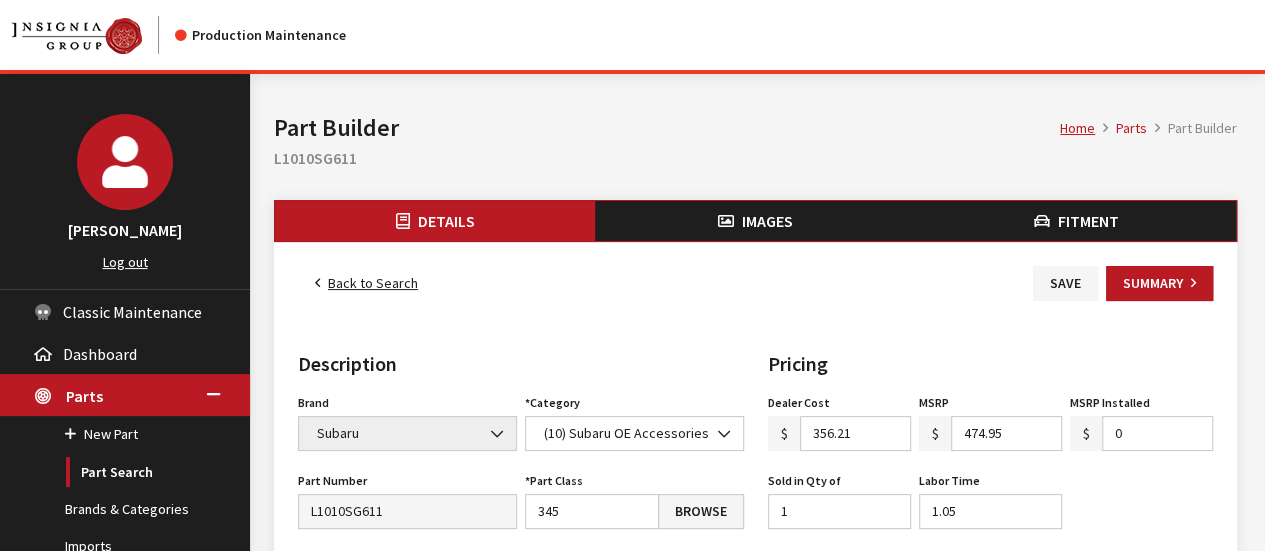 click on "Back to Search" at bounding box center (366, 283) 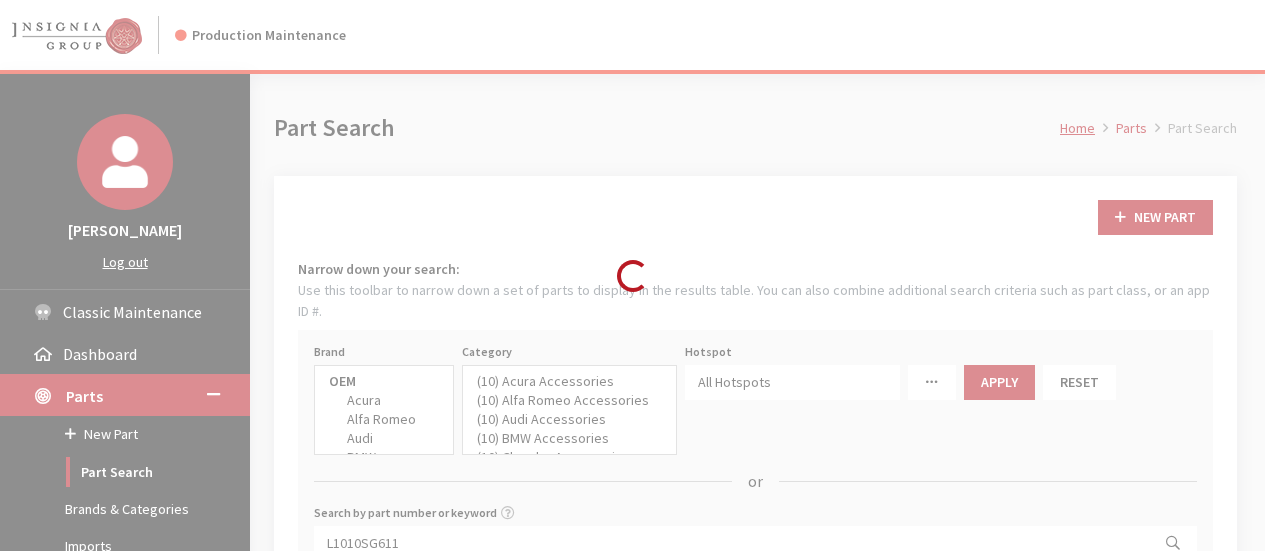 select 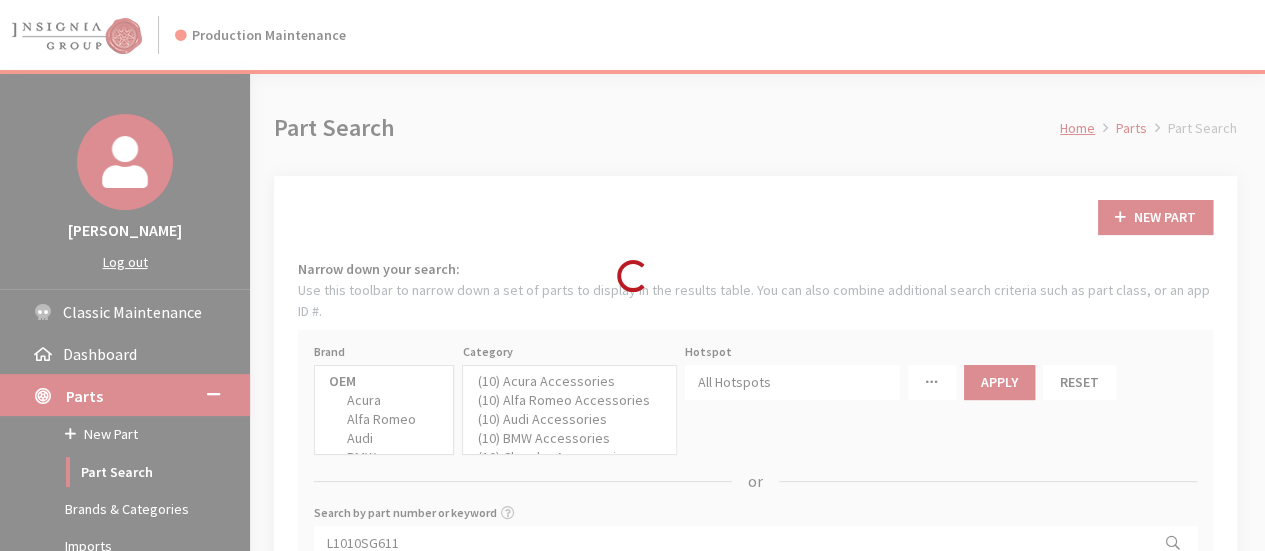 select 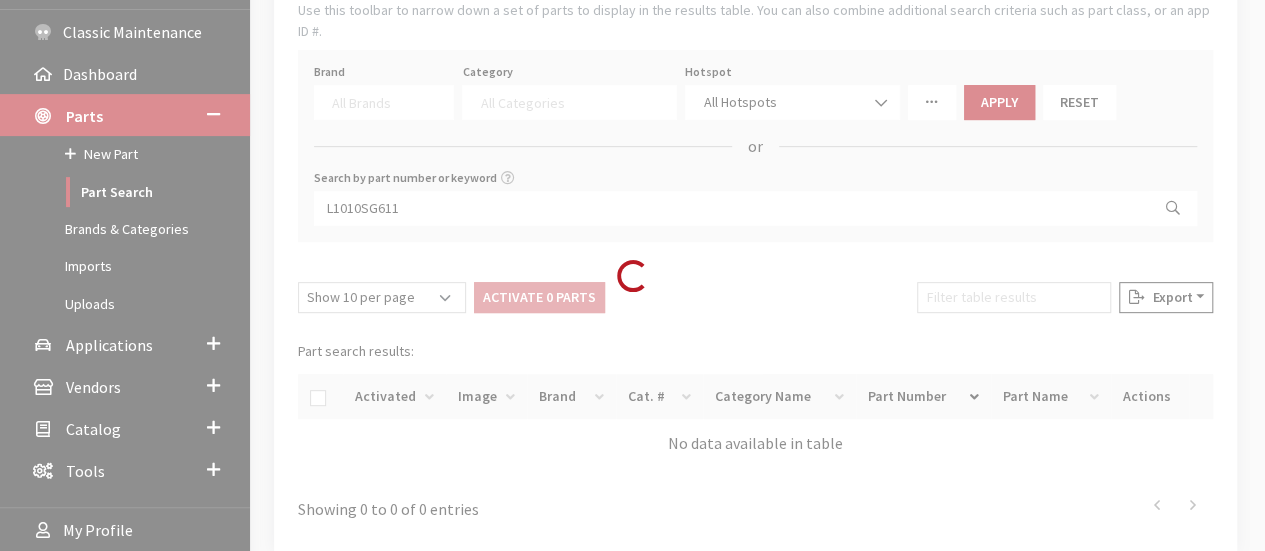scroll, scrollTop: 300, scrollLeft: 0, axis: vertical 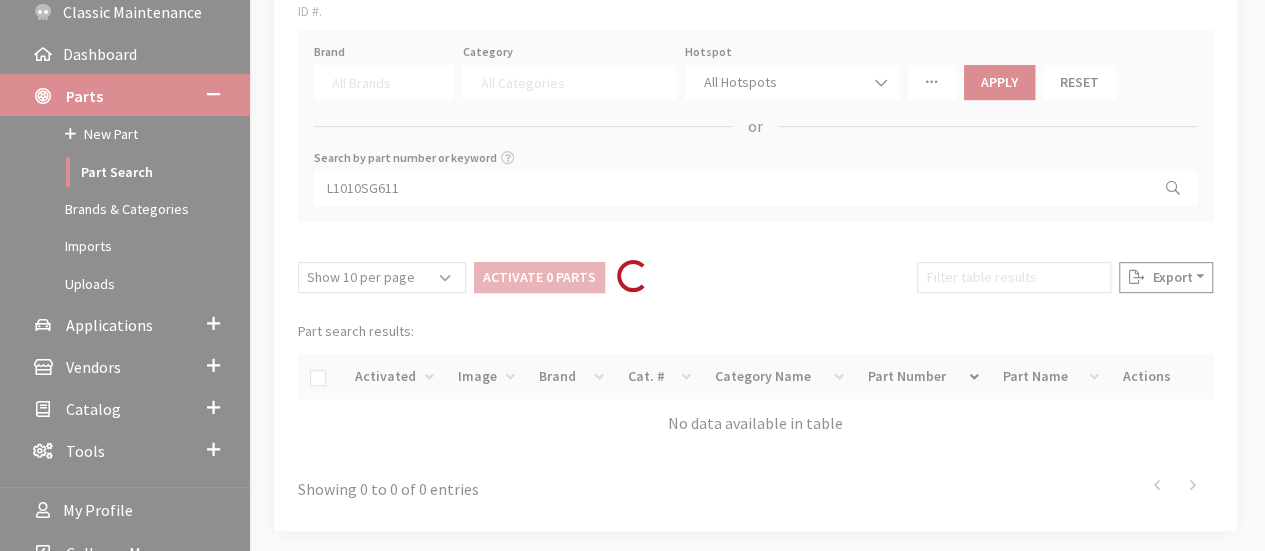 click on "Loading..." at bounding box center [632, 275] 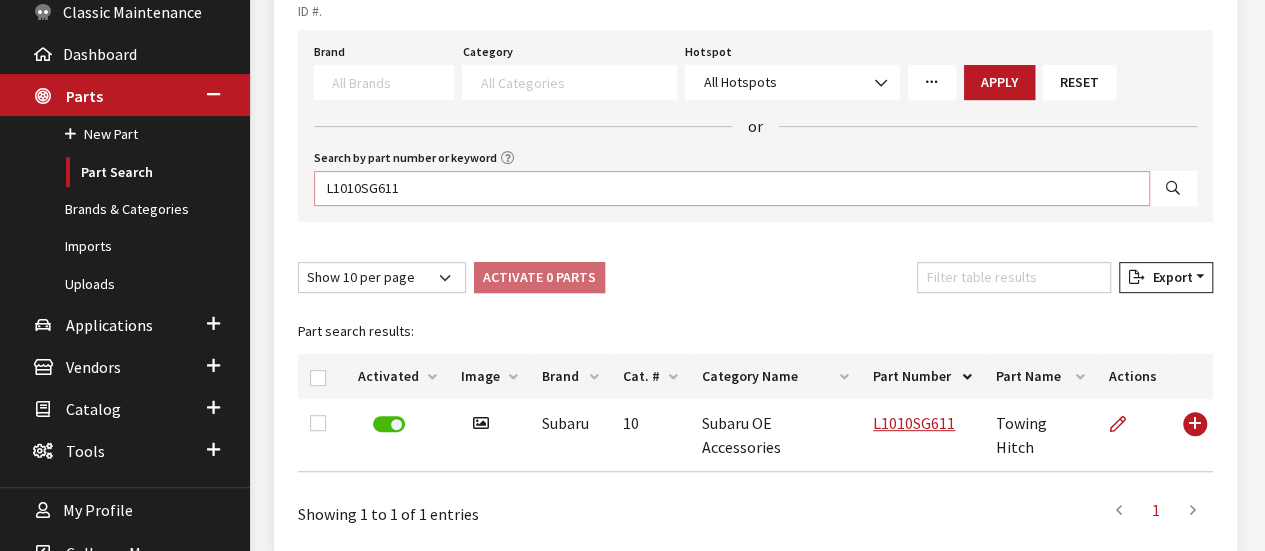 click on "L1010SG611" at bounding box center (732, 188) 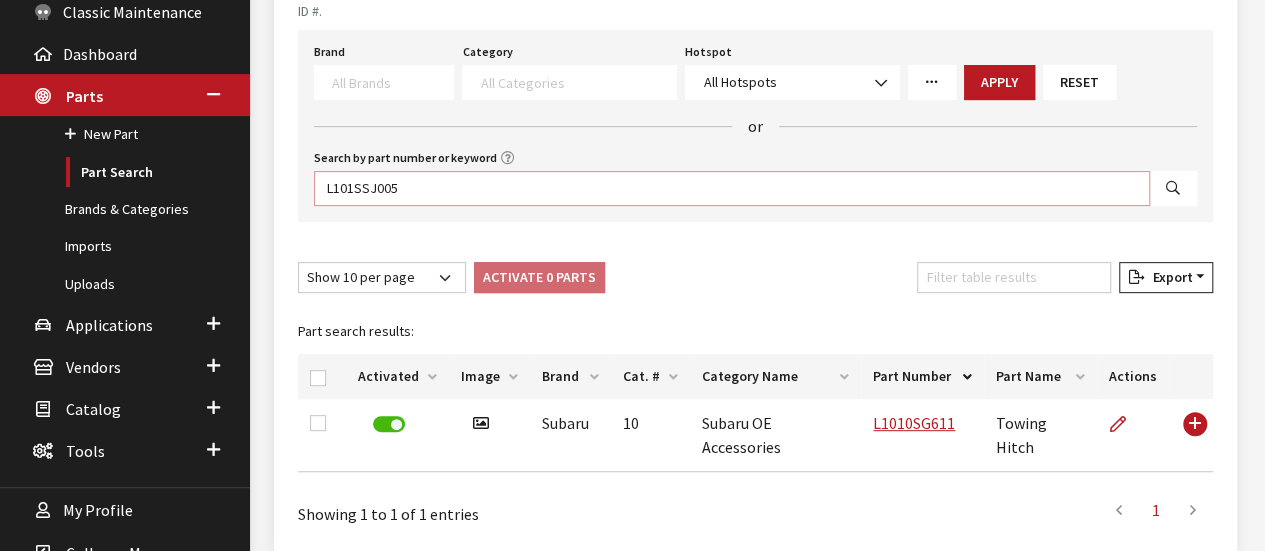 type on "L101SSJ005" 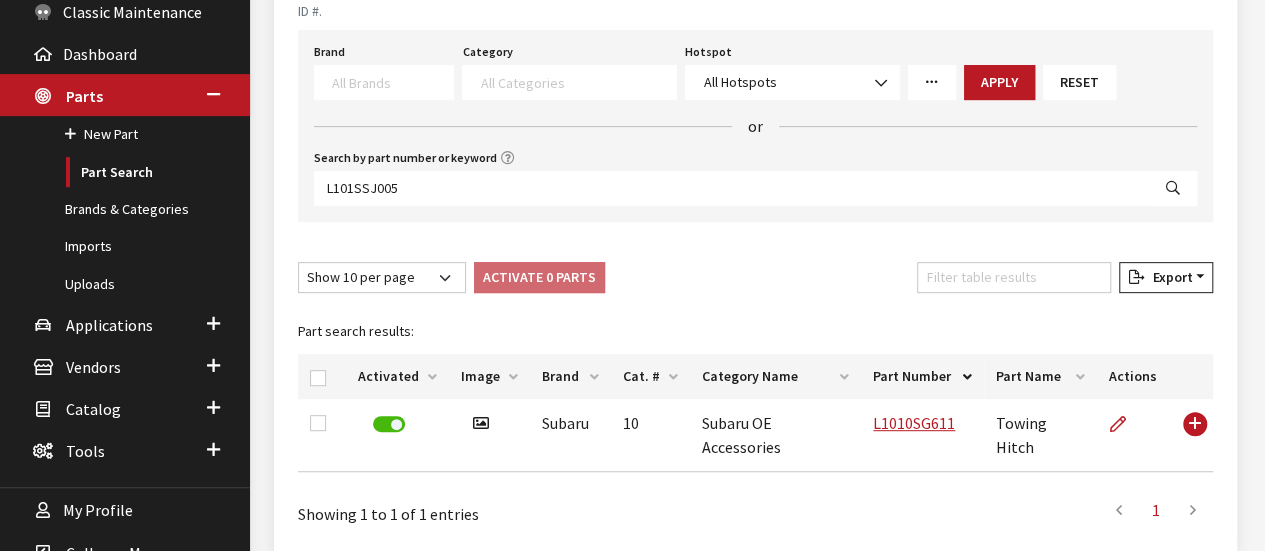 select 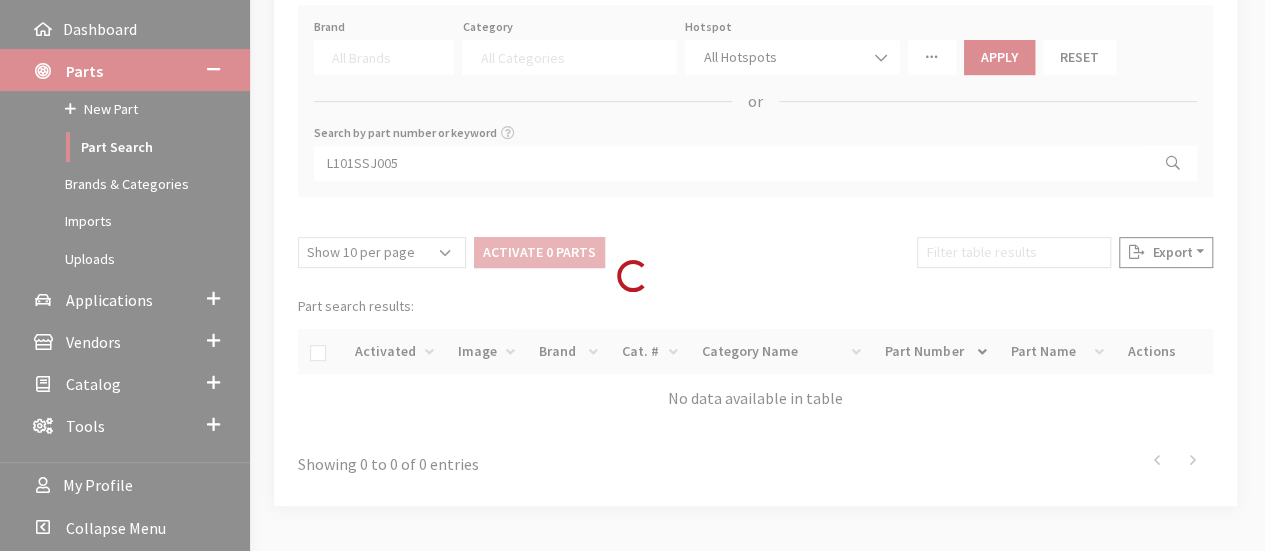 scroll, scrollTop: 339, scrollLeft: 0, axis: vertical 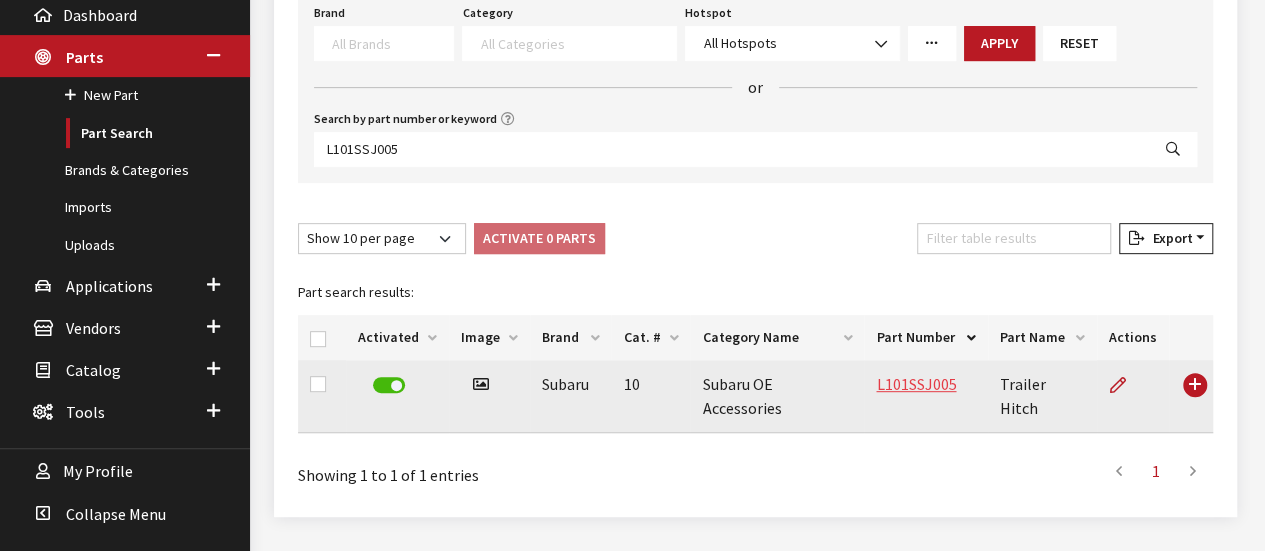 click on "L101SSJ005" at bounding box center [916, 384] 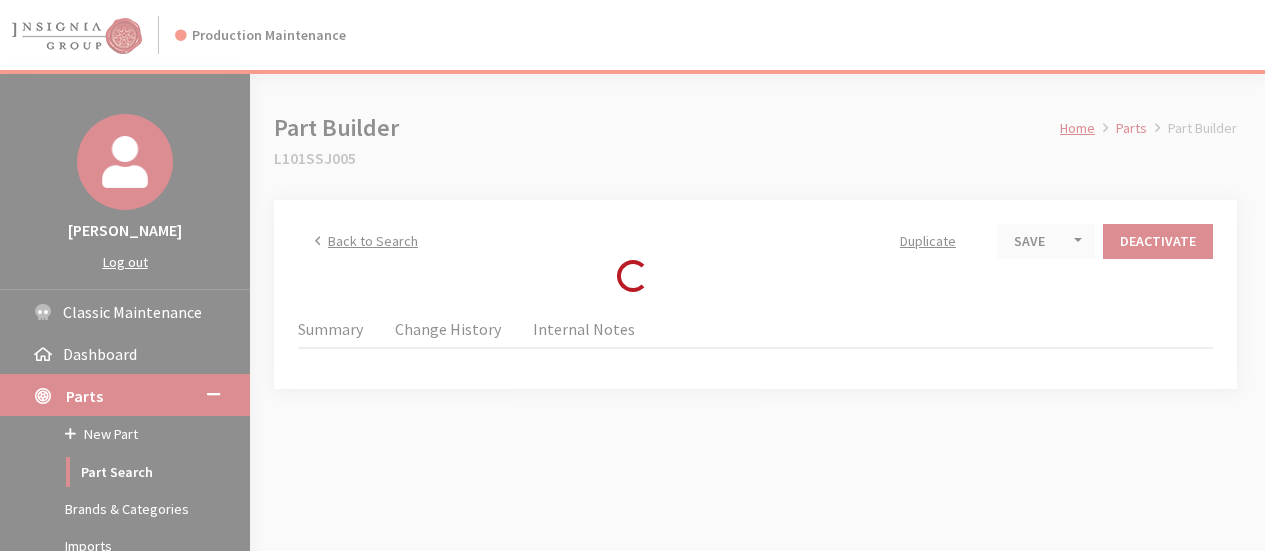 scroll, scrollTop: 0, scrollLeft: 0, axis: both 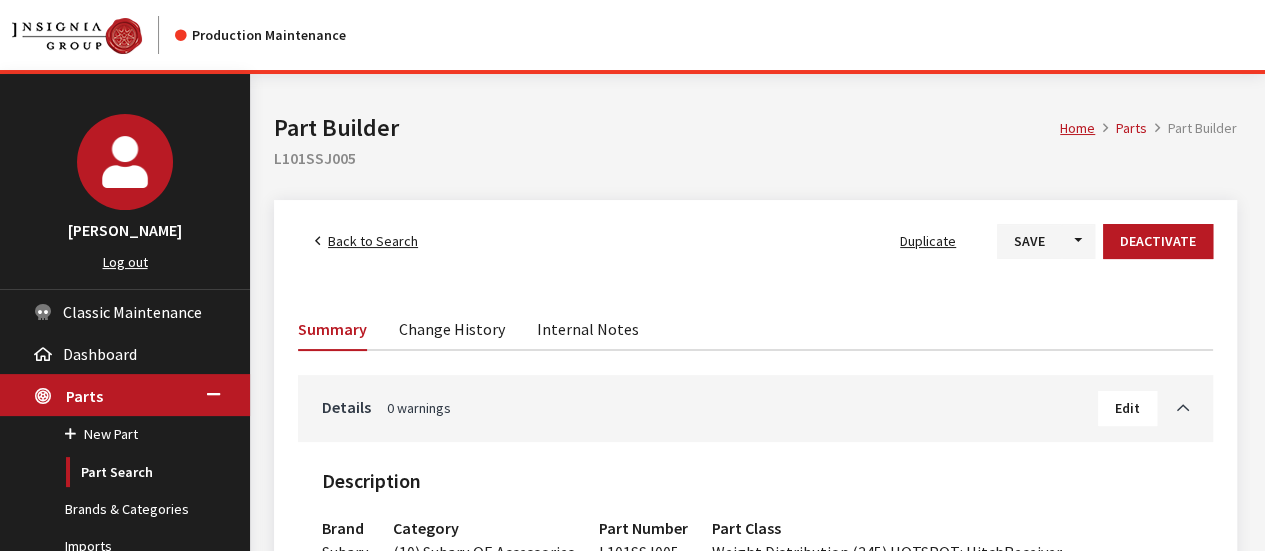 click on "Edit" at bounding box center [1127, 408] 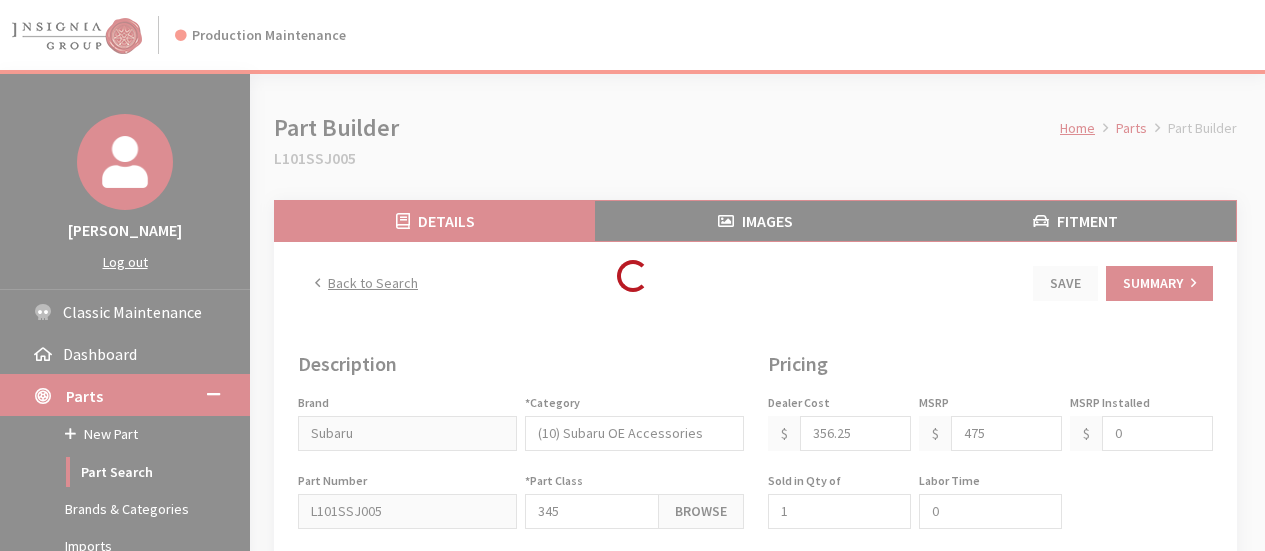 scroll, scrollTop: 0, scrollLeft: 0, axis: both 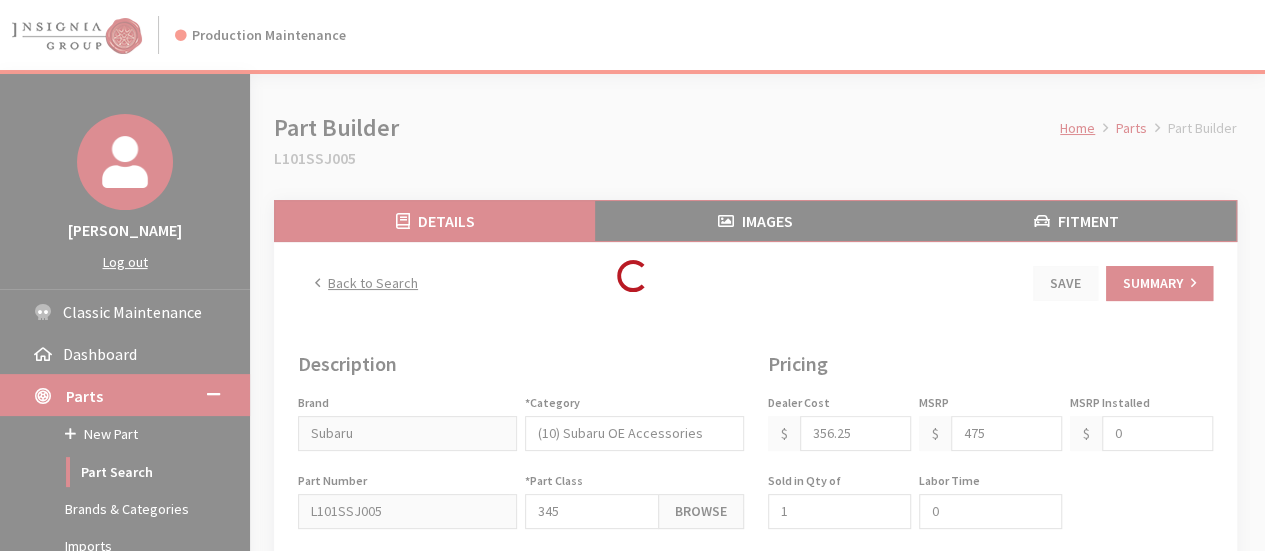type on "475.00" 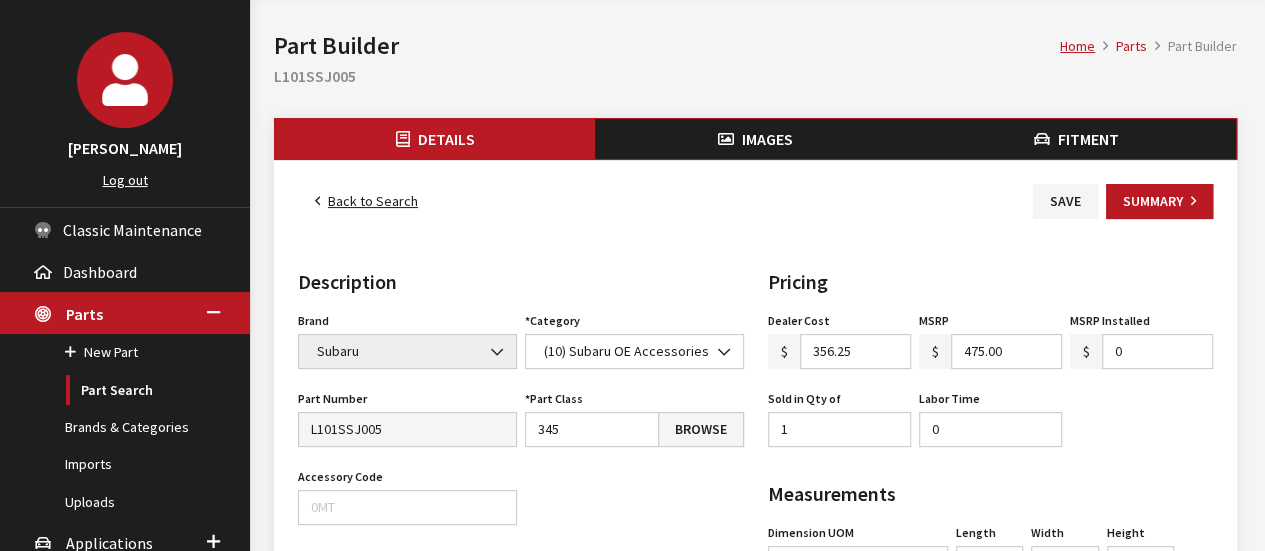 scroll, scrollTop: 100, scrollLeft: 0, axis: vertical 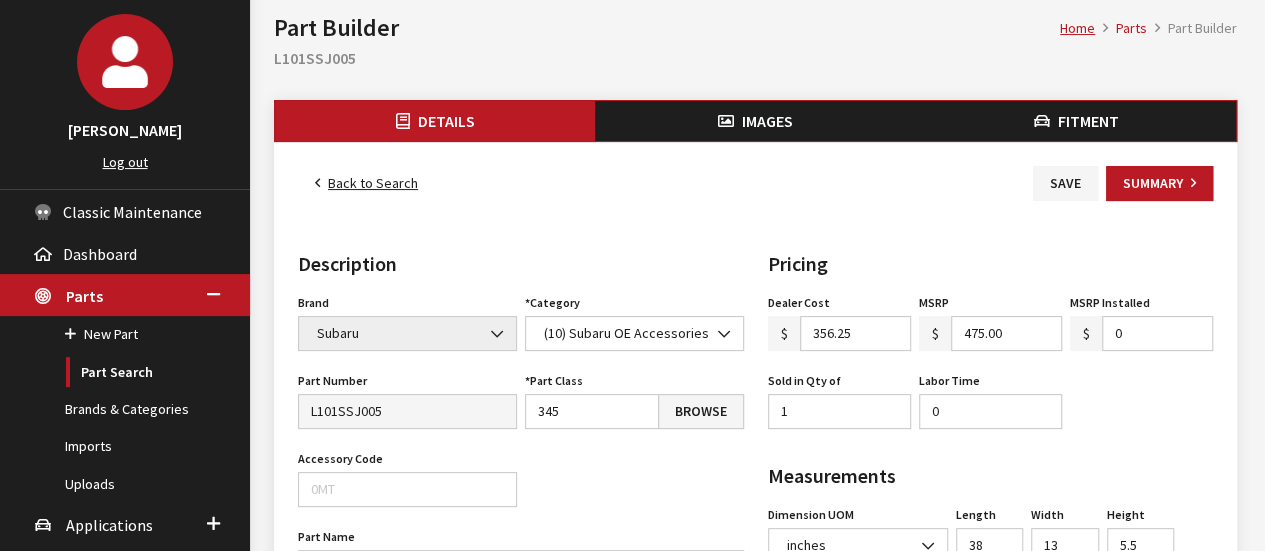 click on "0" at bounding box center [1157, 333] 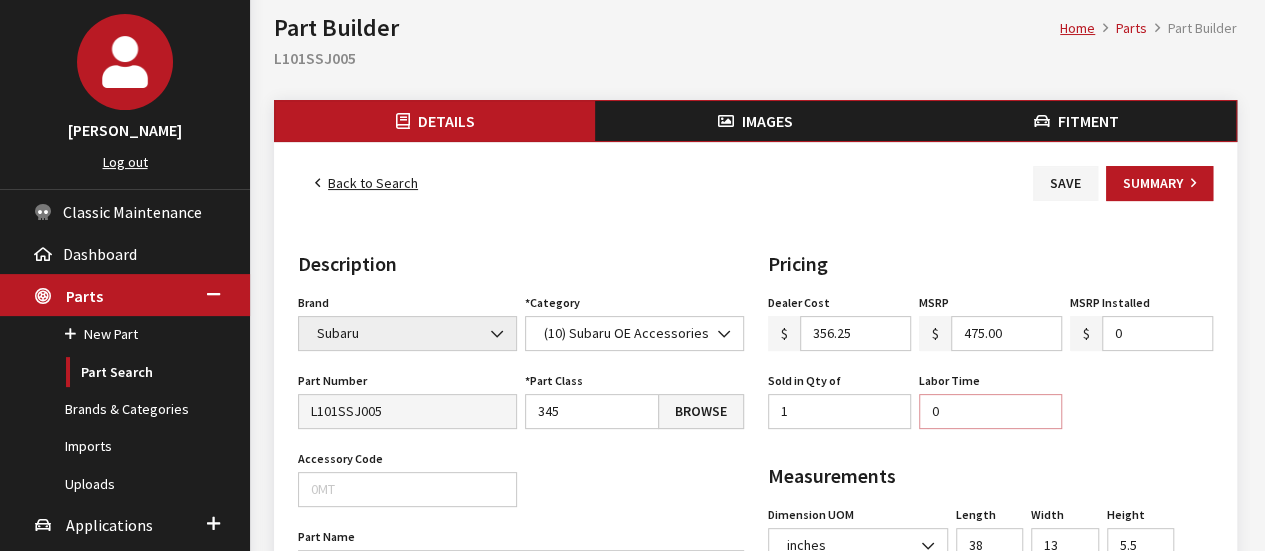 click on "0" at bounding box center [990, 411] 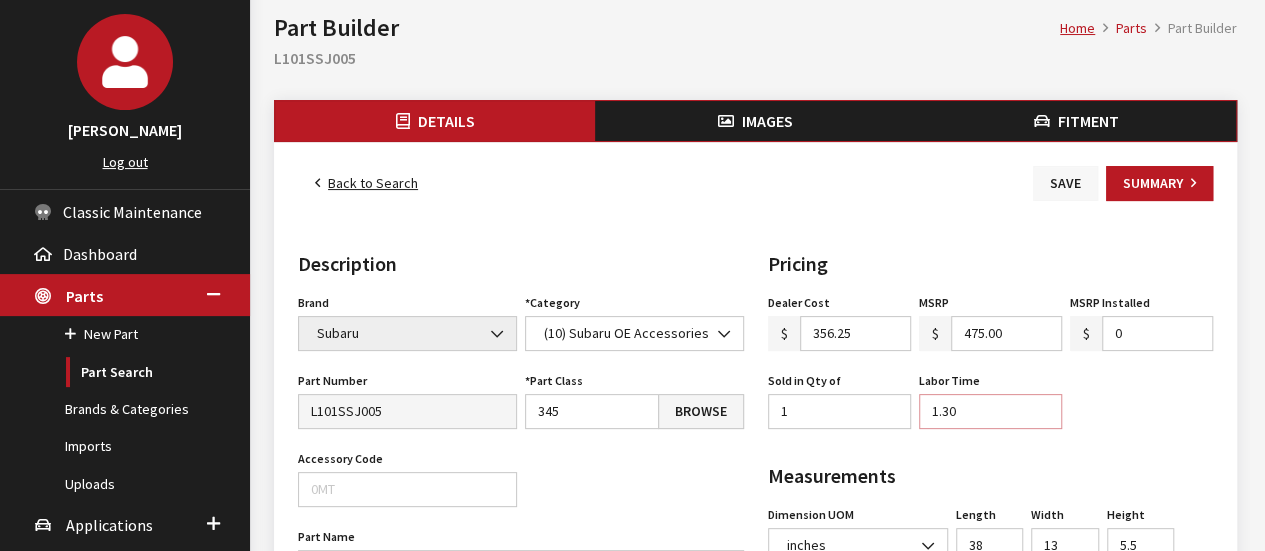 type on "1.30" 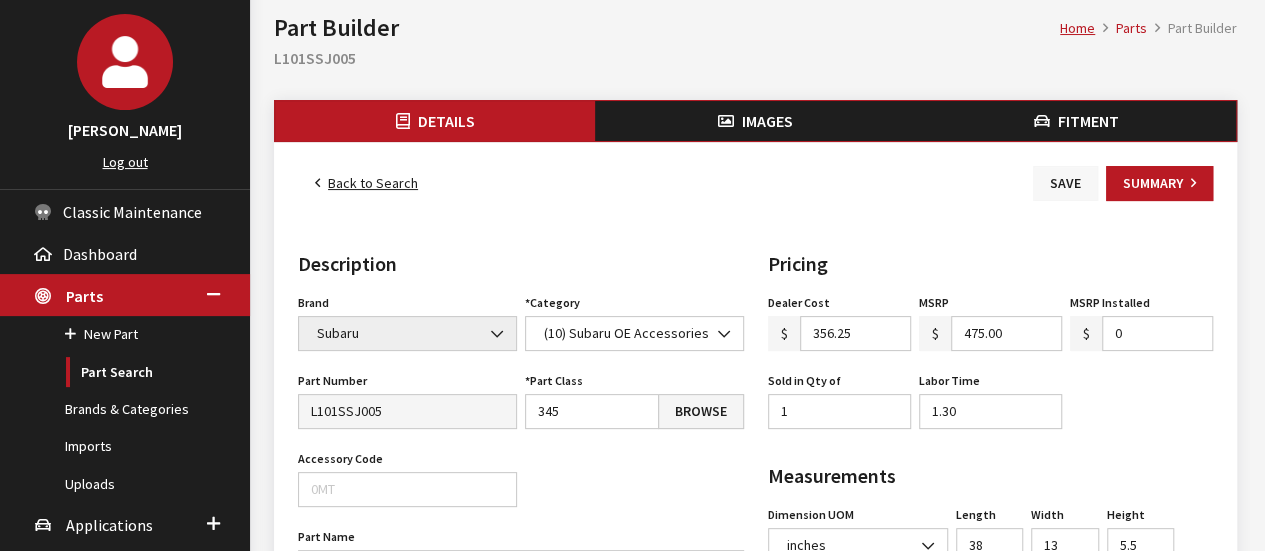 click on "Save" at bounding box center (1065, 183) 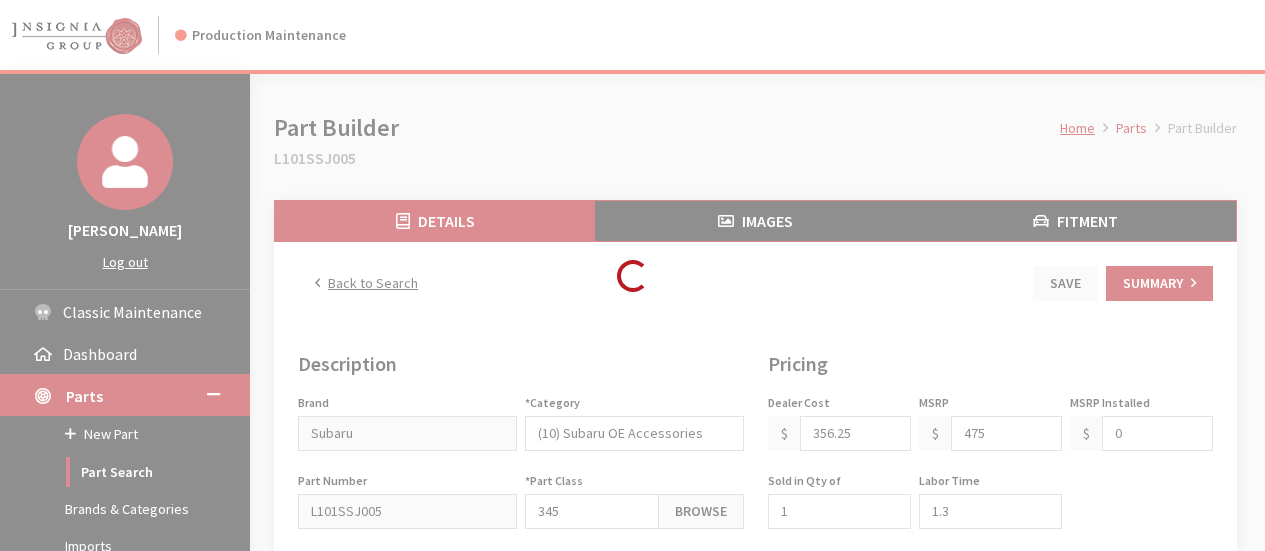 scroll, scrollTop: 0, scrollLeft: 0, axis: both 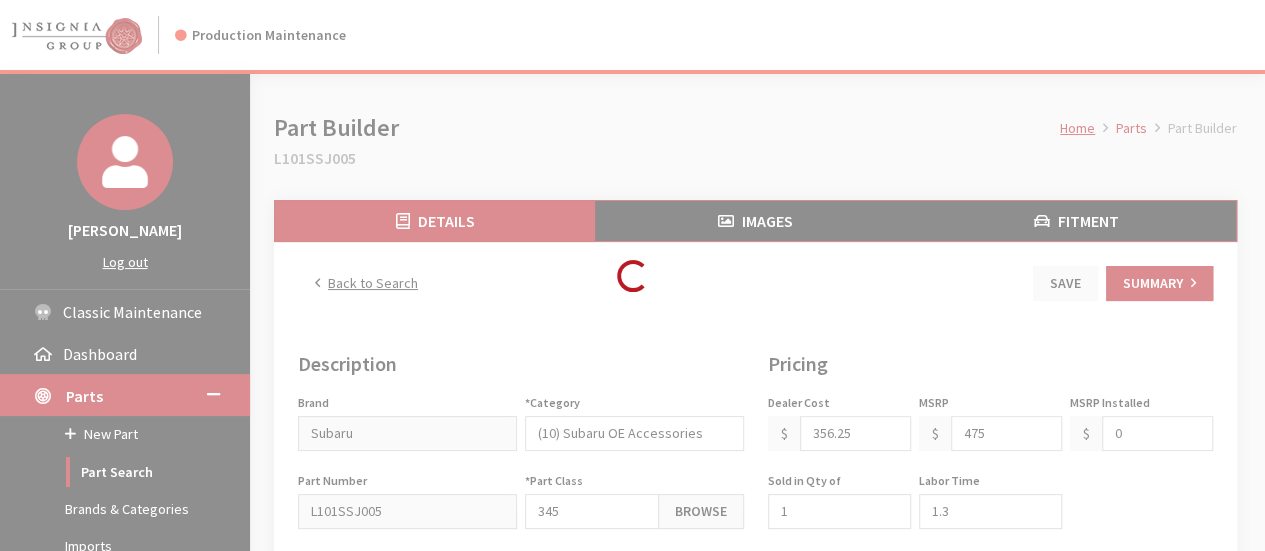 type on "475.00" 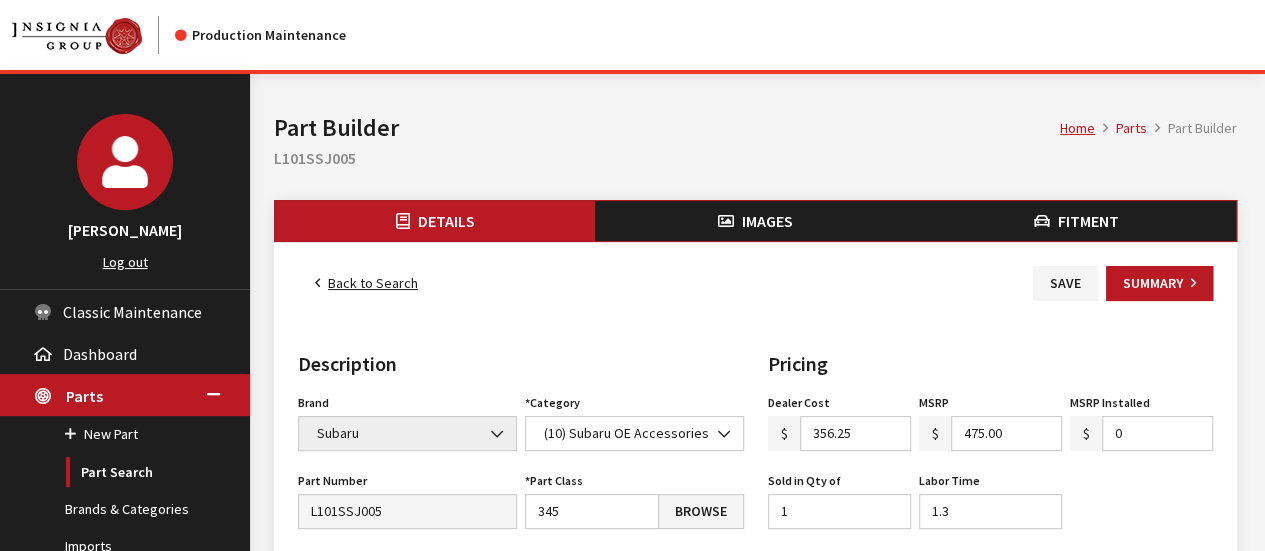 click on "Back to Search" at bounding box center (366, 283) 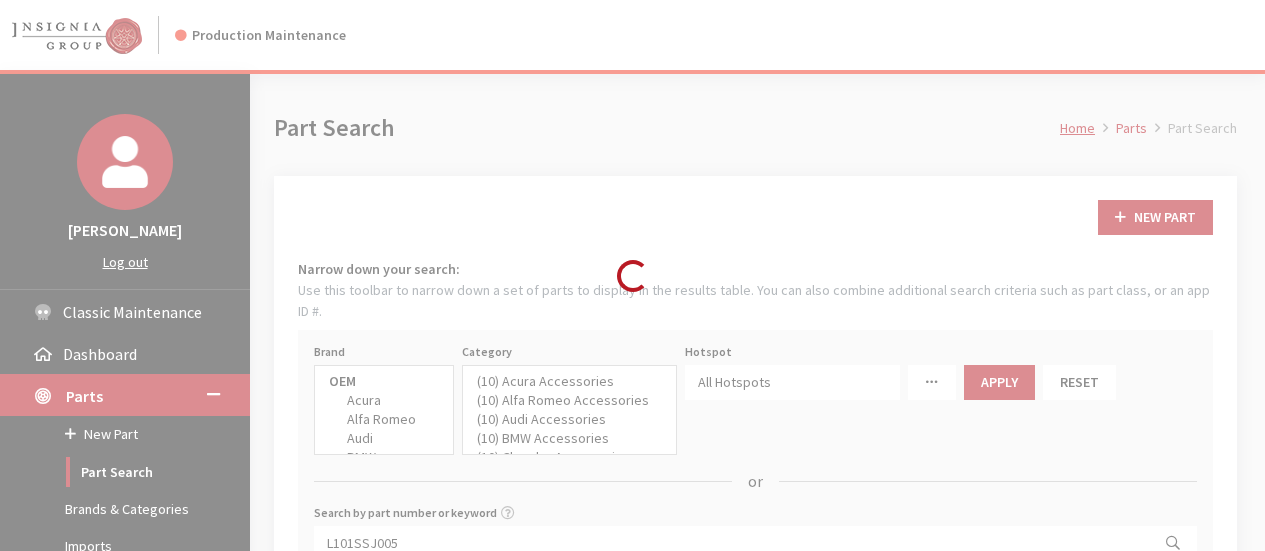 select 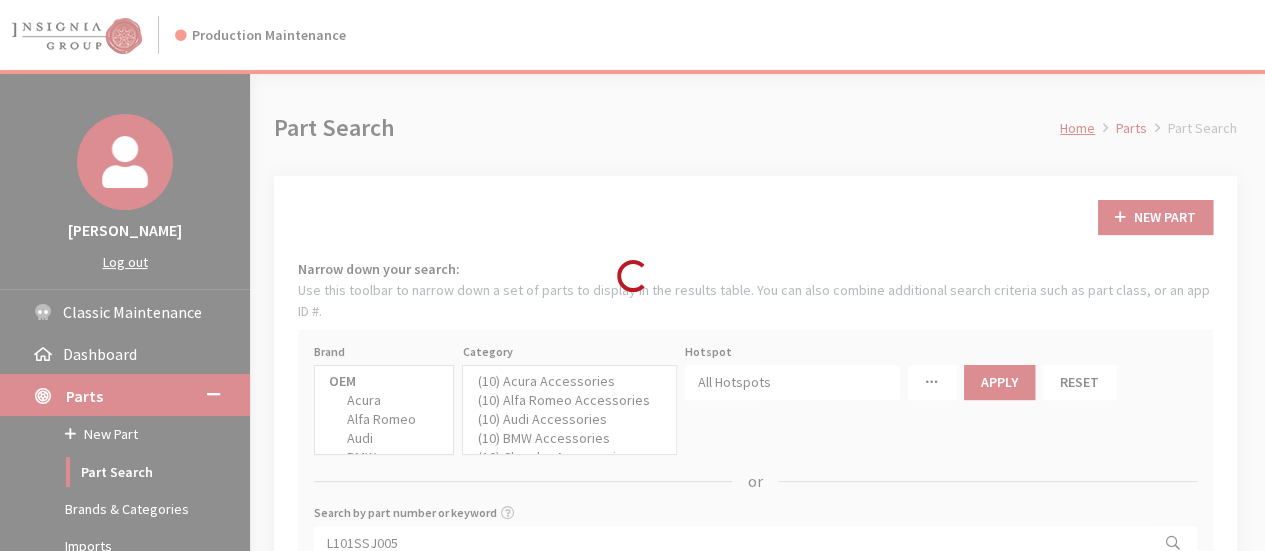 select 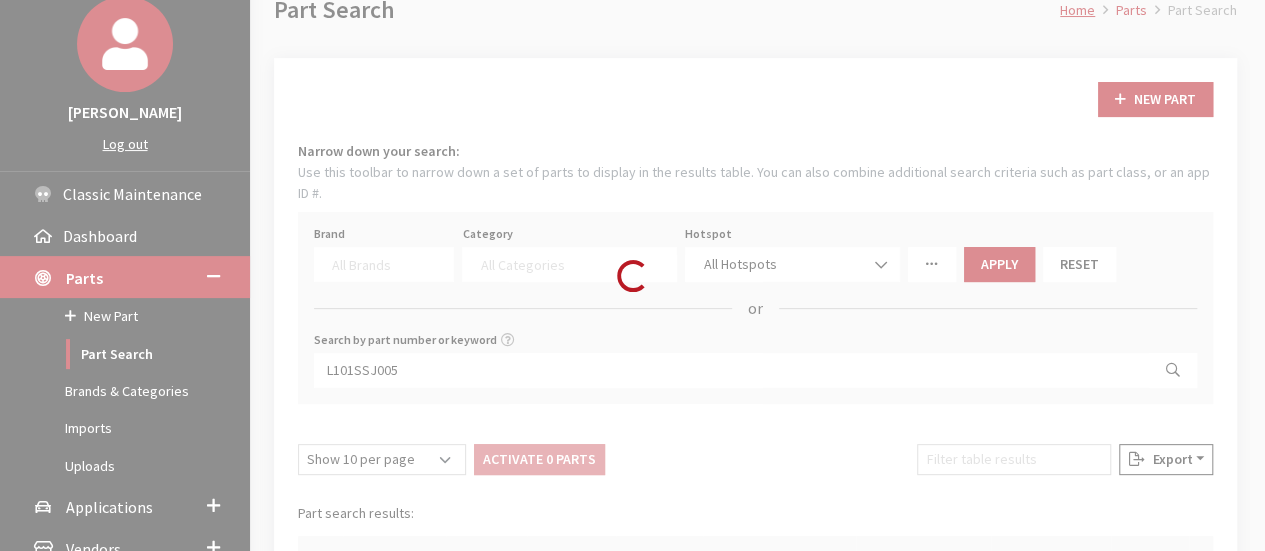 scroll, scrollTop: 200, scrollLeft: 0, axis: vertical 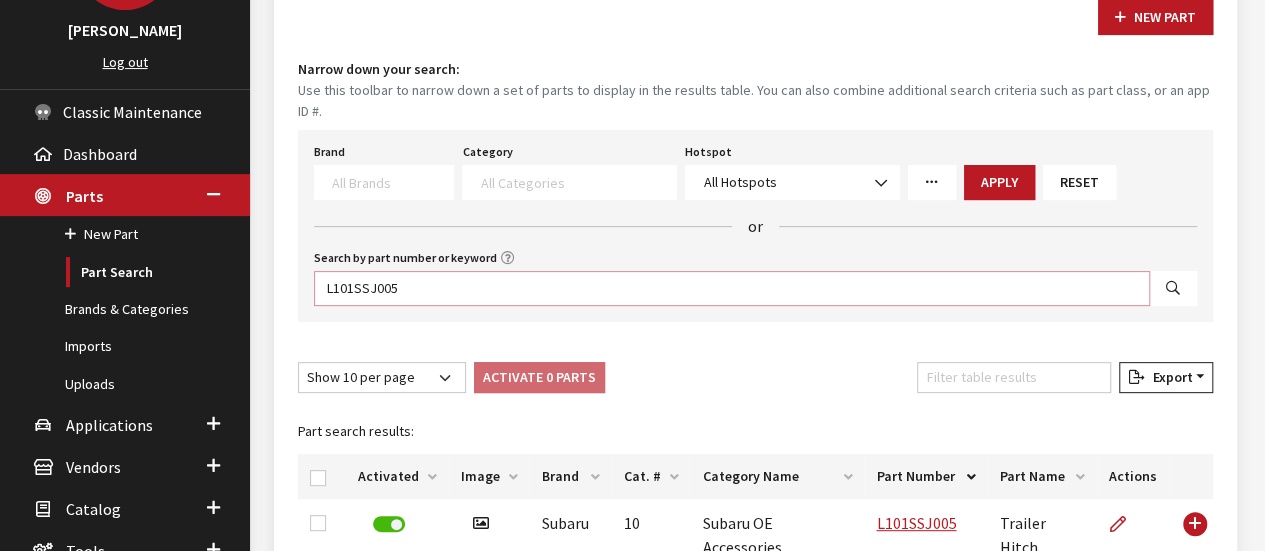 click on "L101SSJ005" at bounding box center [732, 288] 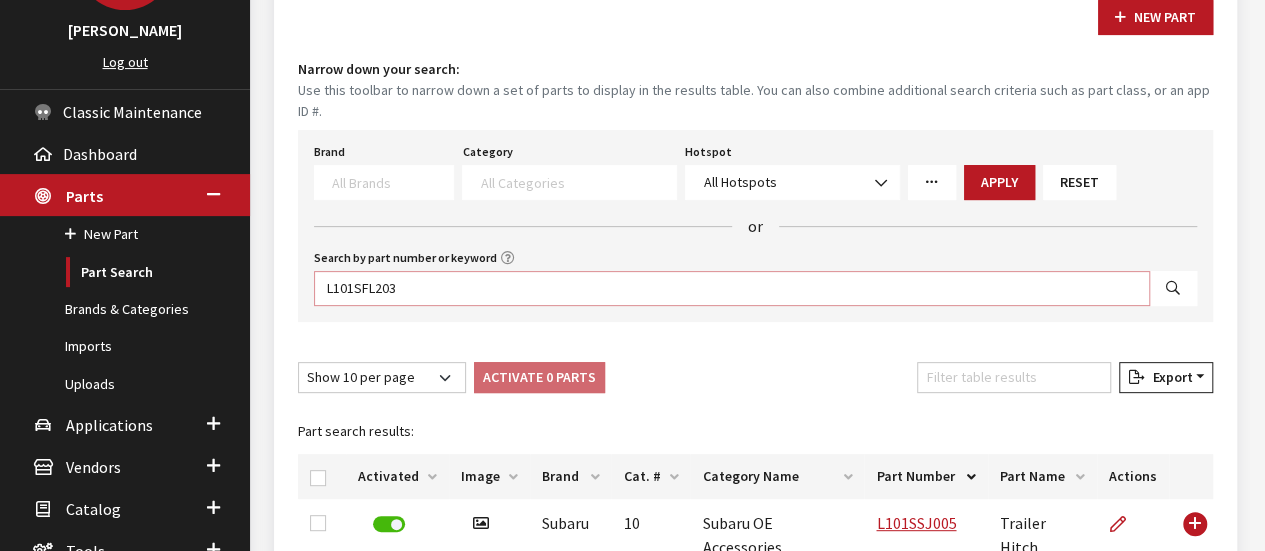 type on "L101SFL203" 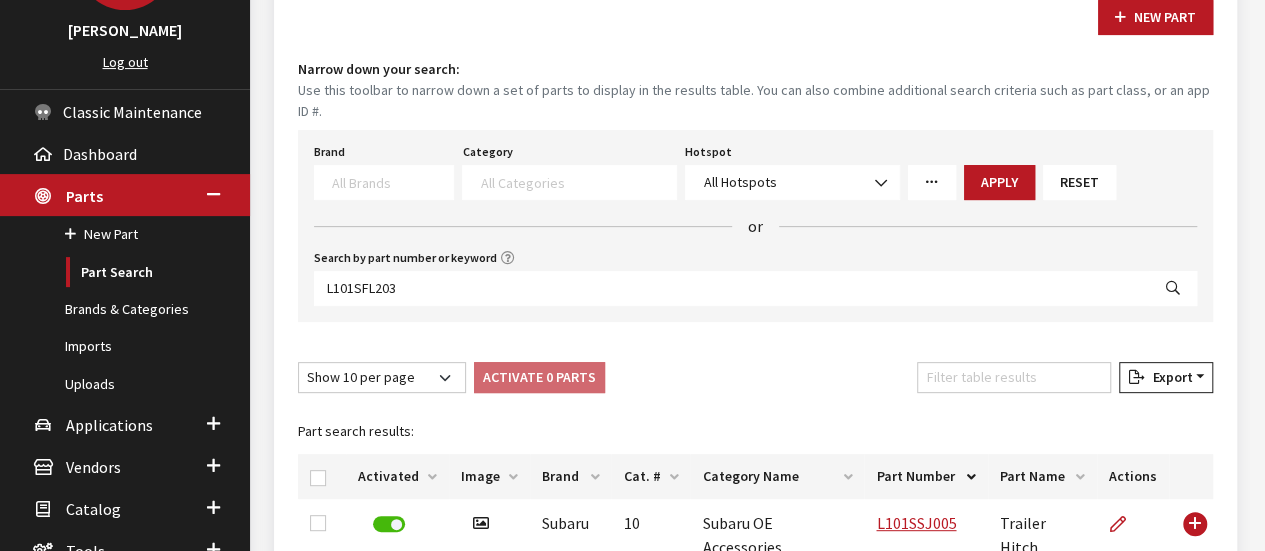 select 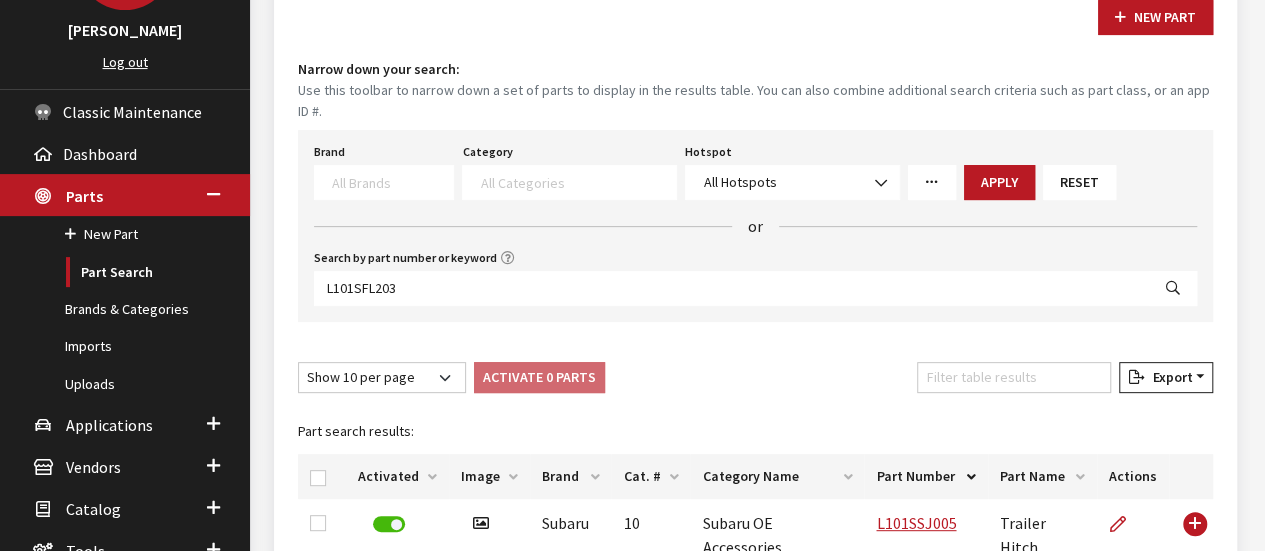select 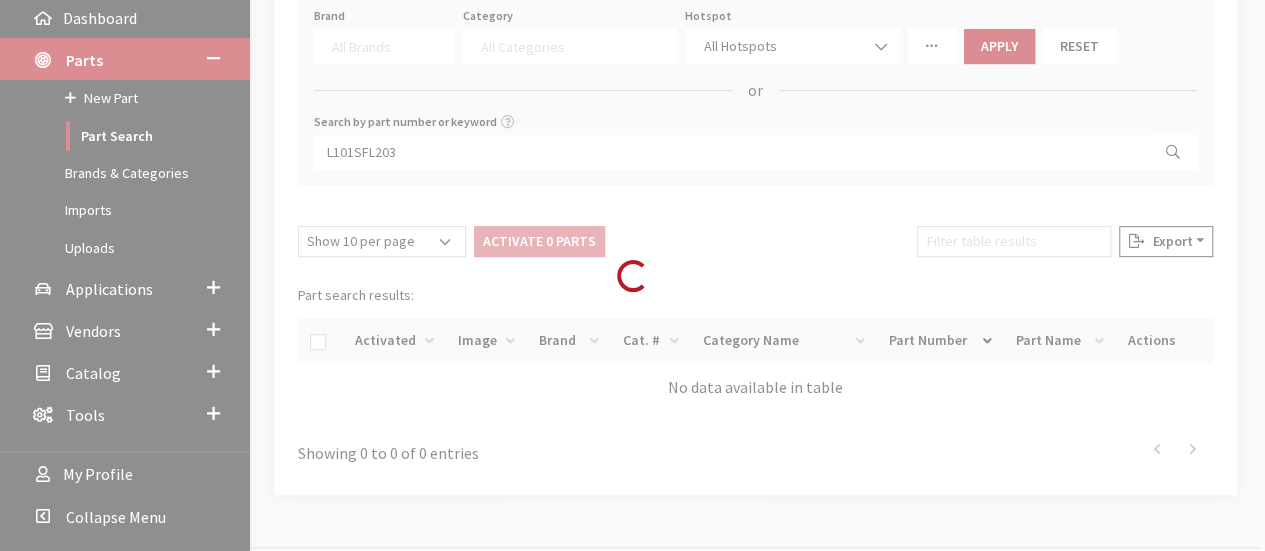 scroll, scrollTop: 339, scrollLeft: 0, axis: vertical 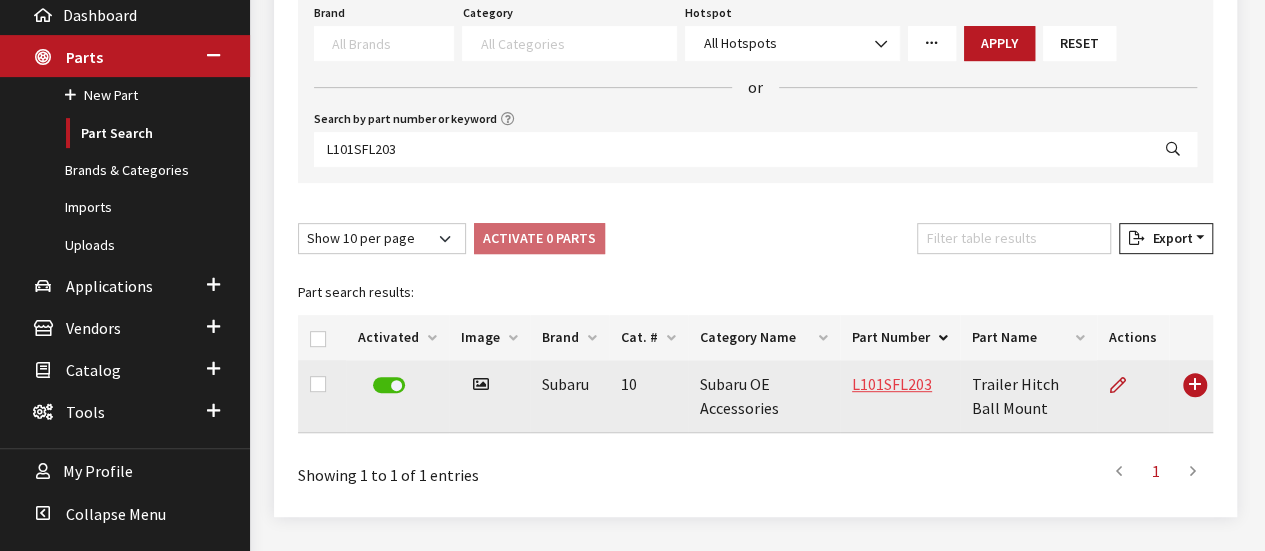click on "L101SFL203" at bounding box center [892, 384] 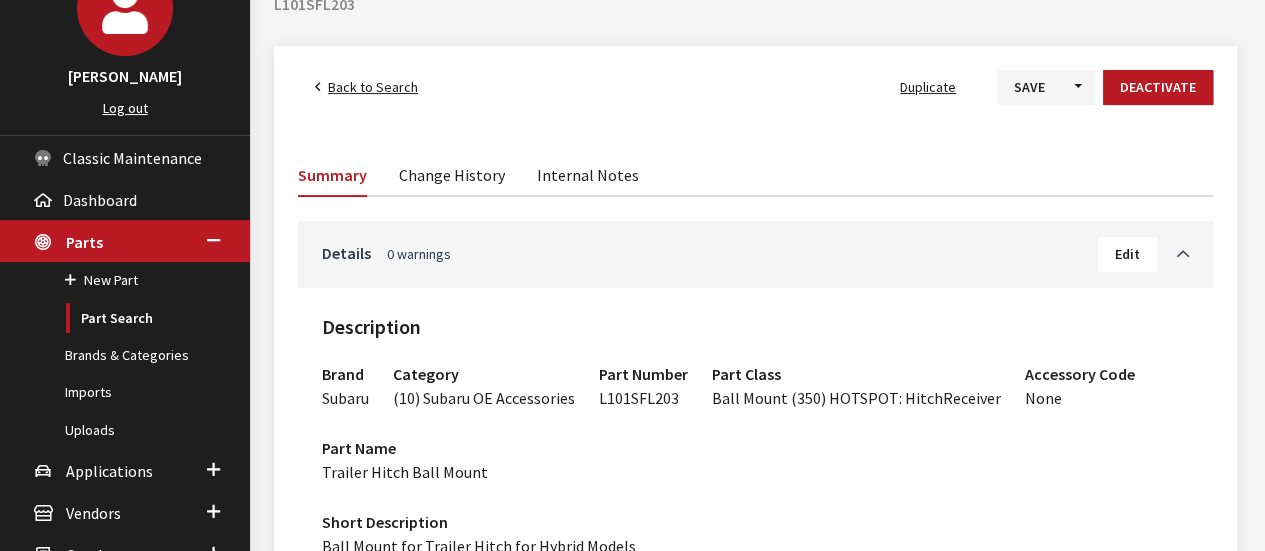scroll, scrollTop: 0, scrollLeft: 0, axis: both 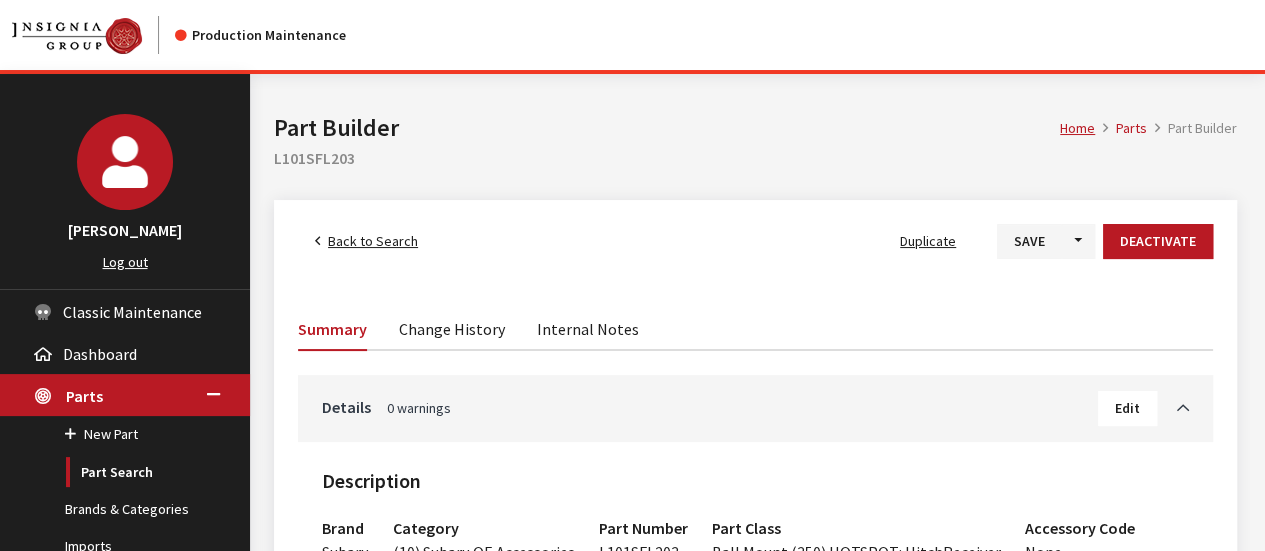click on "Back to Search" at bounding box center [373, 241] 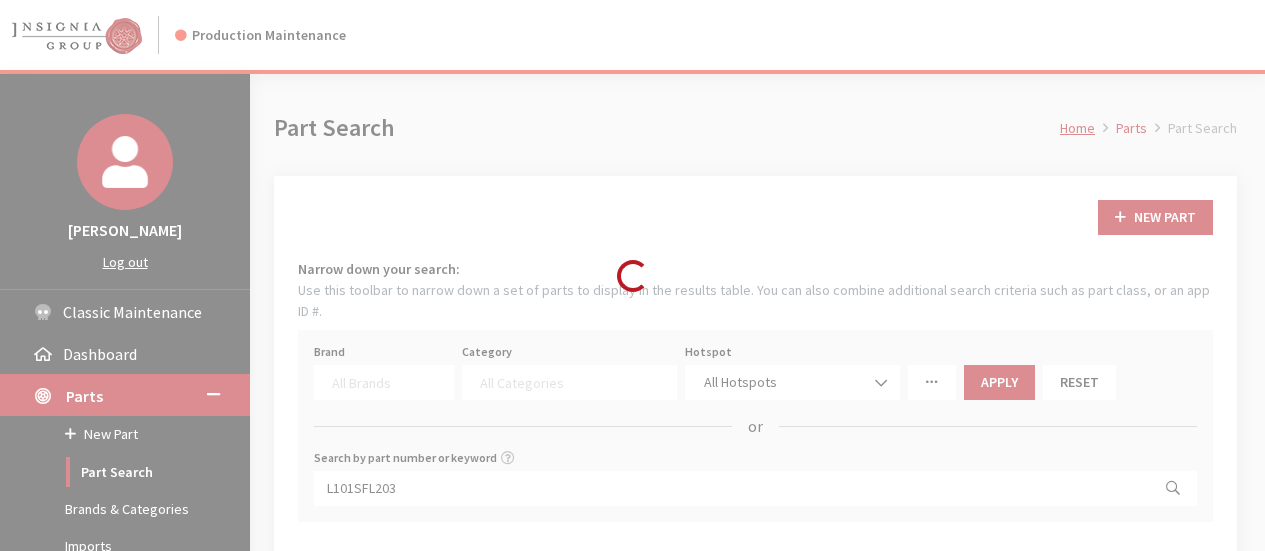 select 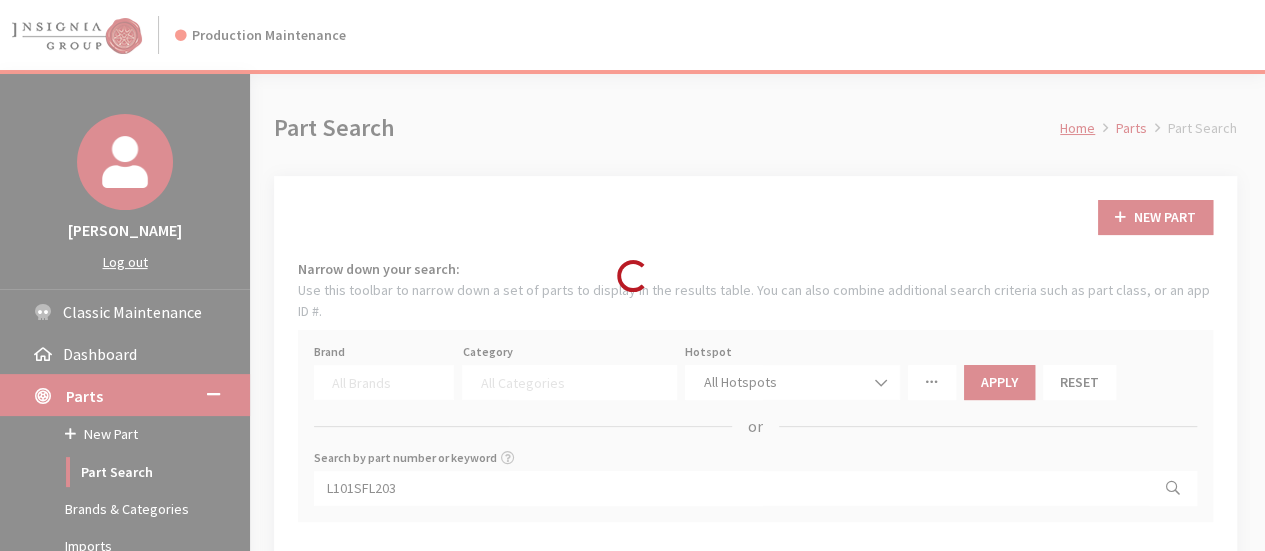 click on "Loading..." at bounding box center [632, 275] 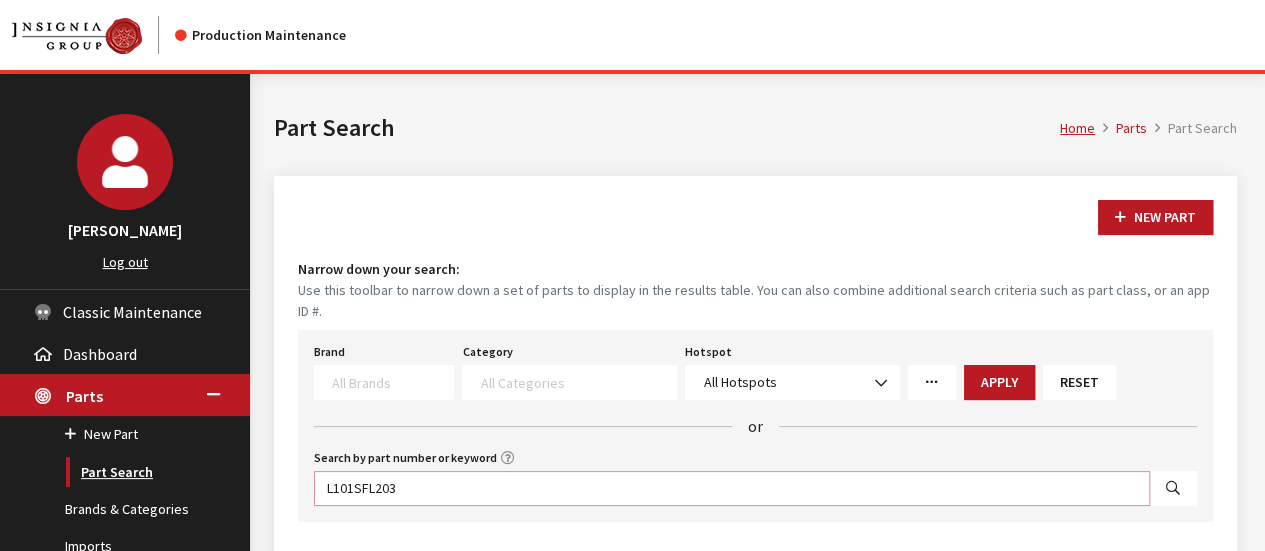 drag, startPoint x: 408, startPoint y: 463, endPoint x: 234, endPoint y: 455, distance: 174.1838 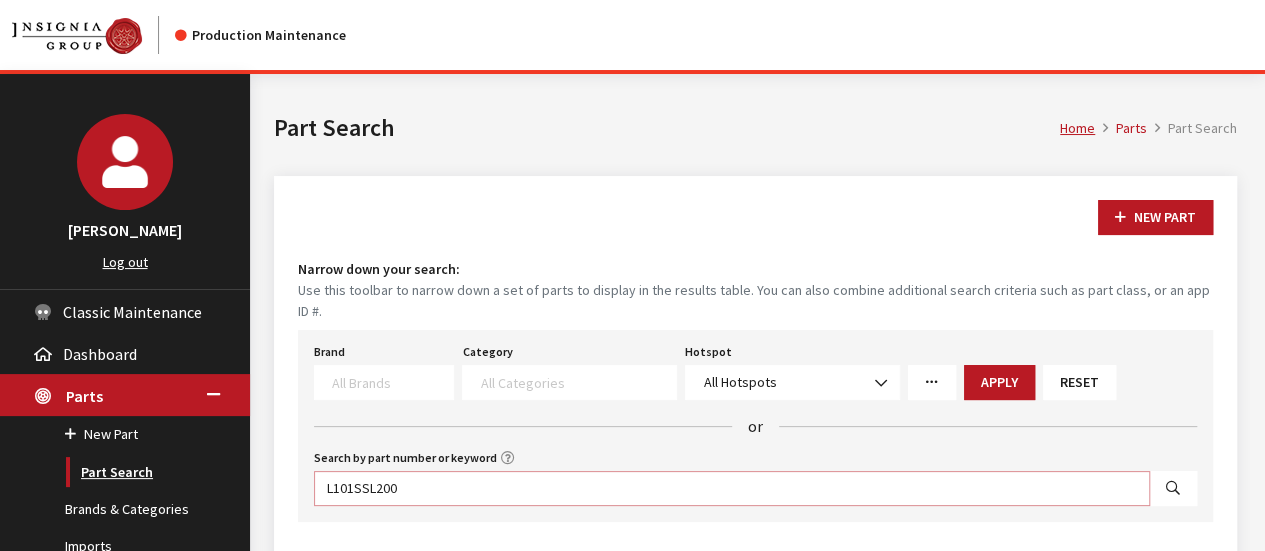 type on "L101SSL200" 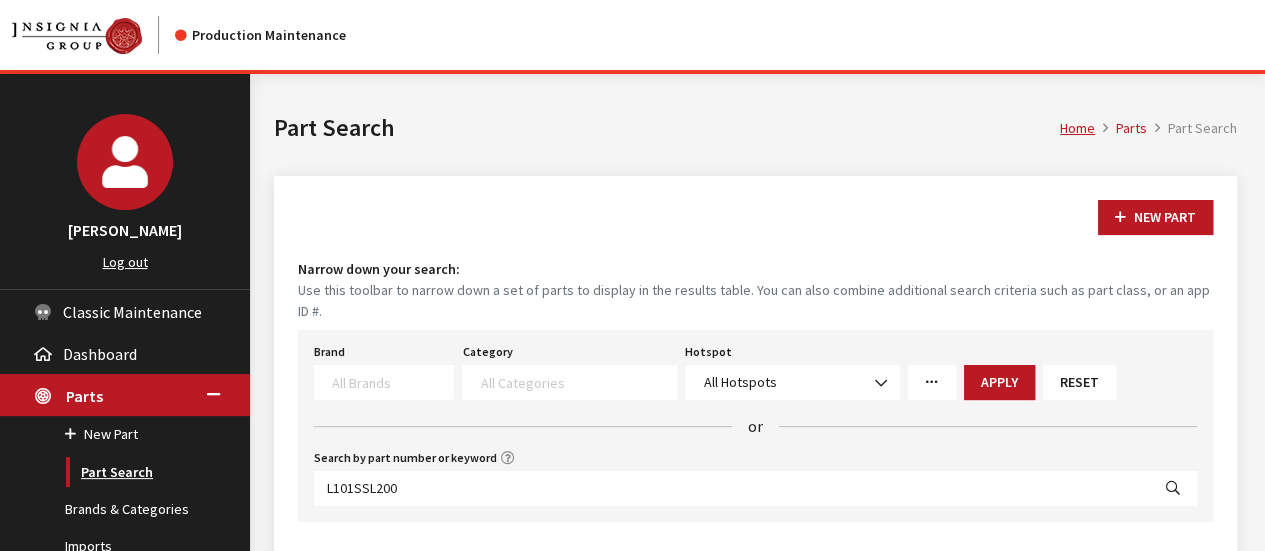 select 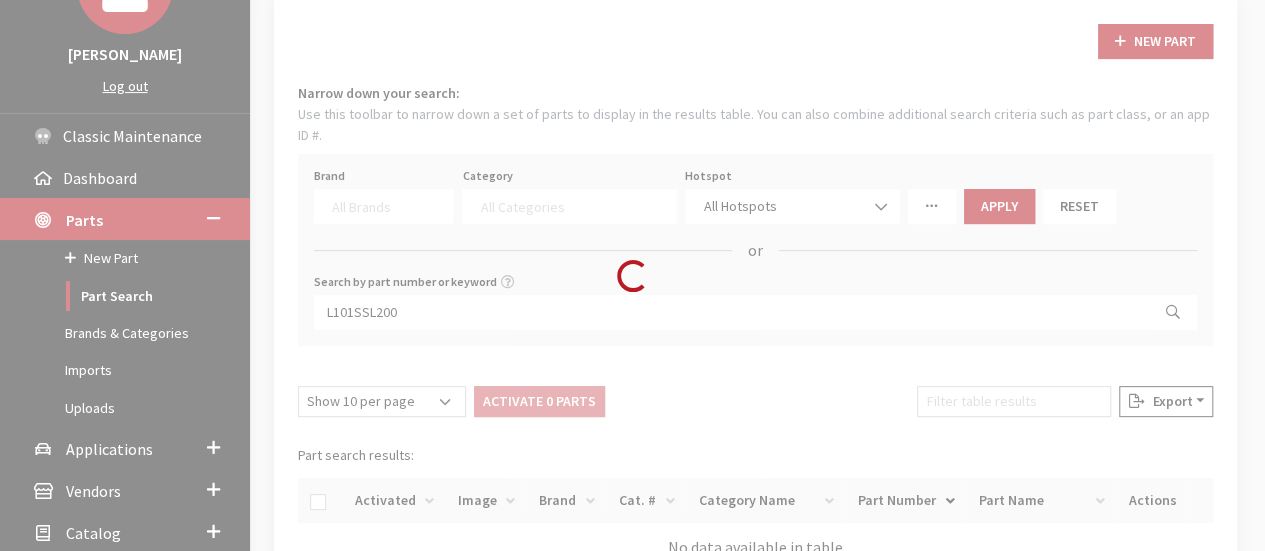 scroll, scrollTop: 339, scrollLeft: 0, axis: vertical 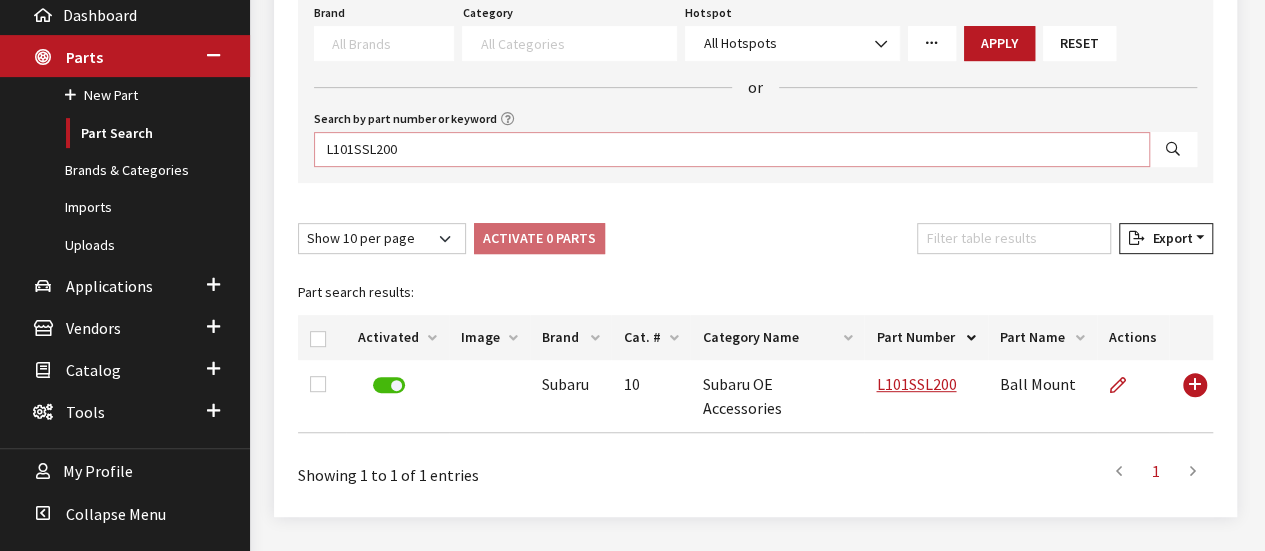 click on "L101SSL200" at bounding box center (732, 149) 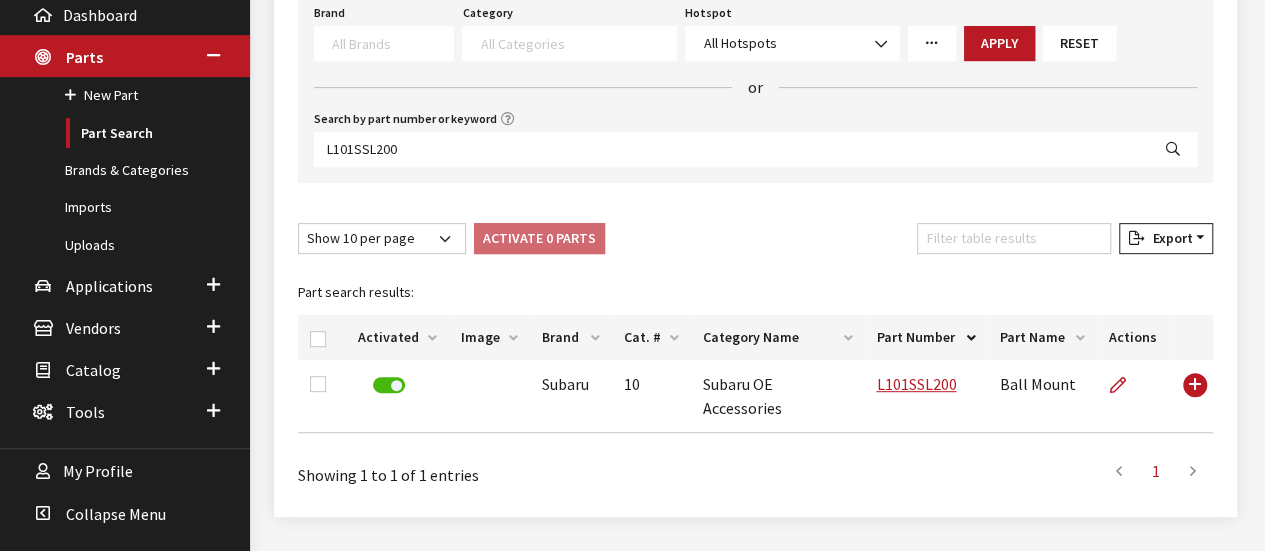 select 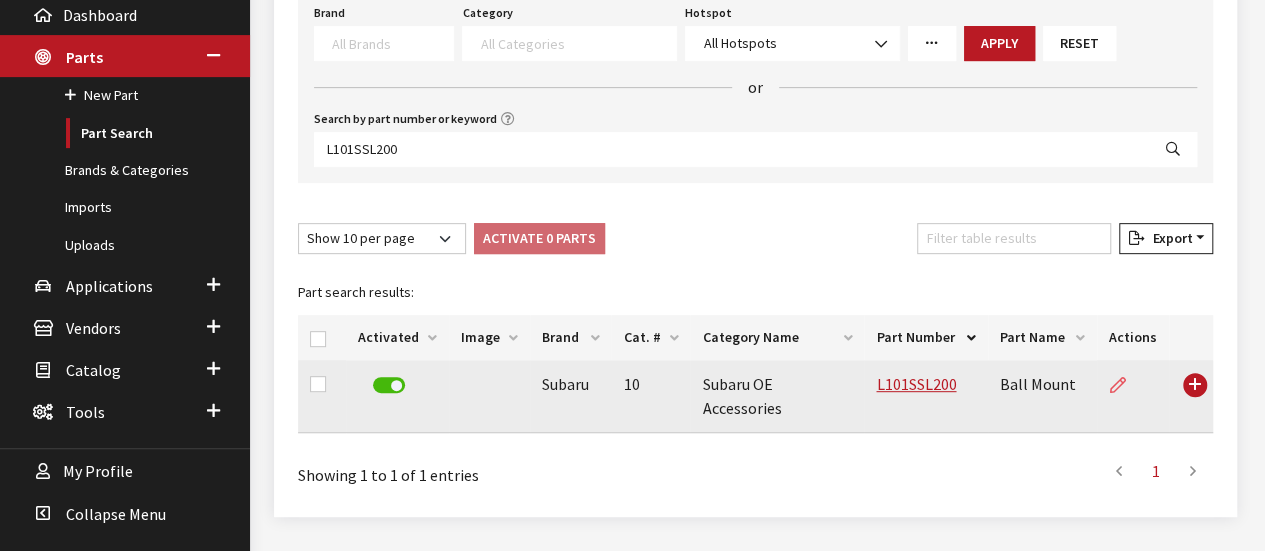 click at bounding box center [1118, 386] 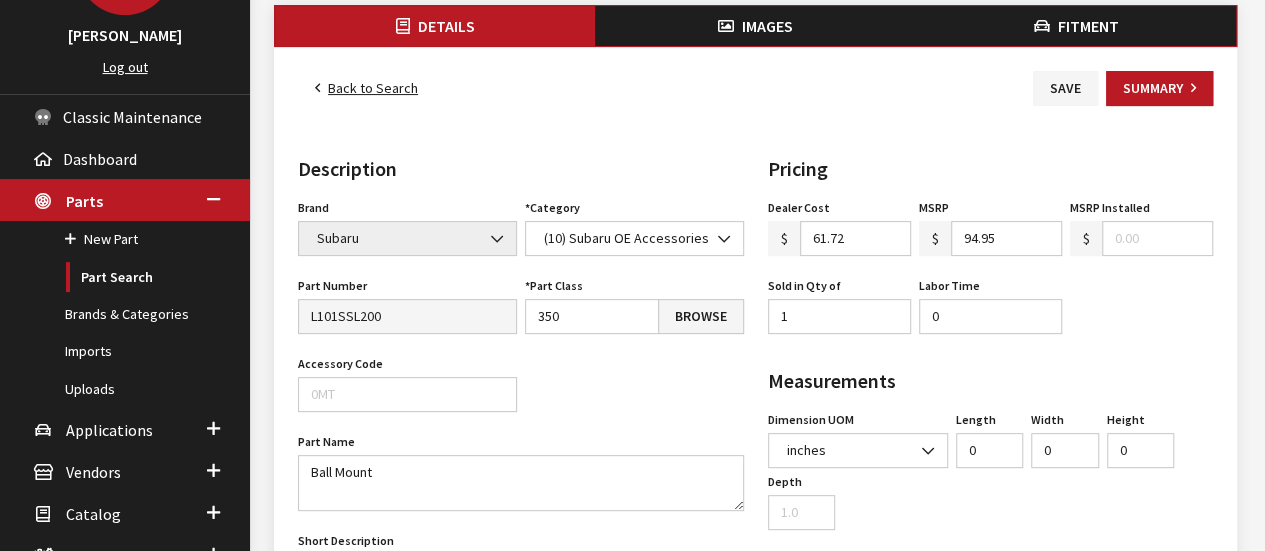scroll, scrollTop: 200, scrollLeft: 0, axis: vertical 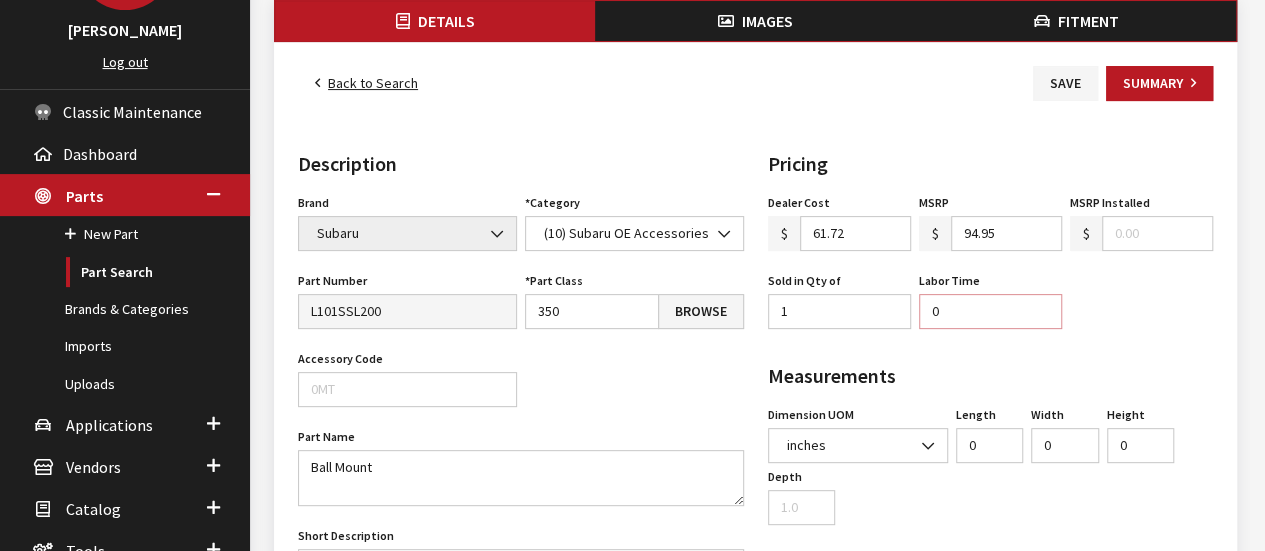click on "0" at bounding box center (990, 311) 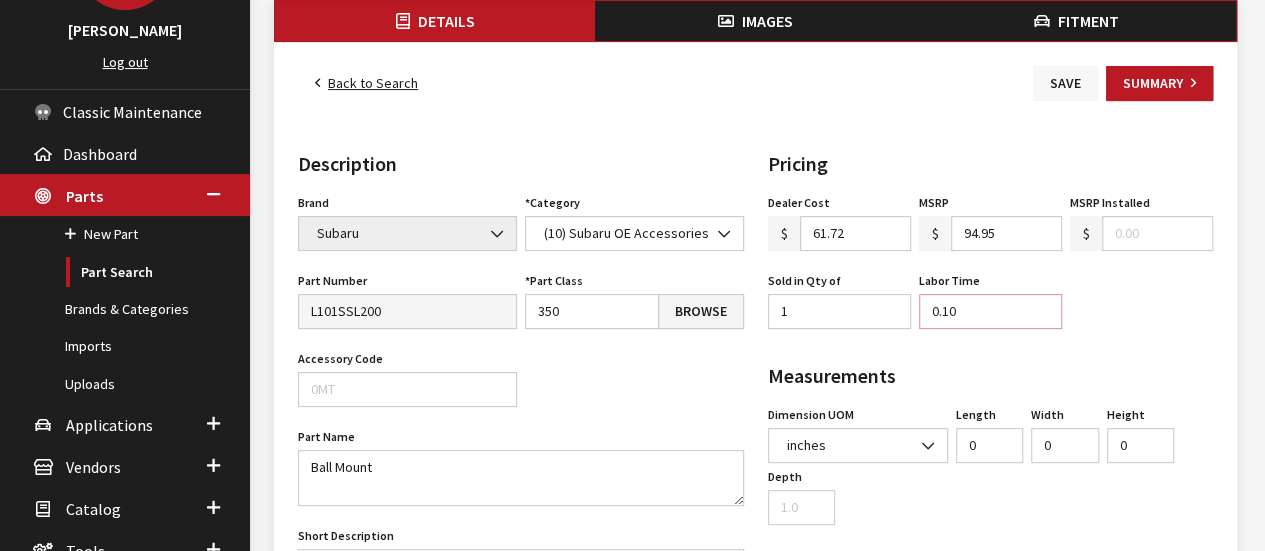 type on "0.10" 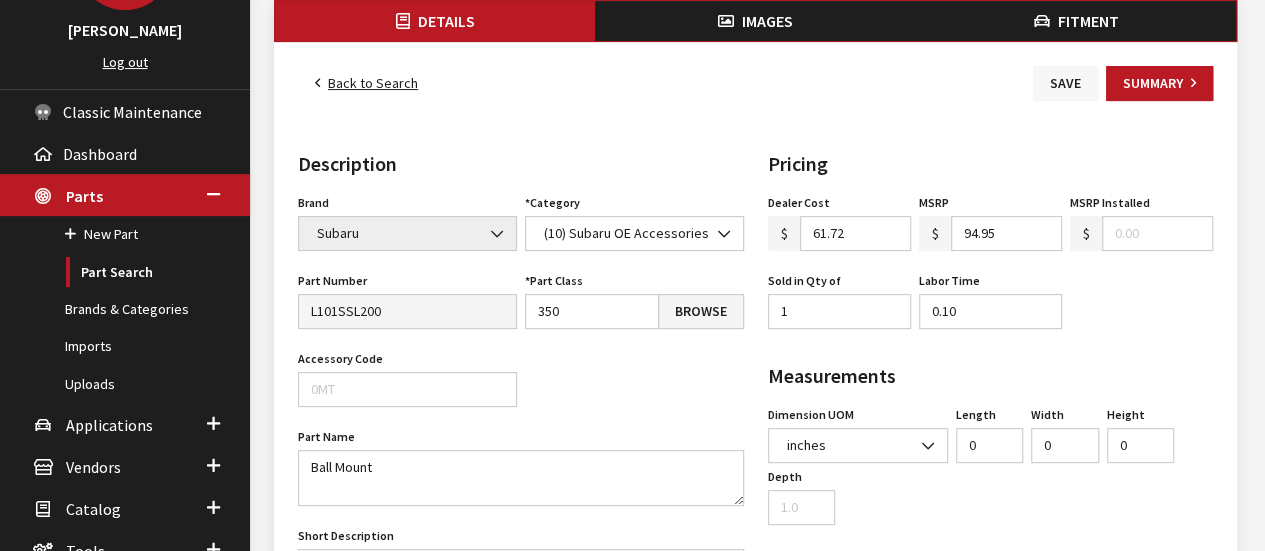 click on "Save" at bounding box center [1065, 83] 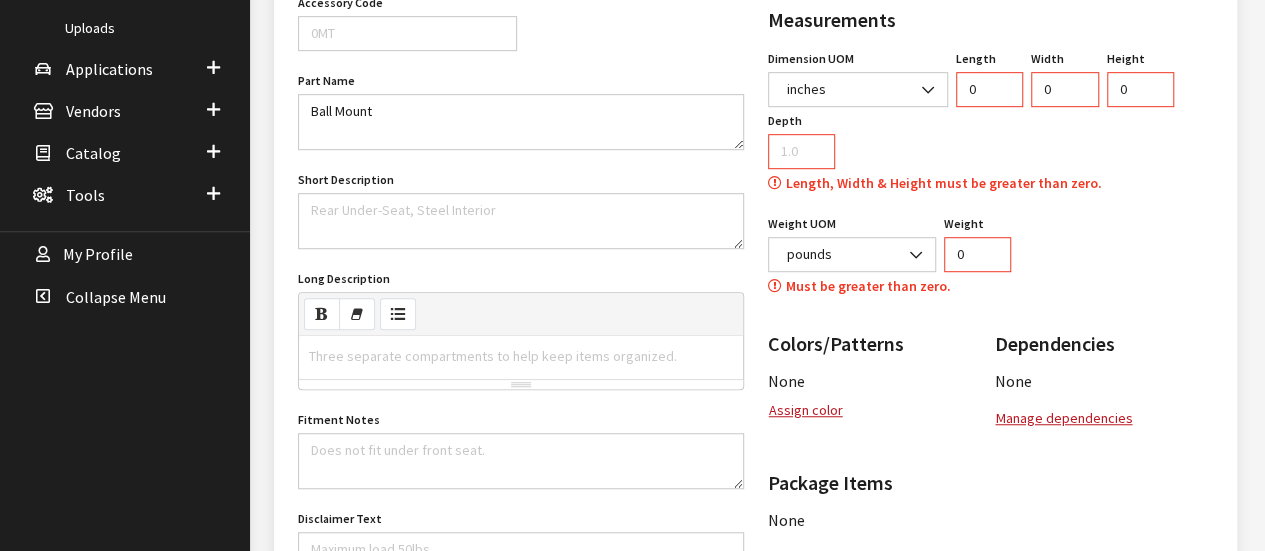 scroll, scrollTop: 522, scrollLeft: 0, axis: vertical 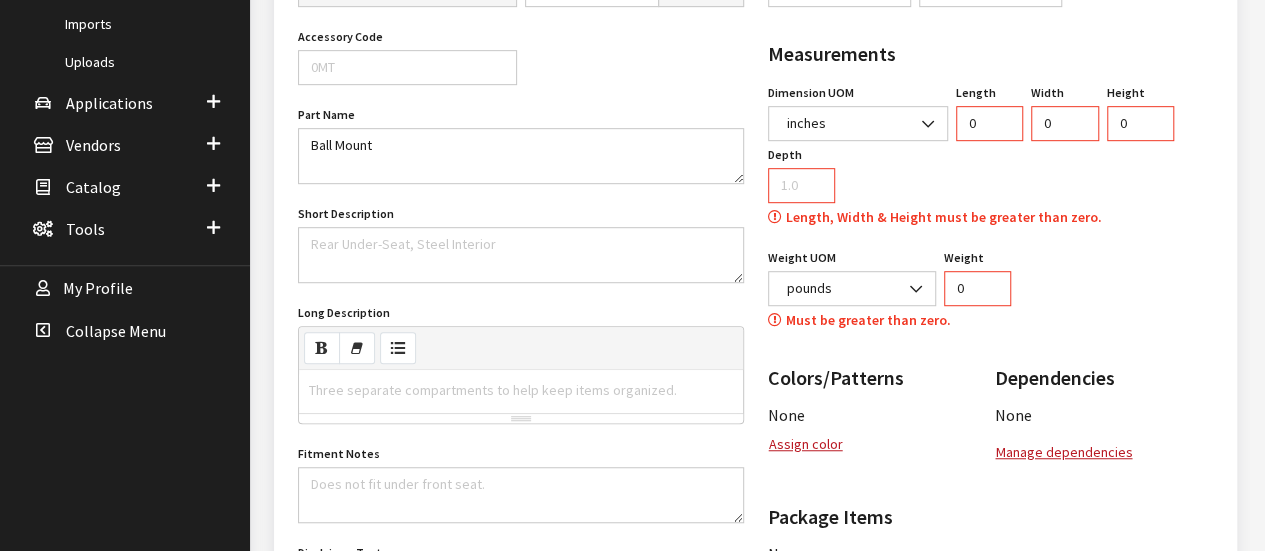 click on "0" at bounding box center [978, 288] 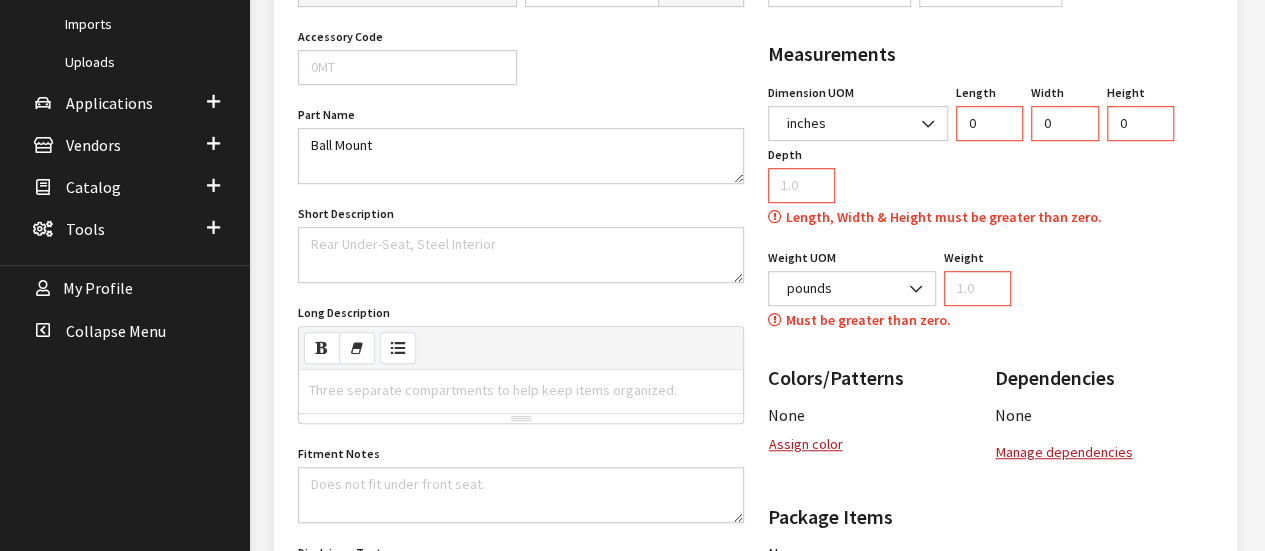 type 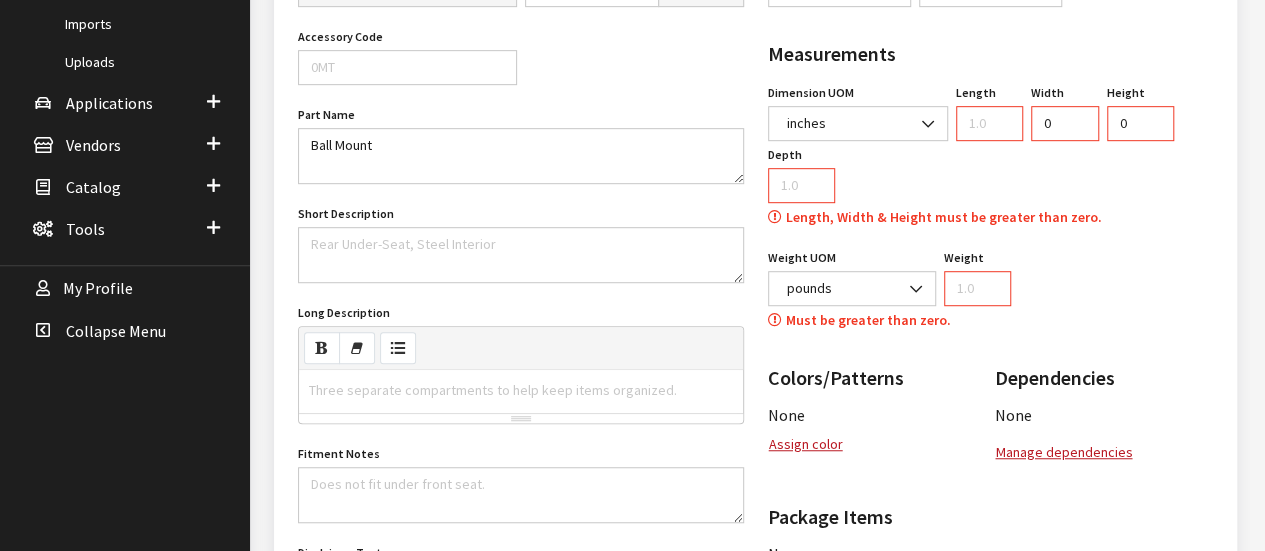 type 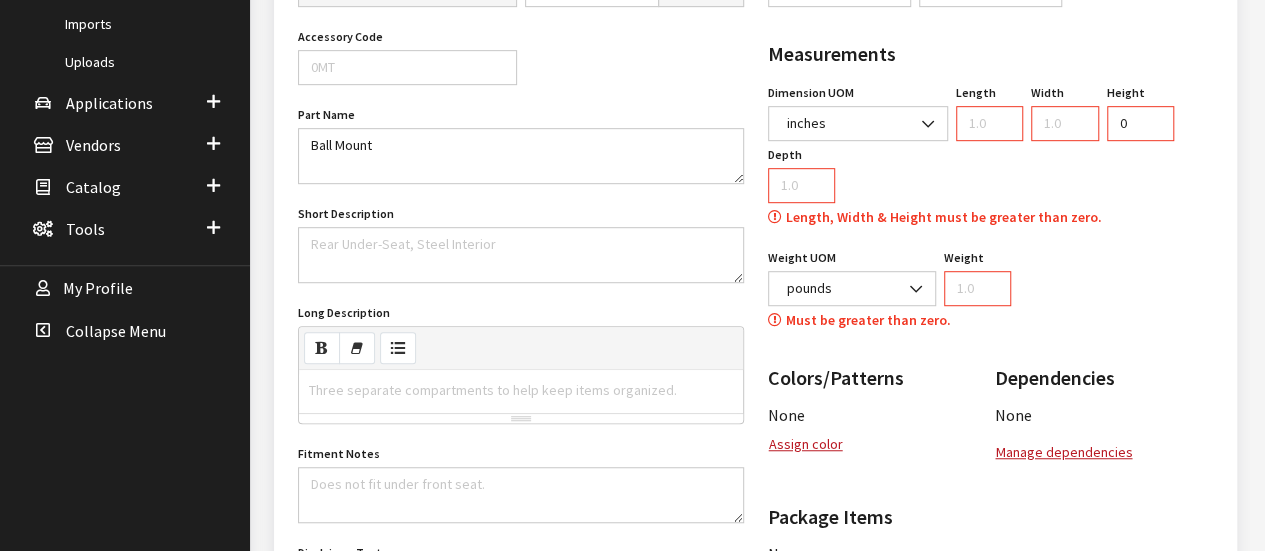 type 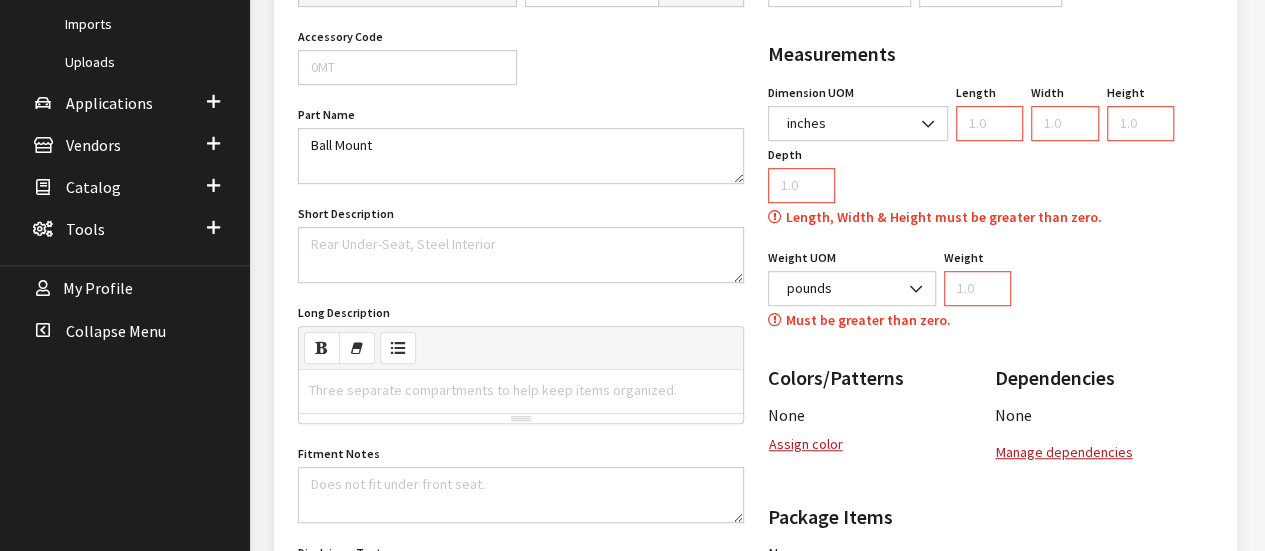 type 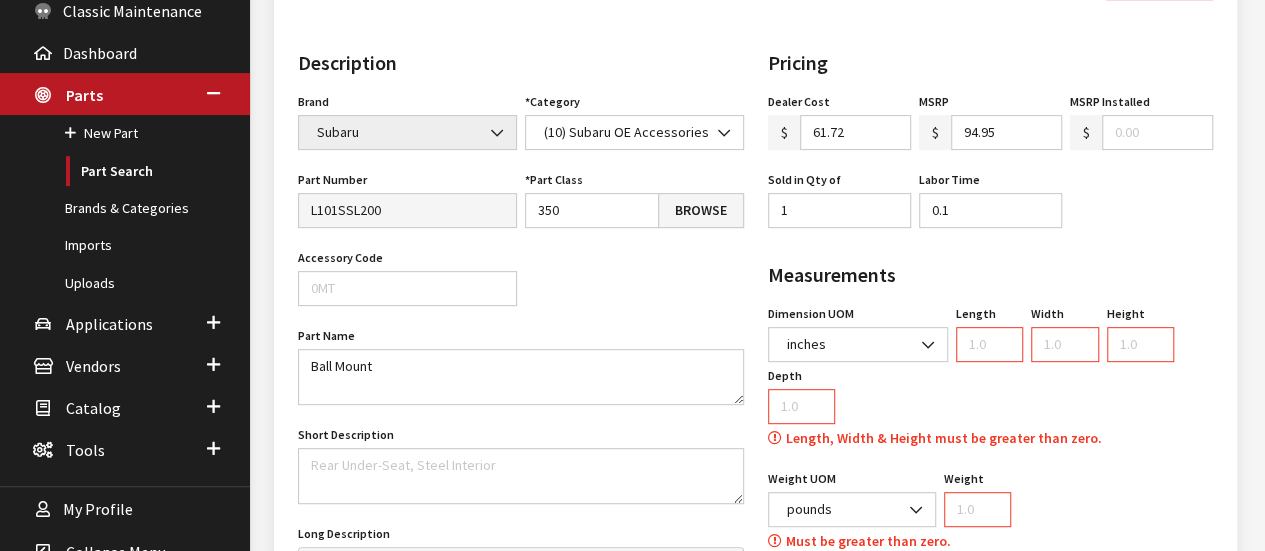 scroll, scrollTop: 0, scrollLeft: 0, axis: both 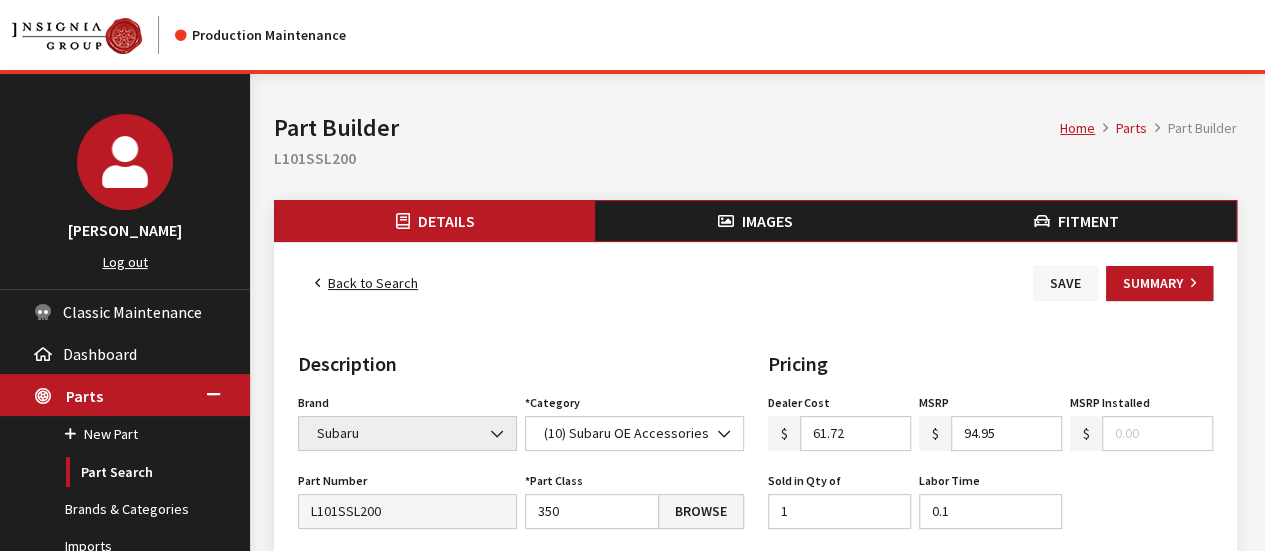 click on "Save" at bounding box center (1065, 283) 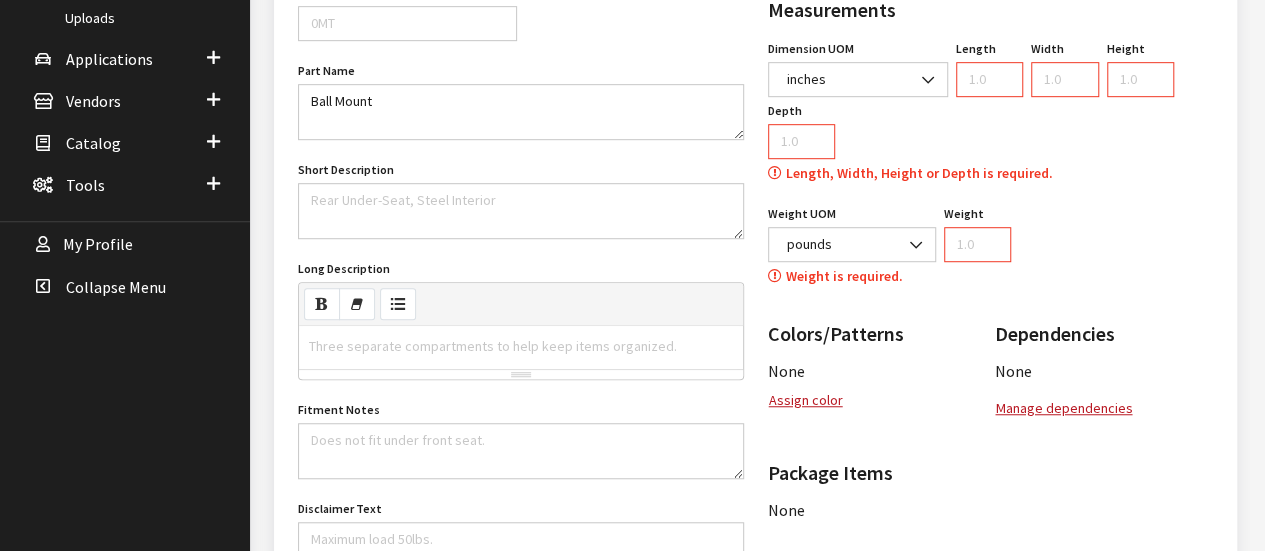 scroll, scrollTop: 522, scrollLeft: 0, axis: vertical 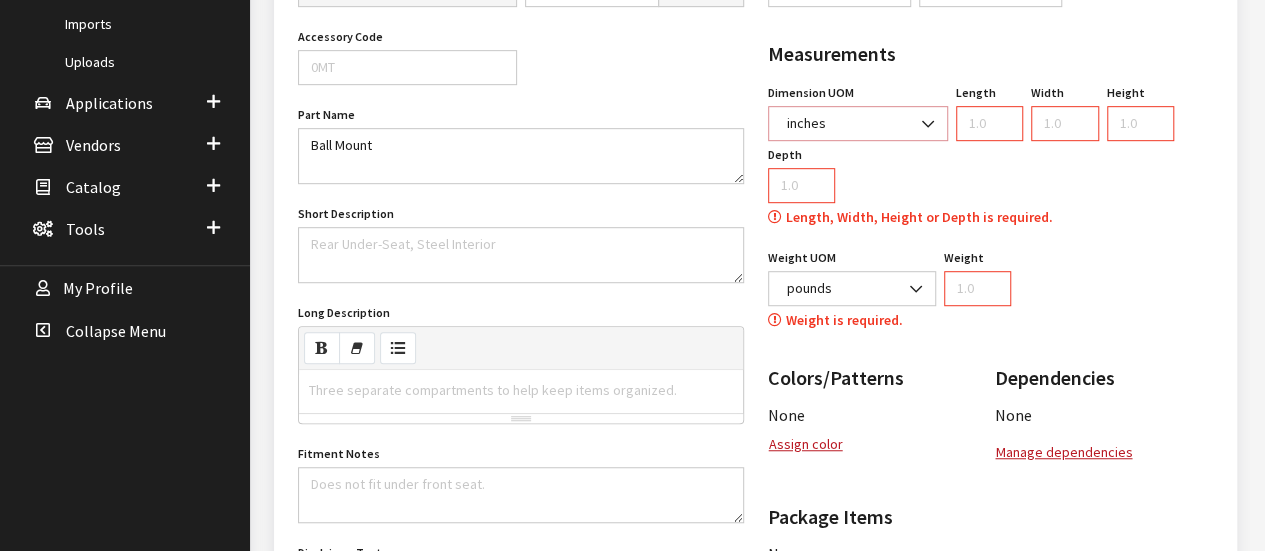 click on "inches" at bounding box center [858, 123] 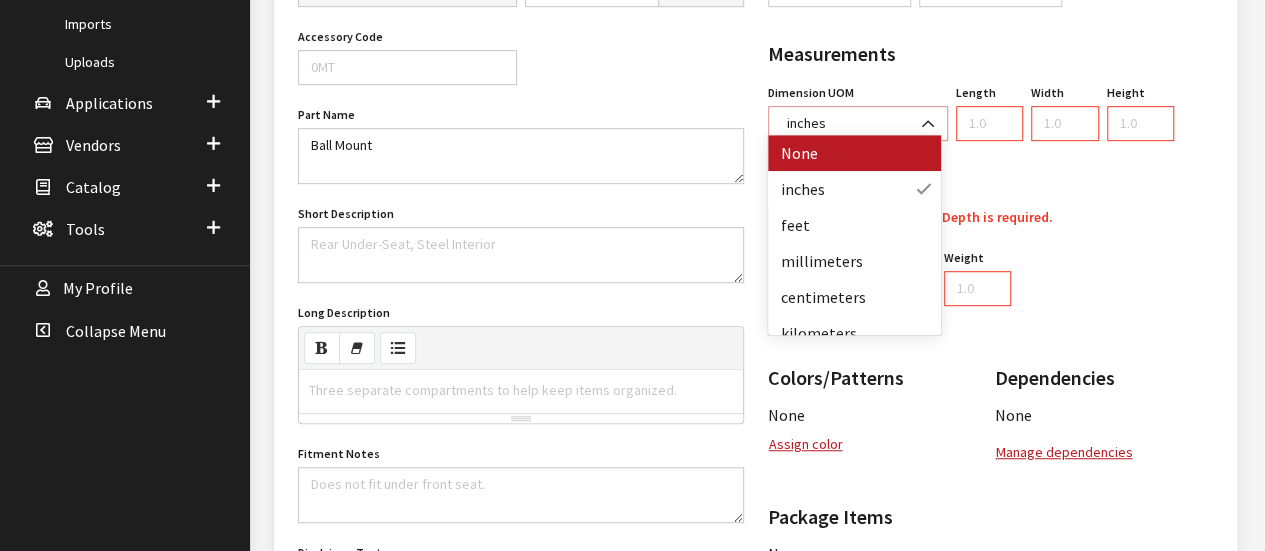 select 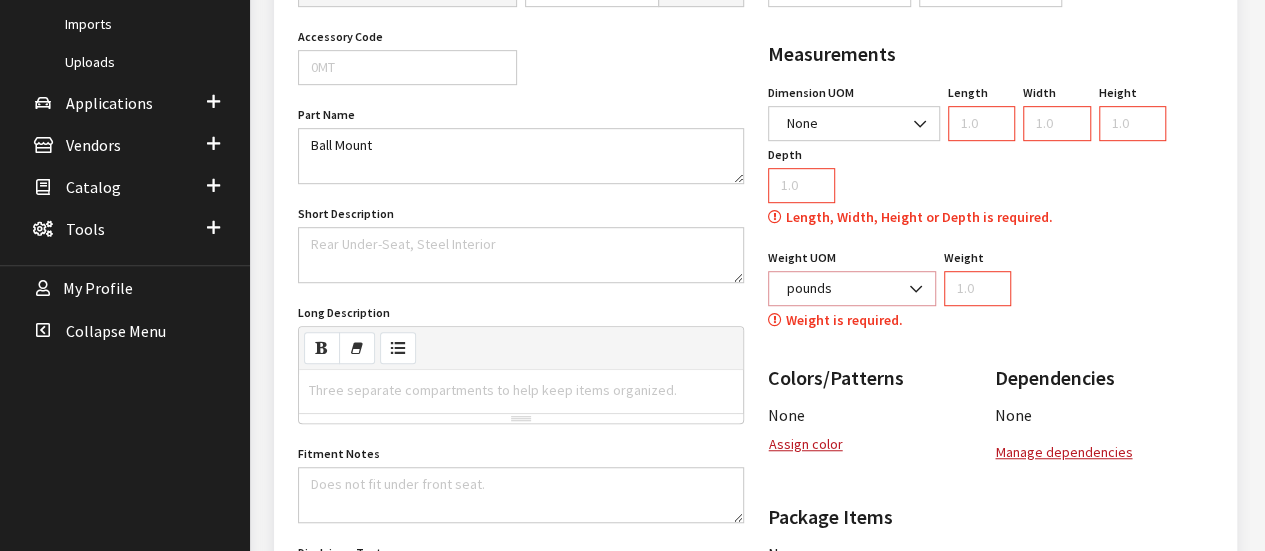 click on "pounds" at bounding box center [852, 288] 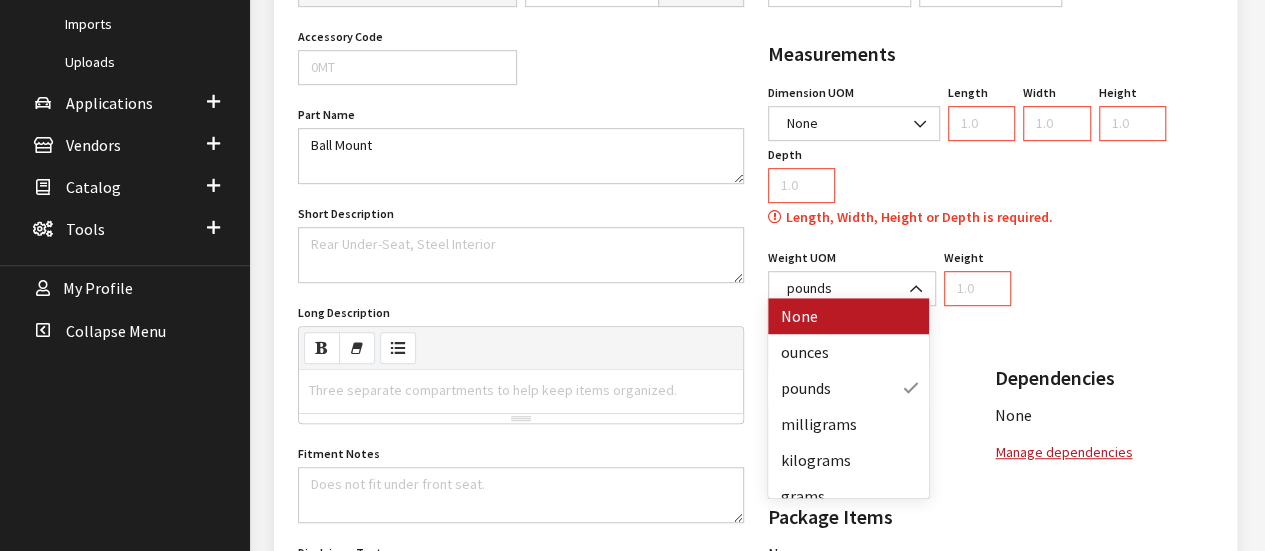 drag, startPoint x: 857, startPoint y: 313, endPoint x: 869, endPoint y: 295, distance: 21.633308 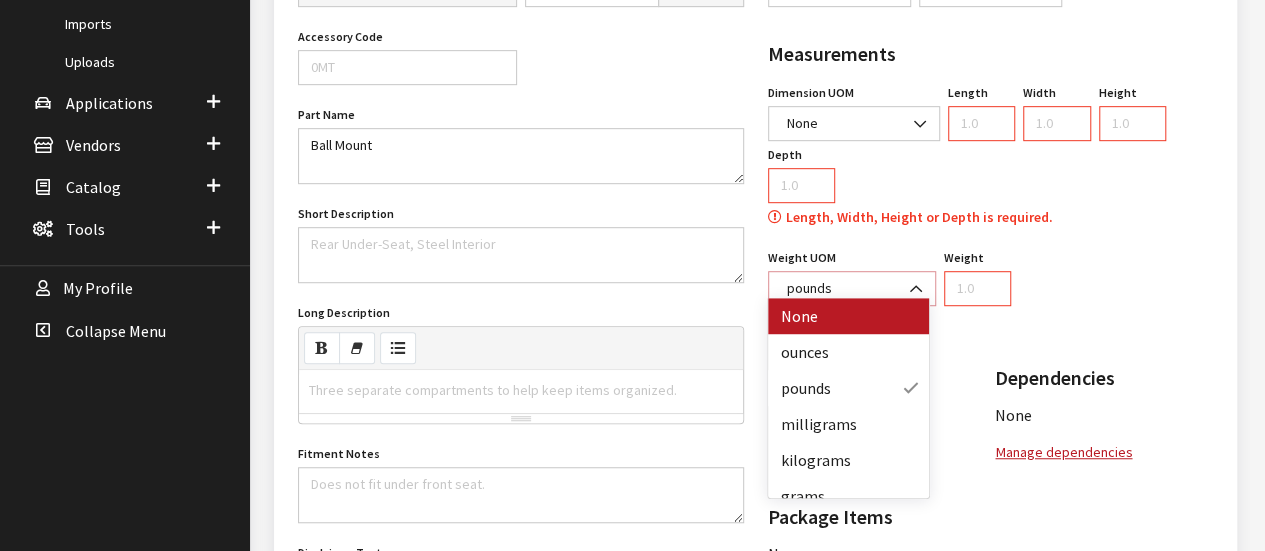 select 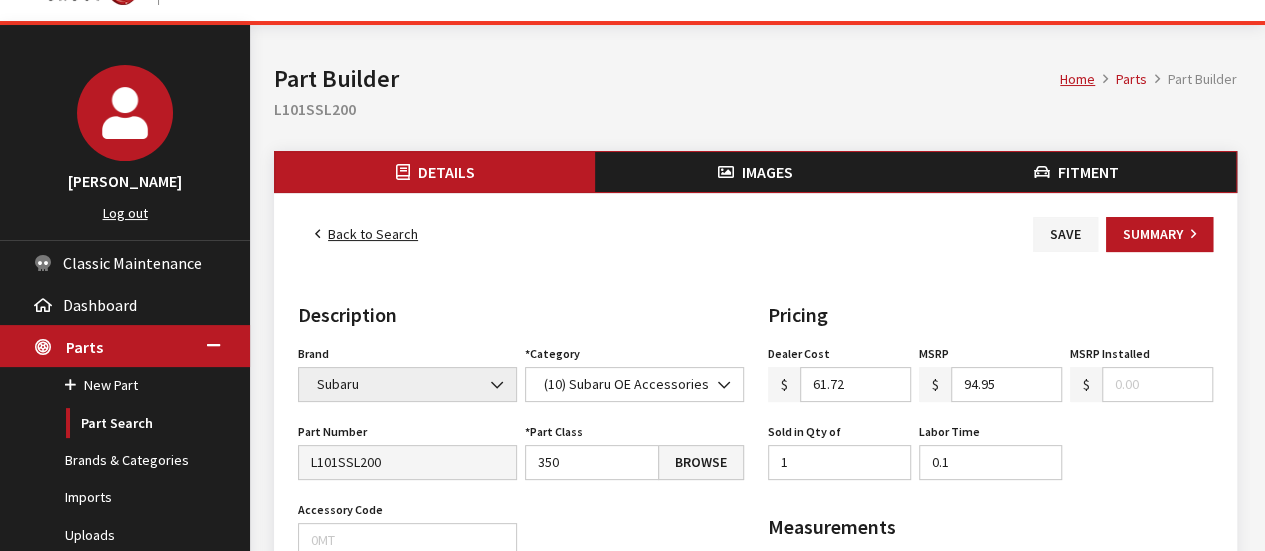 scroll, scrollTop: 0, scrollLeft: 0, axis: both 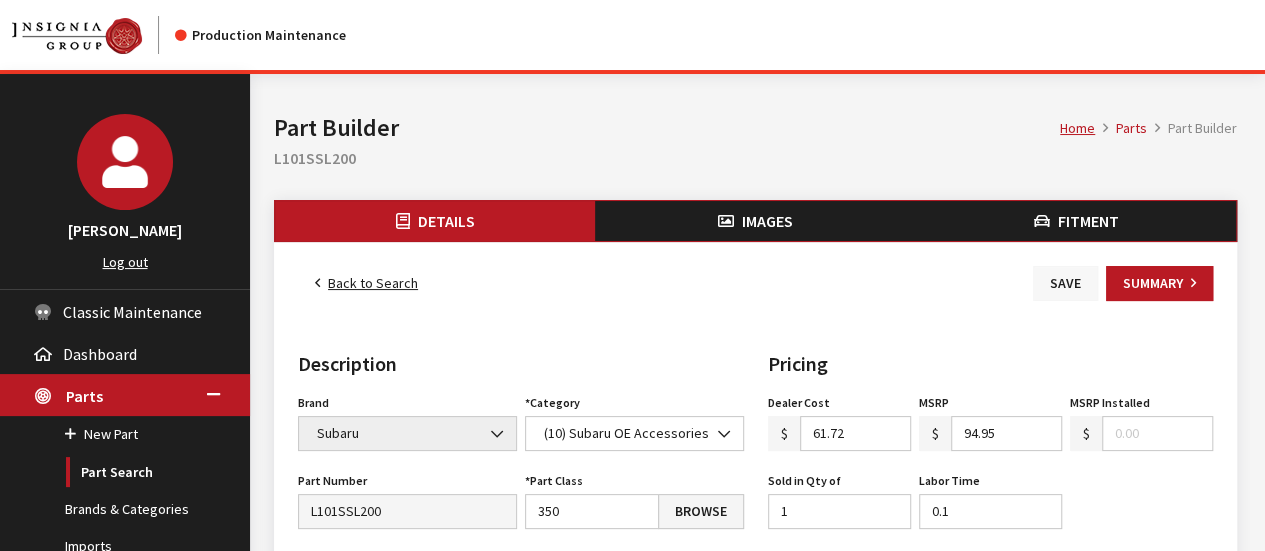 click on "Save" at bounding box center (1065, 283) 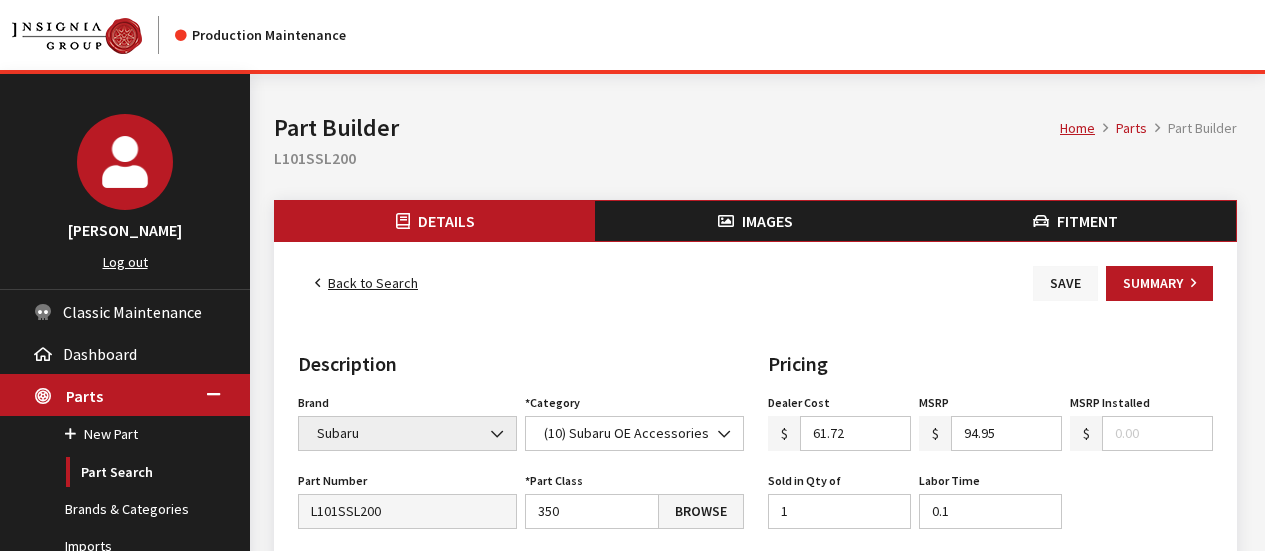 scroll, scrollTop: 0, scrollLeft: 0, axis: both 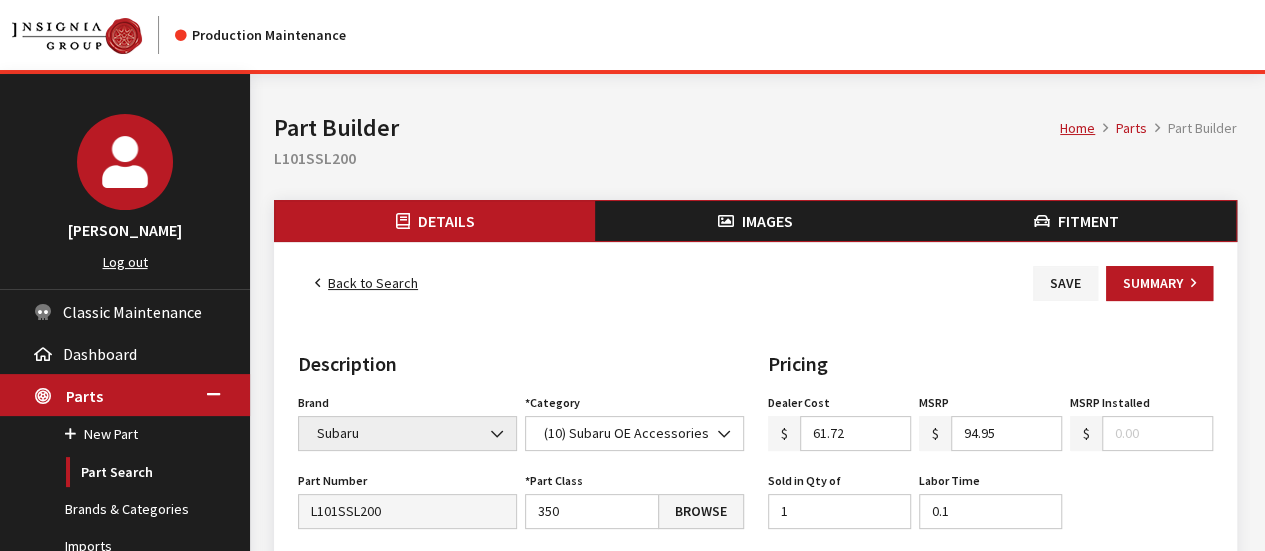 click on "Back to Search" at bounding box center [366, 283] 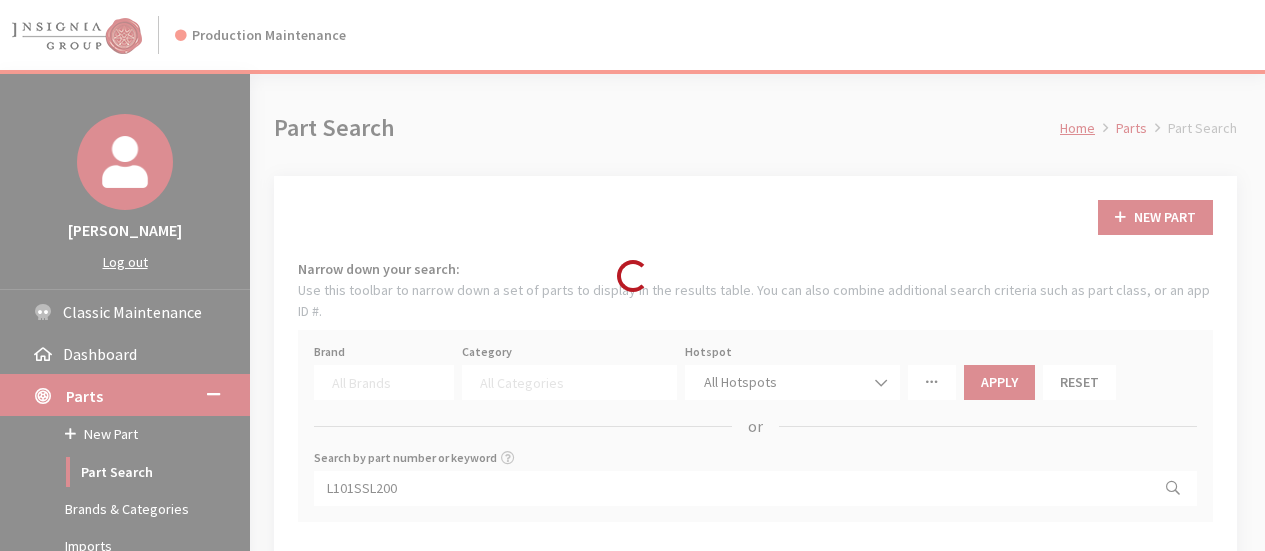 select 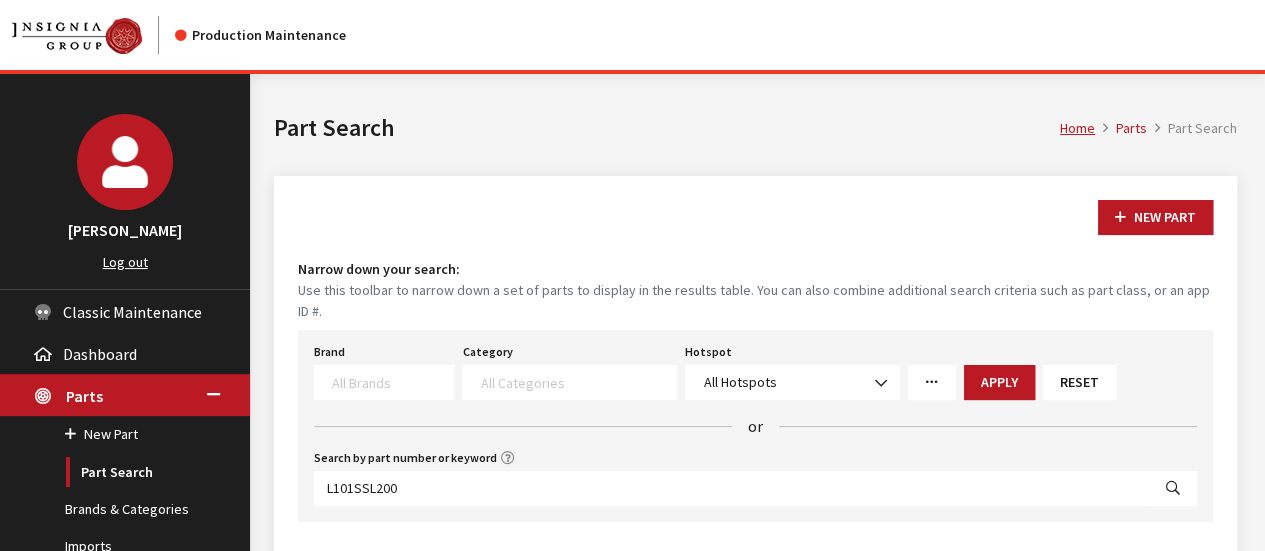 click on "Brand
Acura Alfa Romeo Audi BMW DoubleTake Ford Ford Racing GM GST Honda Hyundai Infiniti Jaguar Kia Land Rover Lexus Mazda META Mitsubishi Mopar Nissan Saturn Scion Service Plans SET Spitzer Protection Subaru Toyota VW We Owe / Due Bill Yamaha 3D Carbon 3M ACE Advent Agri-Cover AlloyGator Alpine Ameraguard American Radio AMG AMG-Hyundai AMG-Kia AMP ANZO Aries AstroStart Audiovox AUER Automotive Auto Action Automate Autostart Avital AVS Azentek BAK Bed Rug BEDSLIDE Belltech Bestop Boomerang Borla BrandMotion Bruno Bushwacker Cargo Solutions Cedar Electronics Check Corp Classic Soft Trim Clifford Complete Appearance Corsa Covercraft Crimestopper Curt Manufacturing Dawn Dealer Dealer Package Dee Zee Defenderworx Diamondback Diamon-Fusion Directed Draw-Tite DualLiner E&G EchoMaster Eclipse Empire Escort Extang Five AD Fold-A-Cover Ford Performance" at bounding box center (755, 426) 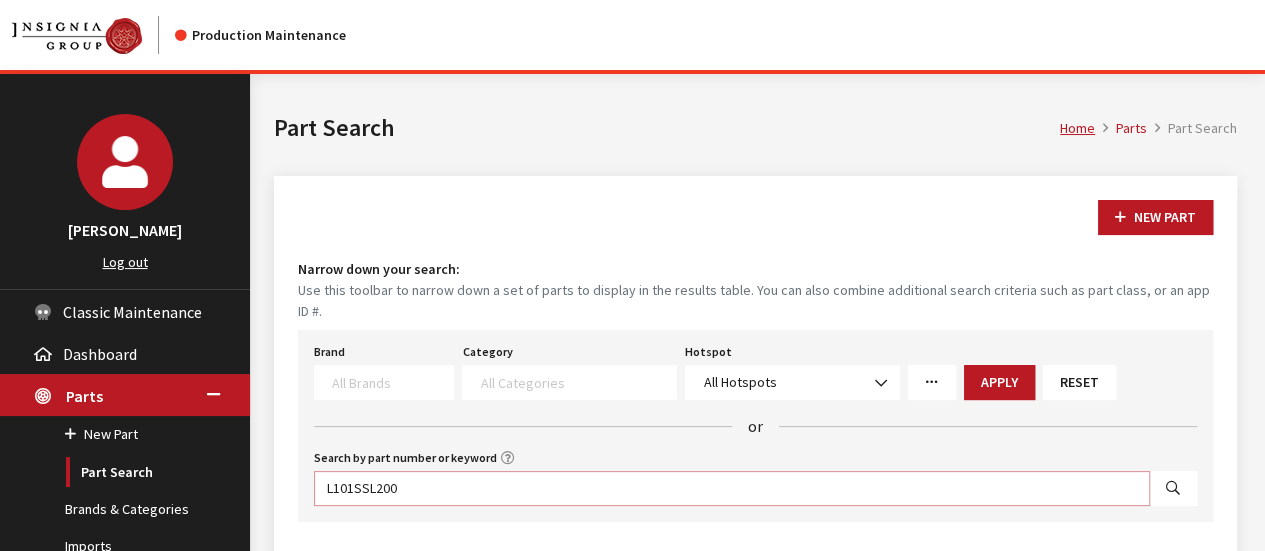 click on "L101SSL200" at bounding box center (732, 488) 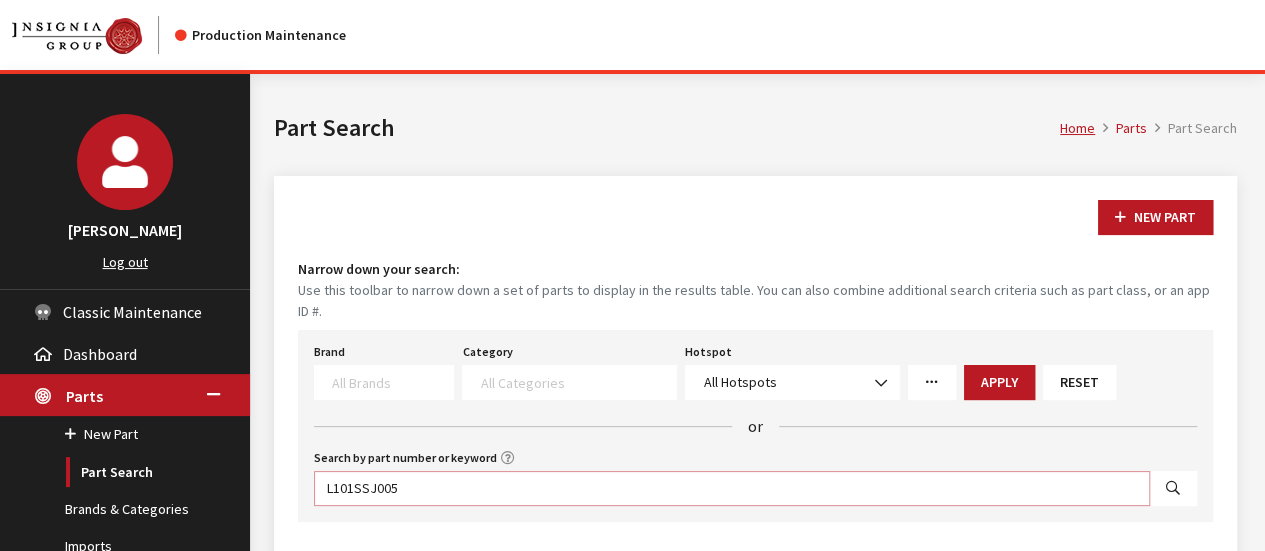 type on "L101SSJ005" 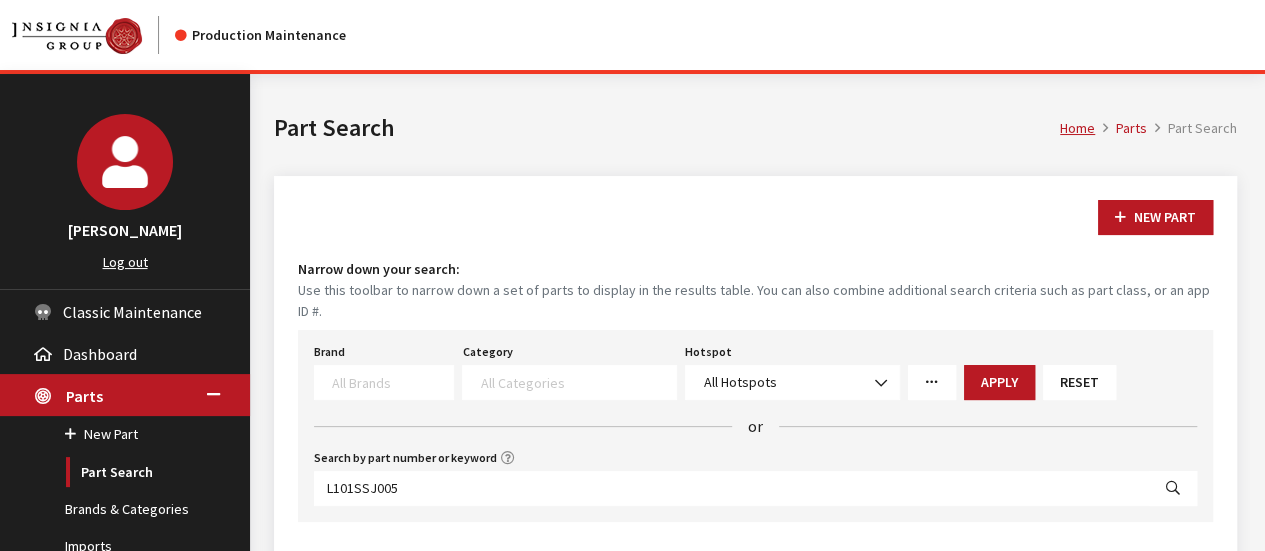 select 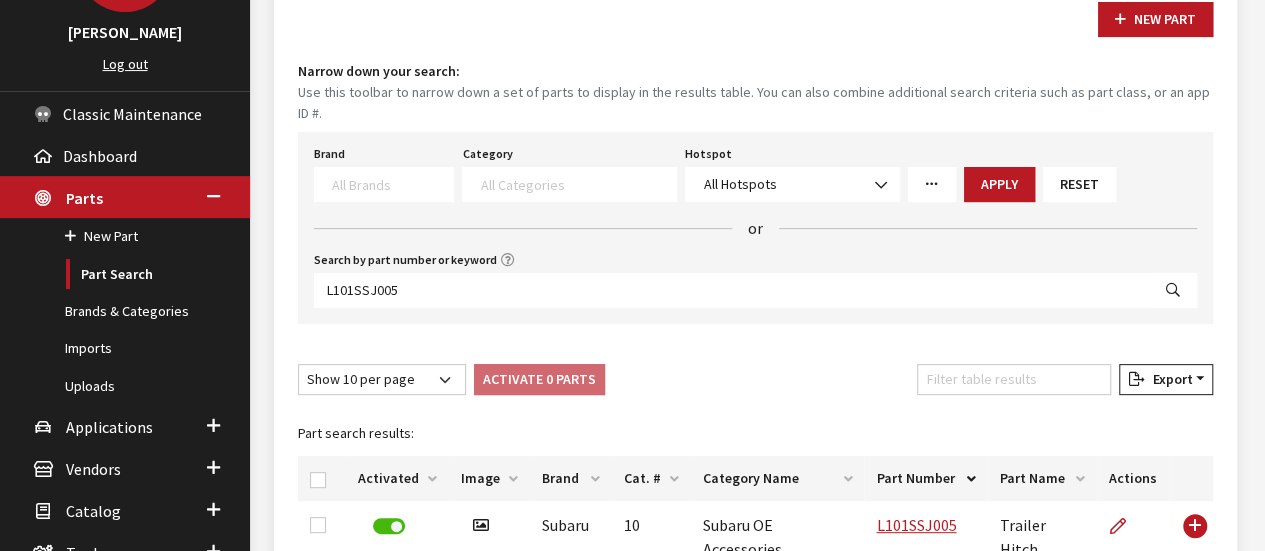 scroll, scrollTop: 346, scrollLeft: 0, axis: vertical 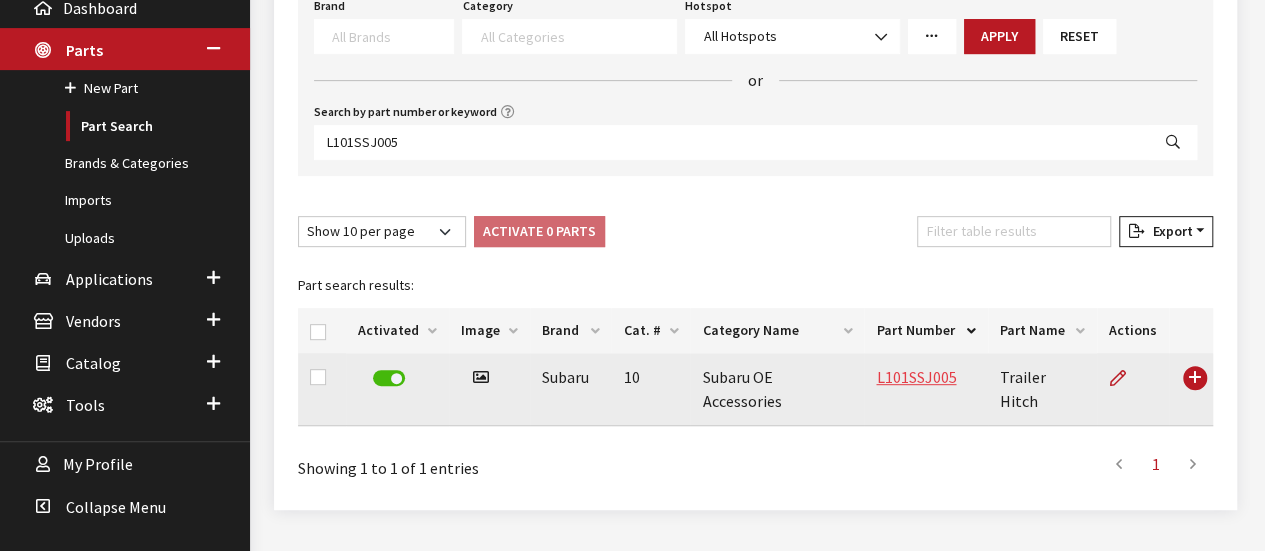 click on "L101SSJ005" at bounding box center [916, 377] 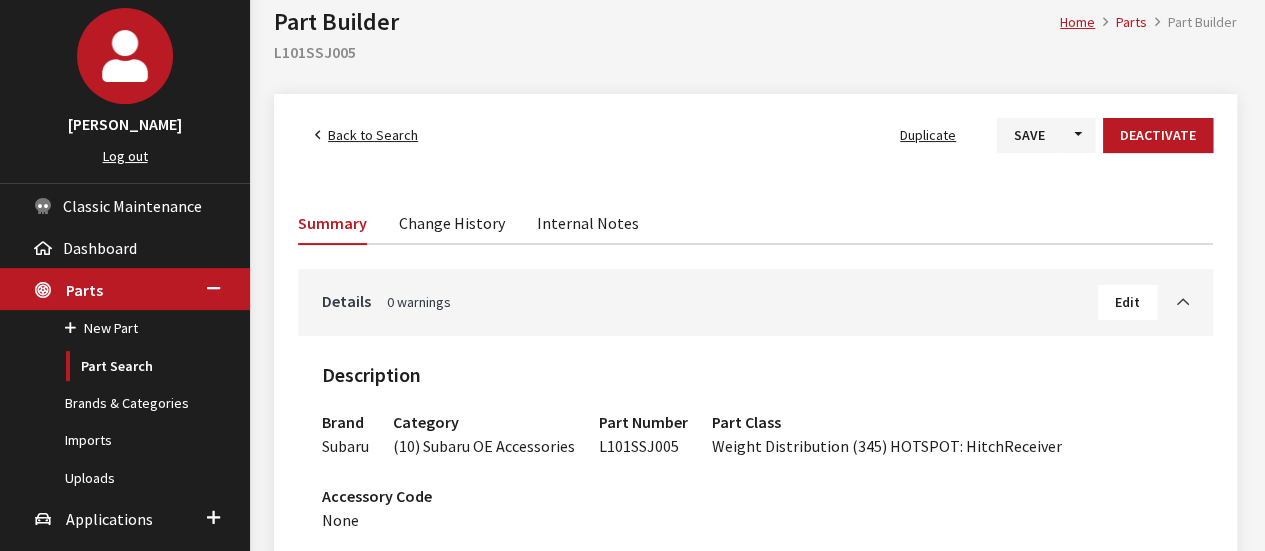 scroll, scrollTop: 100, scrollLeft: 0, axis: vertical 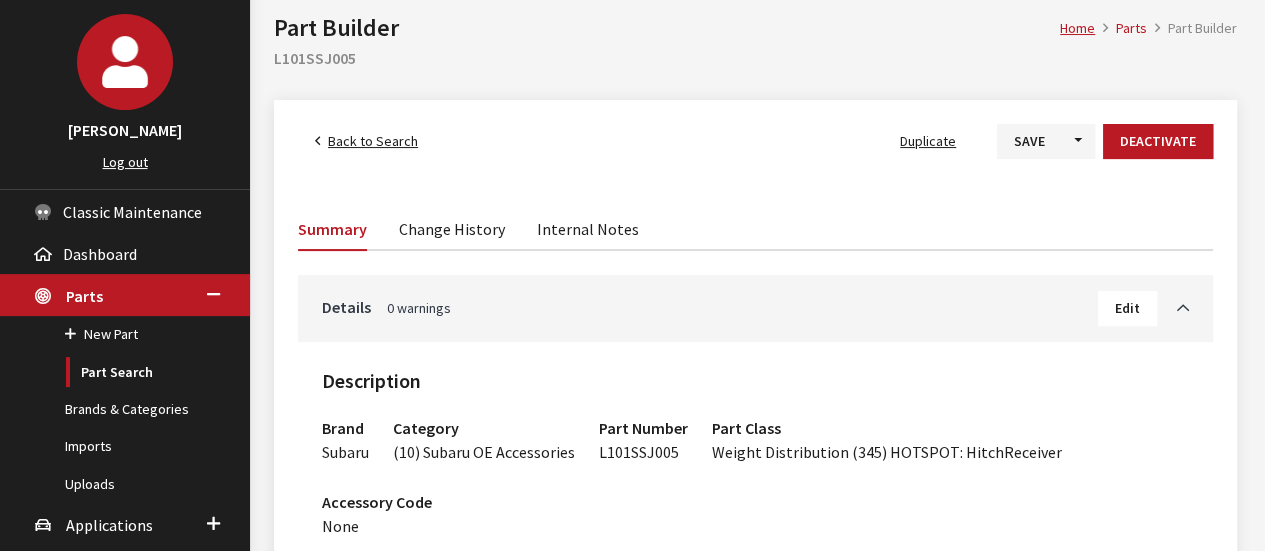 click on "Back to Search" at bounding box center [373, 141] 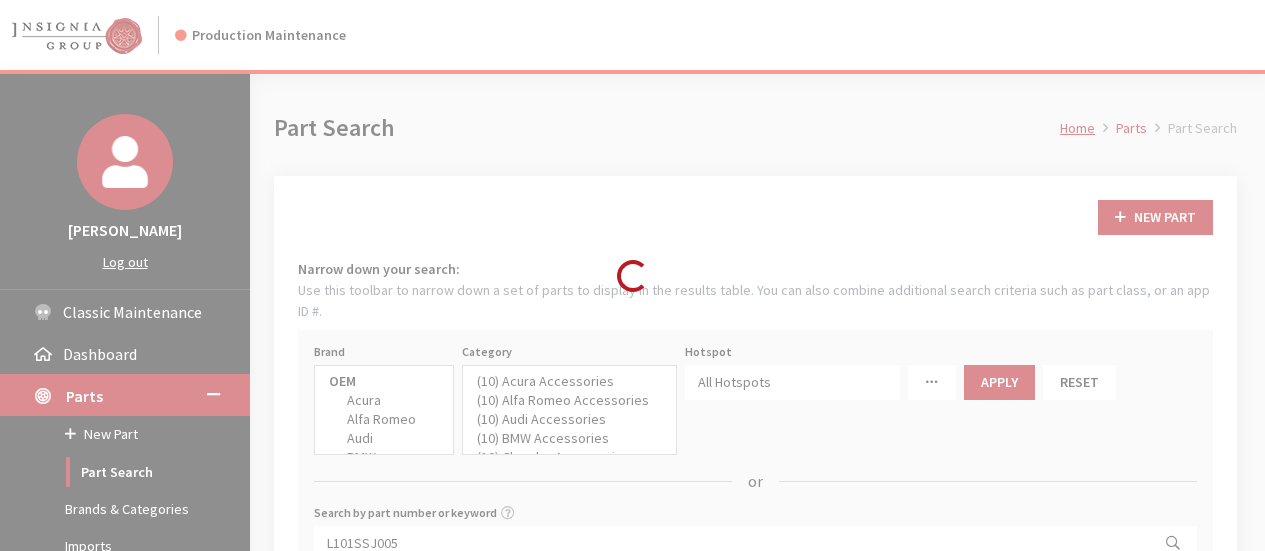 select 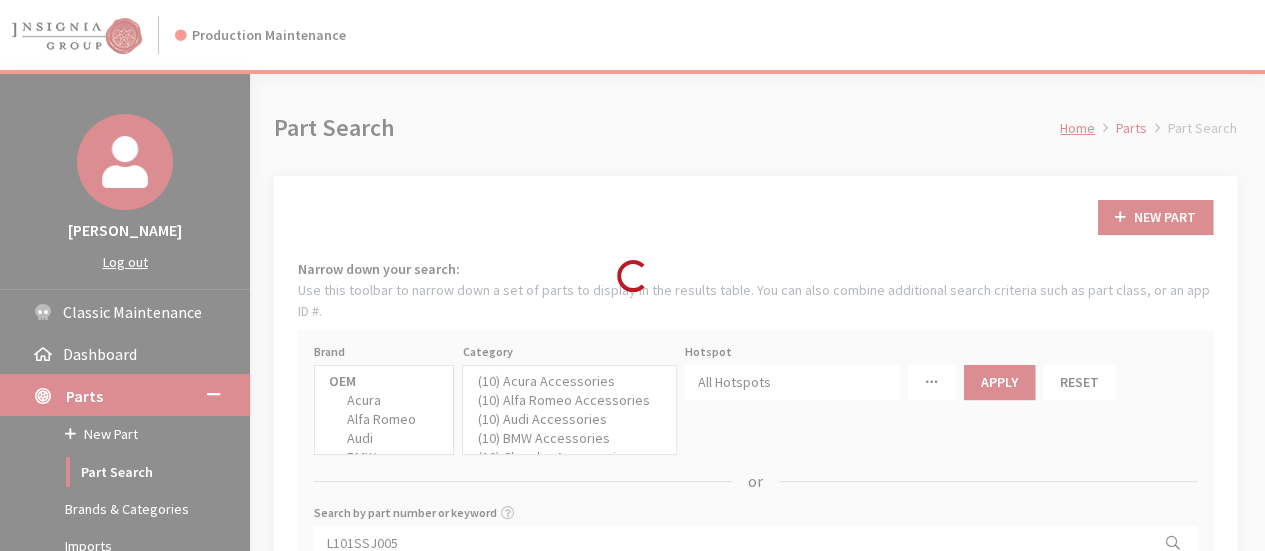 select 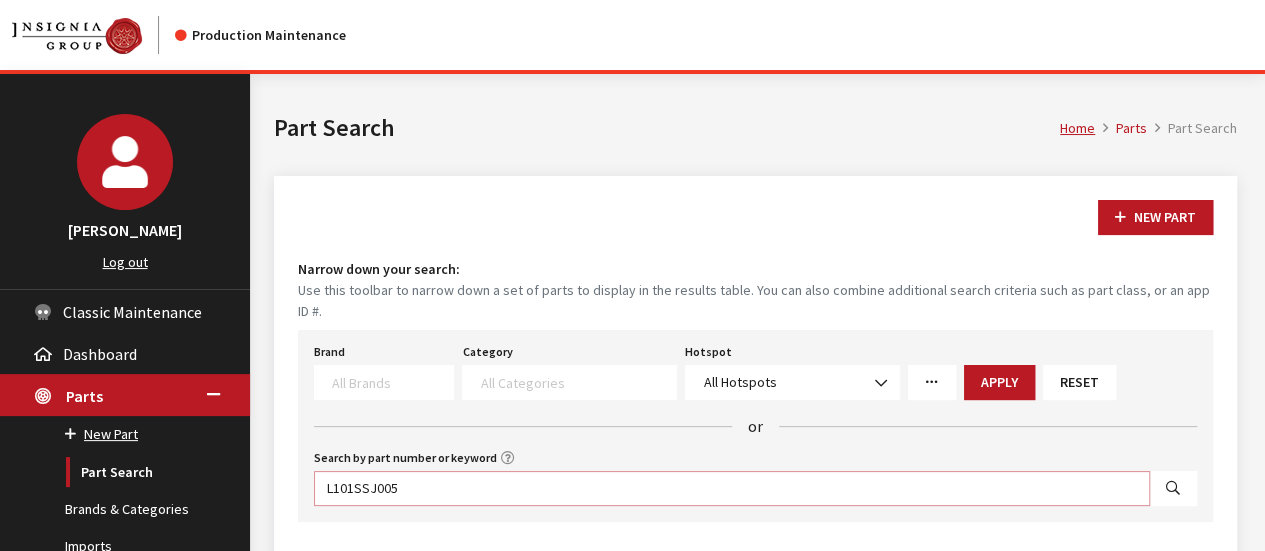 drag, startPoint x: 402, startPoint y: 463, endPoint x: 191, endPoint y: 442, distance: 212.04245 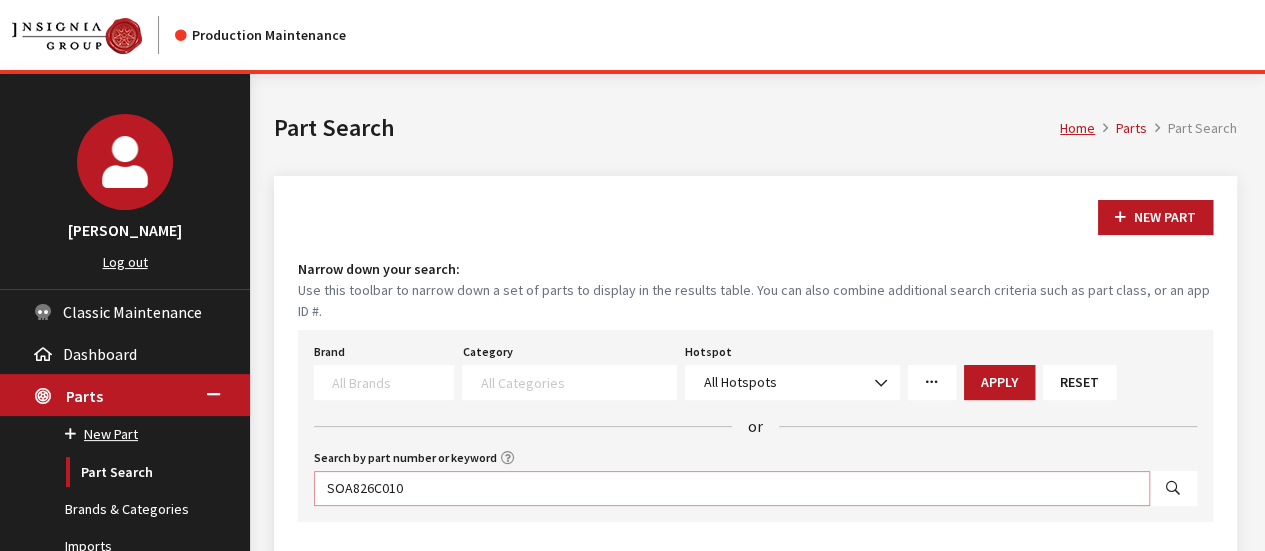 type on "SOA826C010" 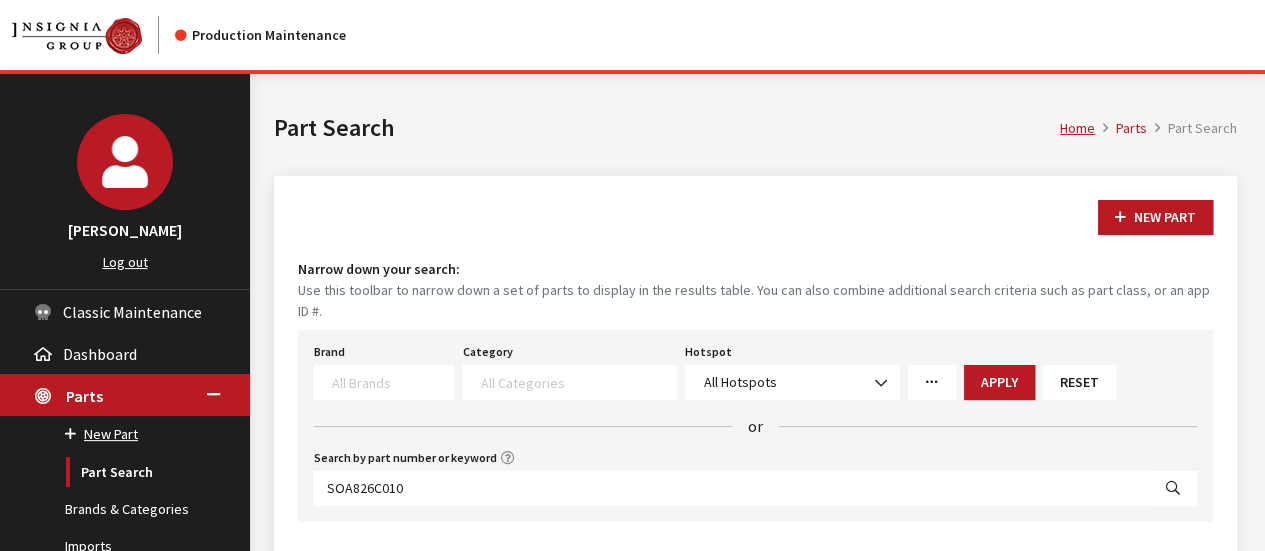 select 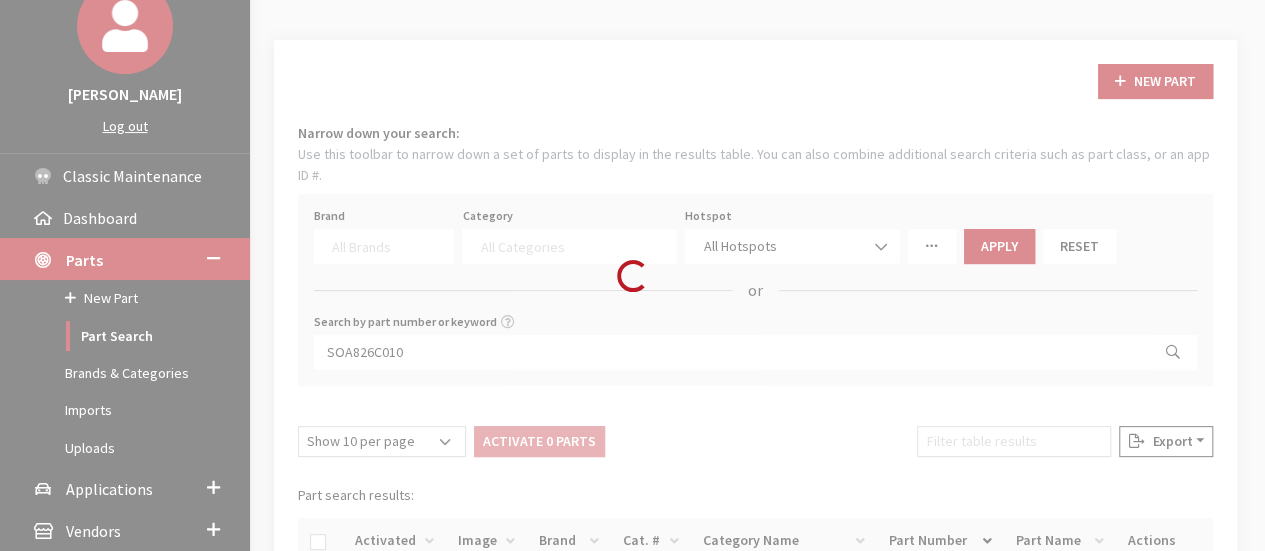 scroll, scrollTop: 339, scrollLeft: 0, axis: vertical 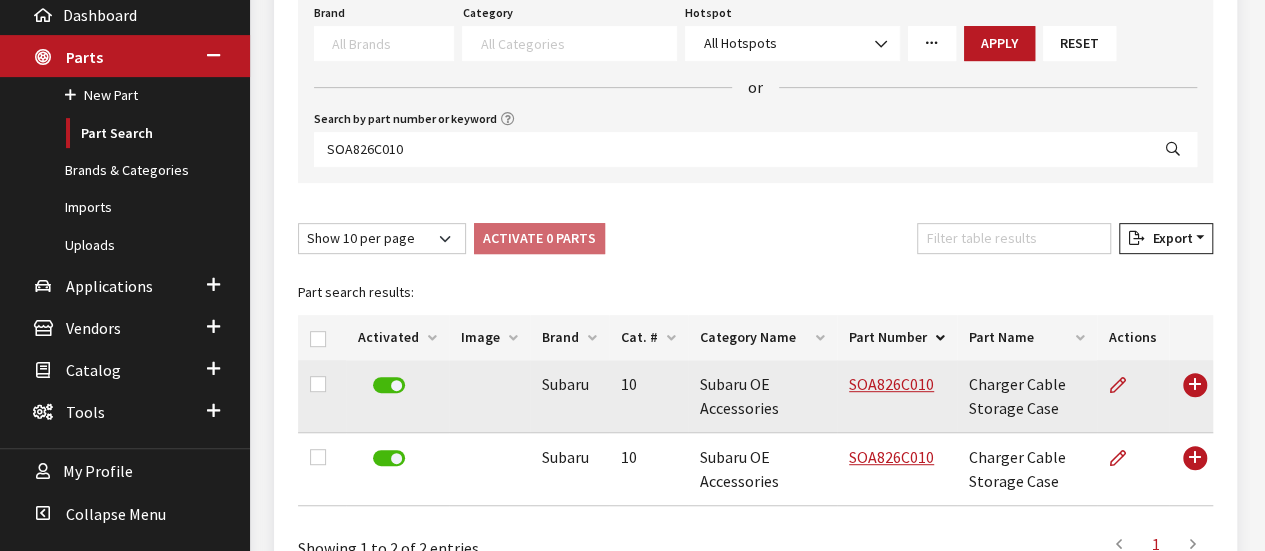 click on "SOA826C010" at bounding box center (897, 396) 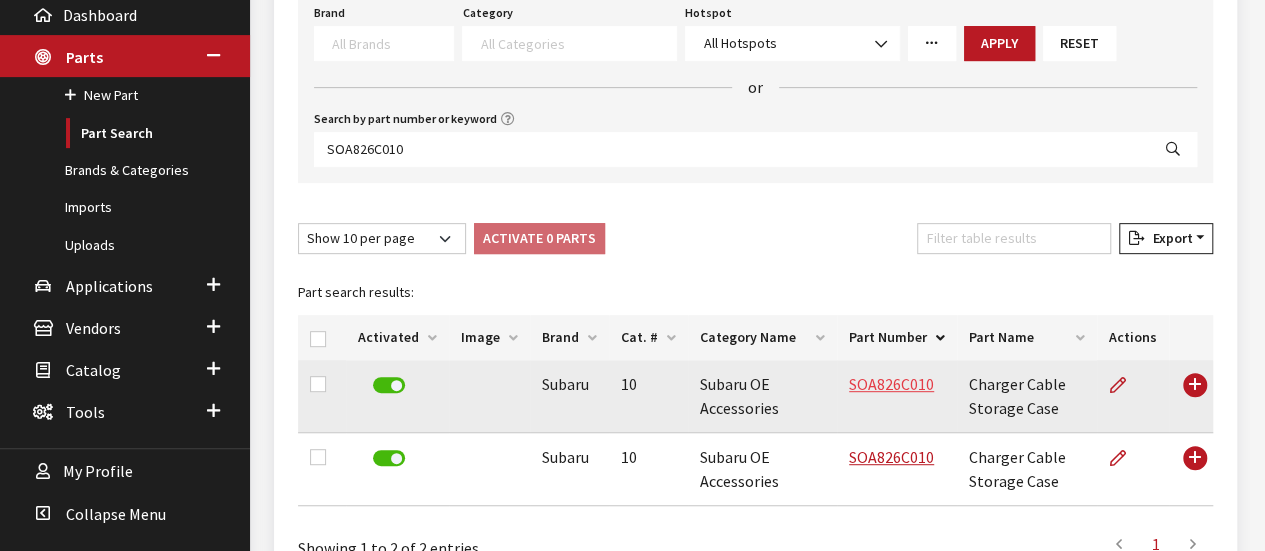 click on "SOA826C010" at bounding box center (891, 384) 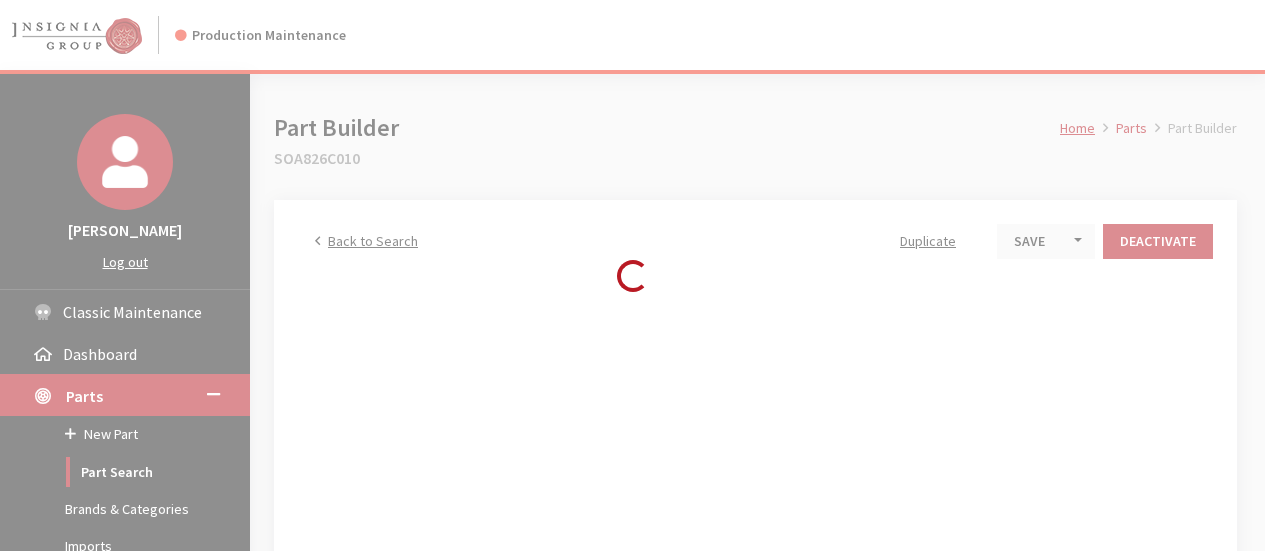 scroll, scrollTop: 0, scrollLeft: 0, axis: both 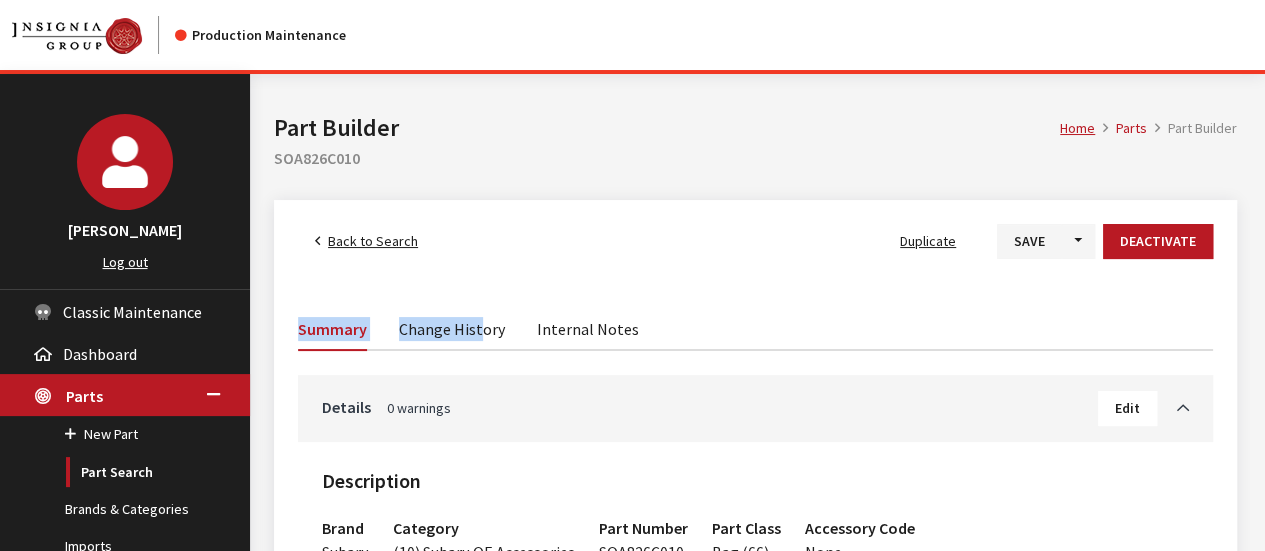 drag, startPoint x: 479, startPoint y: 307, endPoint x: 467, endPoint y: 320, distance: 17.691807 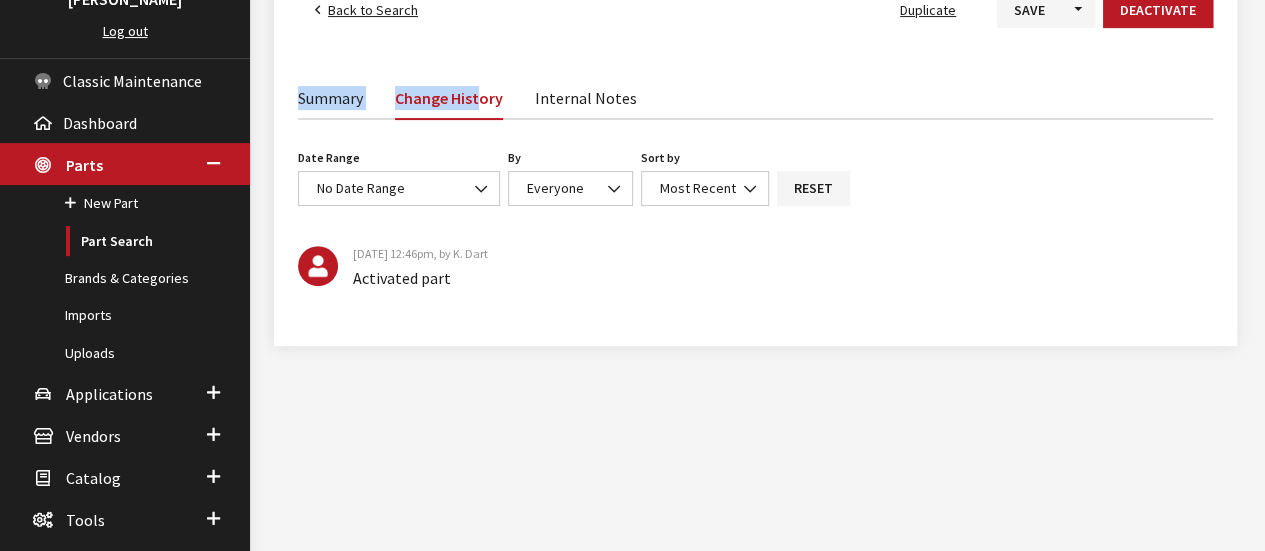scroll, scrollTop: 200, scrollLeft: 0, axis: vertical 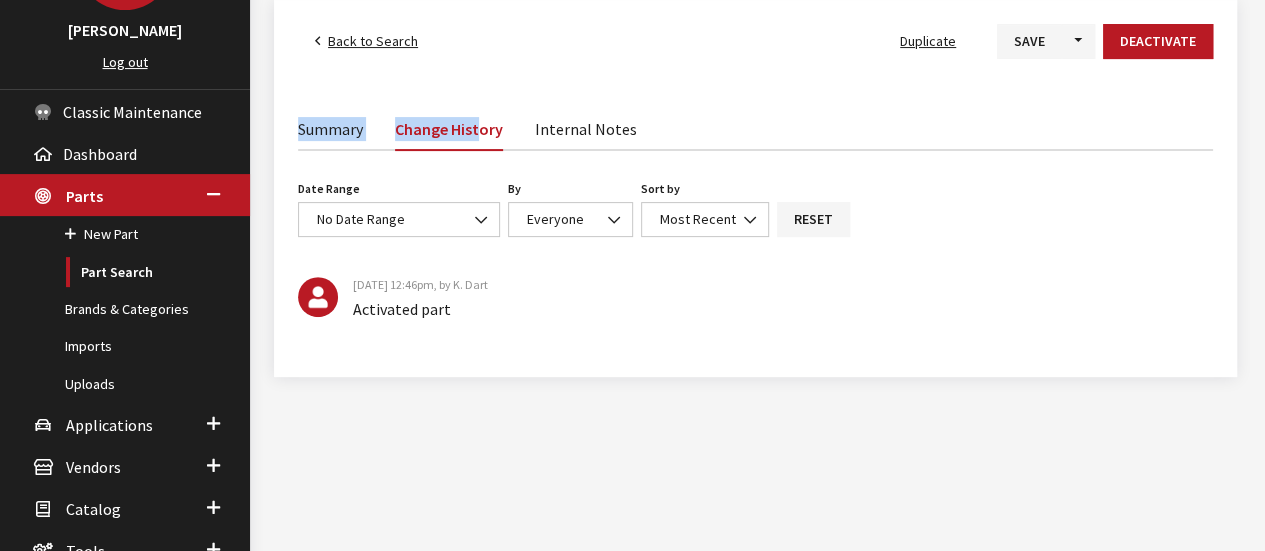 click on "Back to Search" at bounding box center [366, 41] 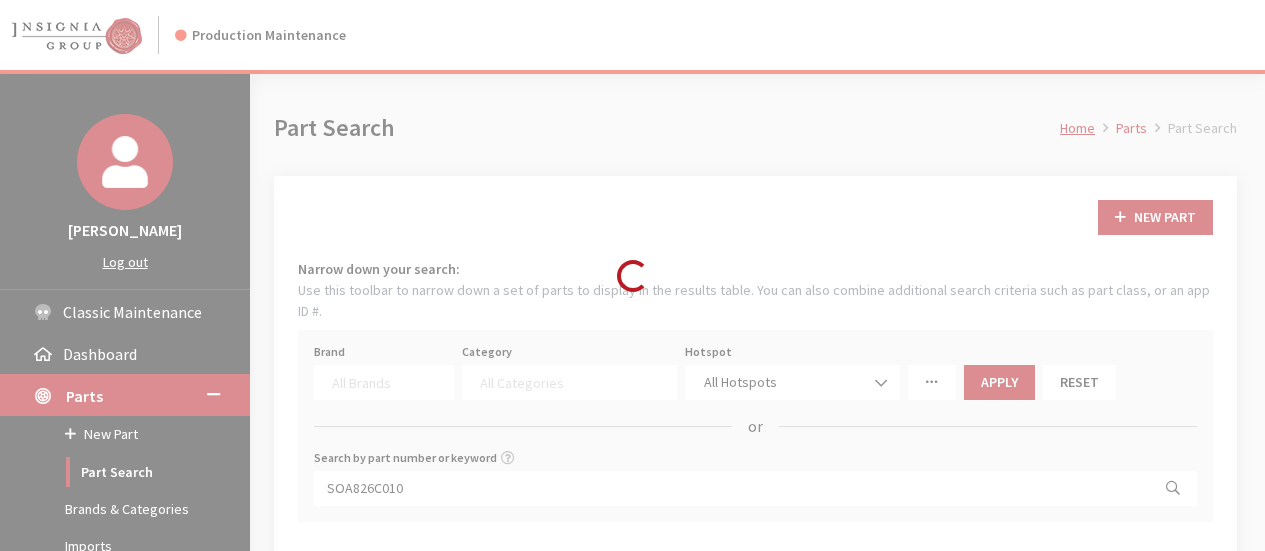 select 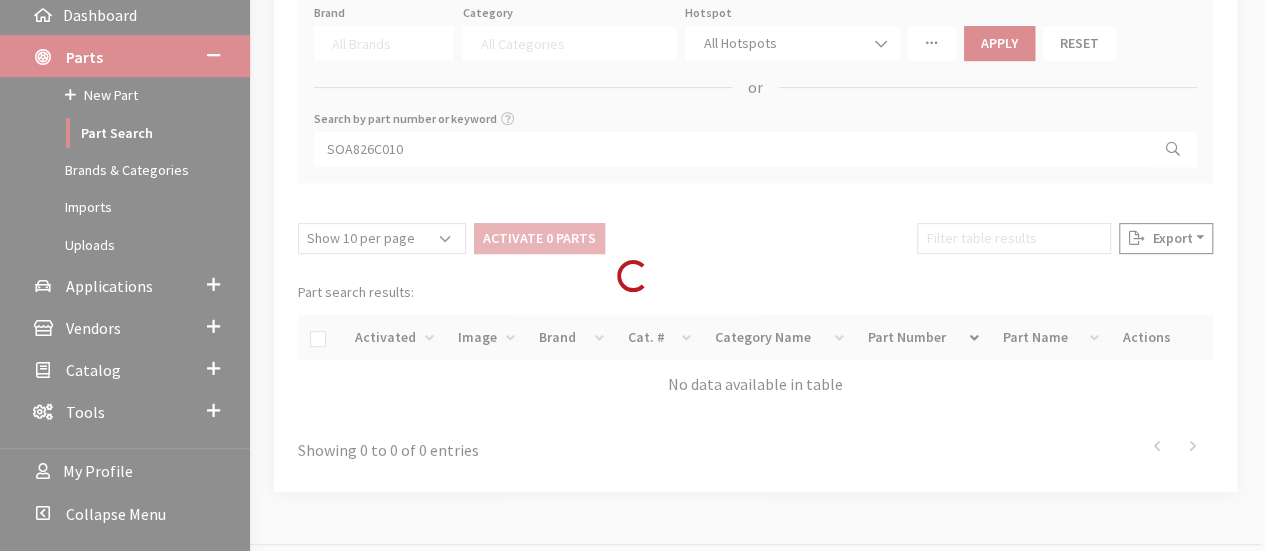 scroll, scrollTop: 339, scrollLeft: 0, axis: vertical 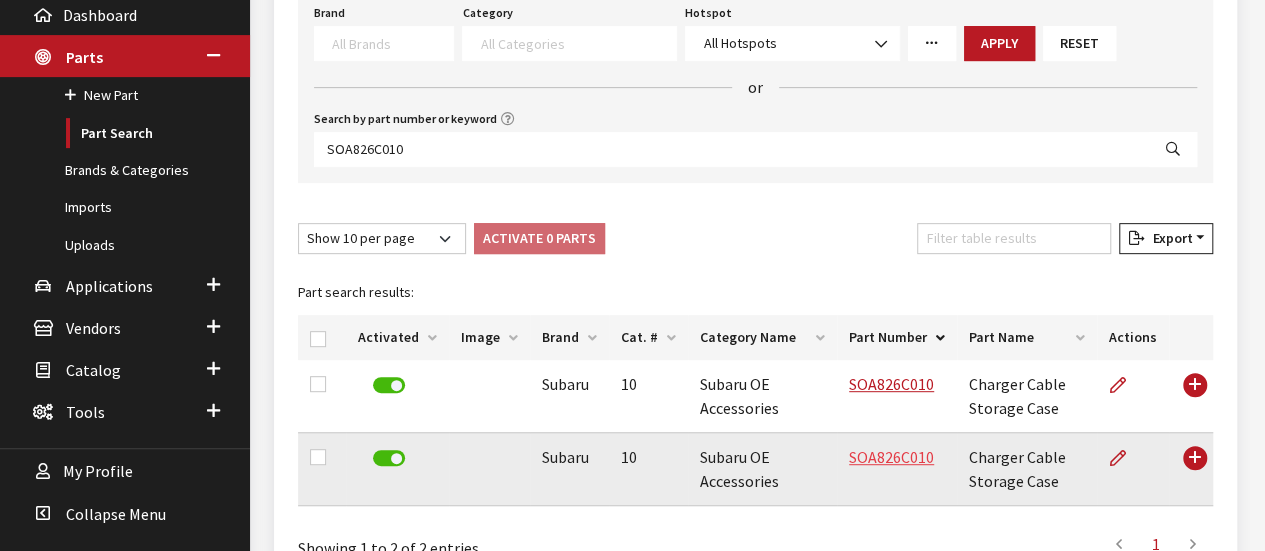 click on "SOA826C010" at bounding box center (891, 457) 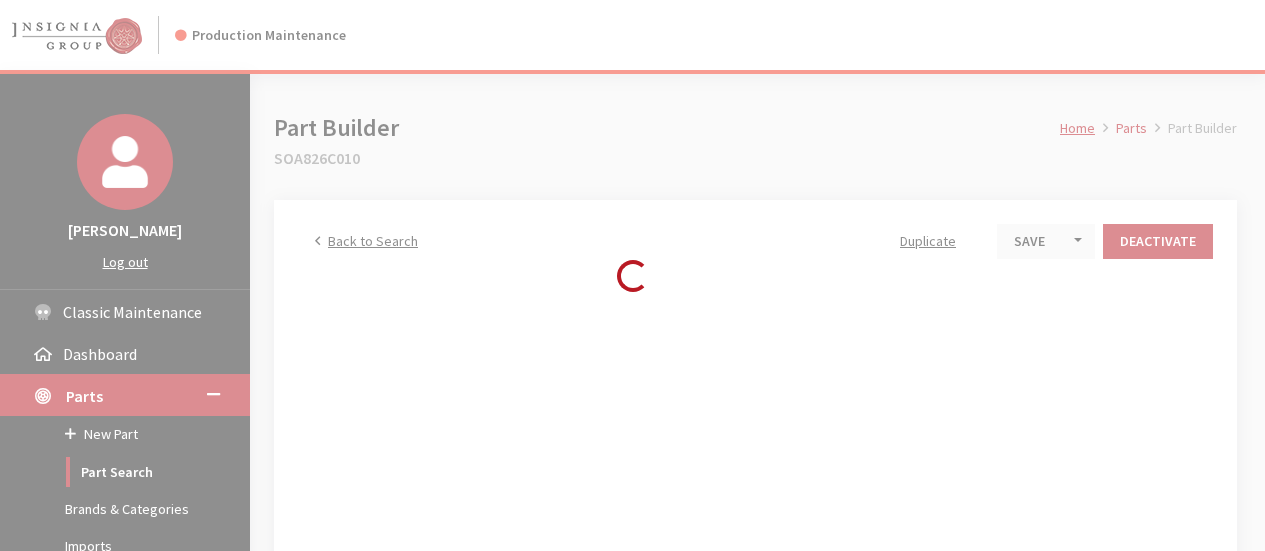 scroll, scrollTop: 0, scrollLeft: 0, axis: both 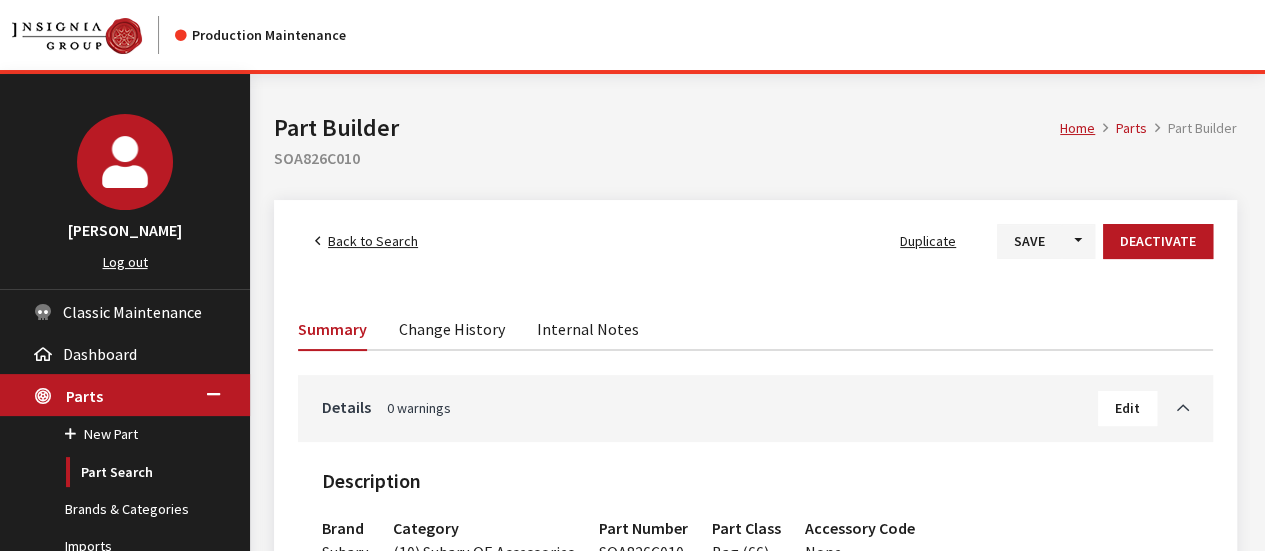click on "Change History" at bounding box center [452, 328] 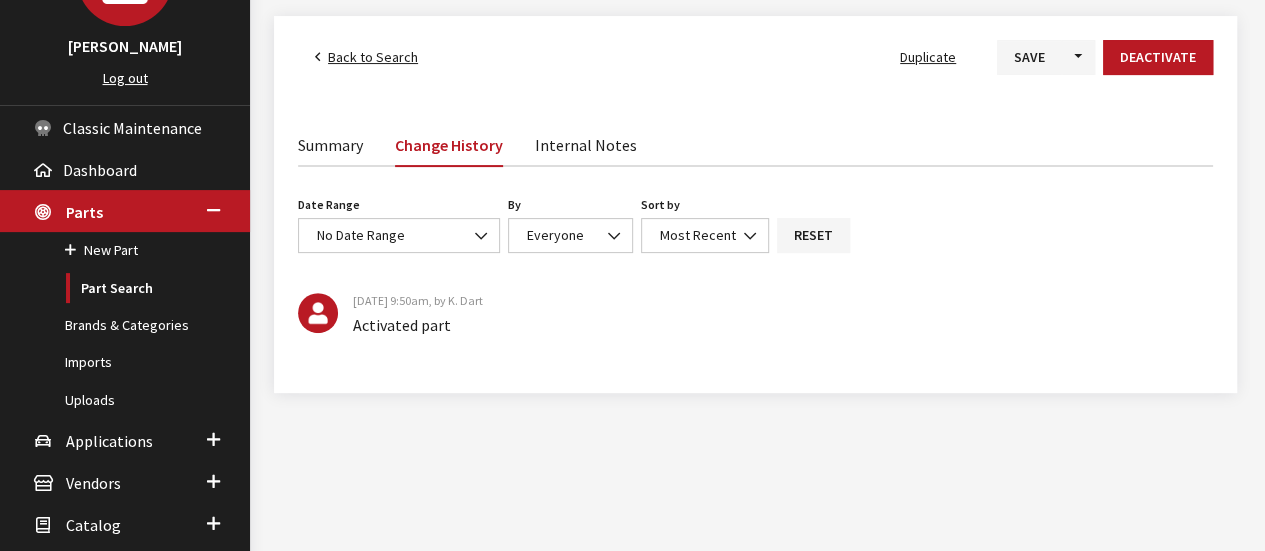 scroll, scrollTop: 200, scrollLeft: 0, axis: vertical 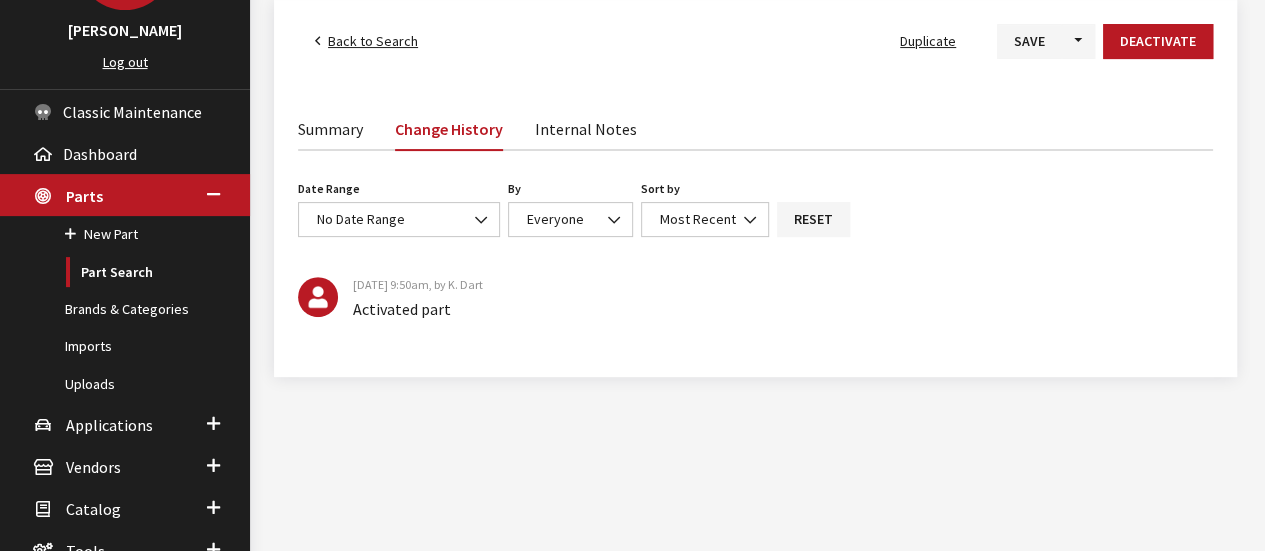 click on "Summary" at bounding box center [330, 128] 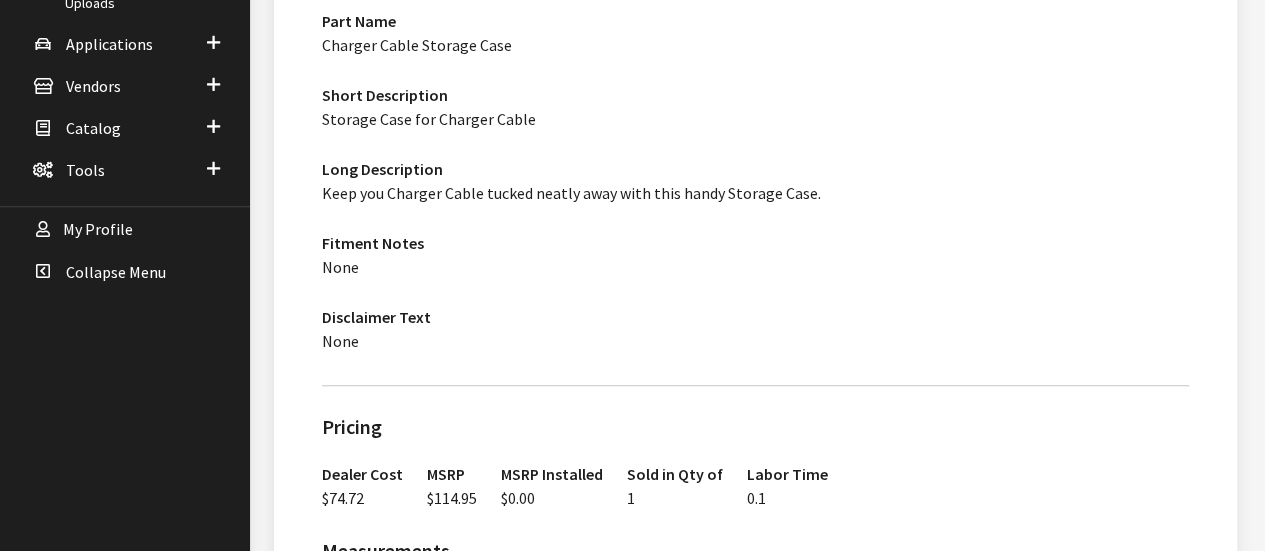 scroll, scrollTop: 200, scrollLeft: 0, axis: vertical 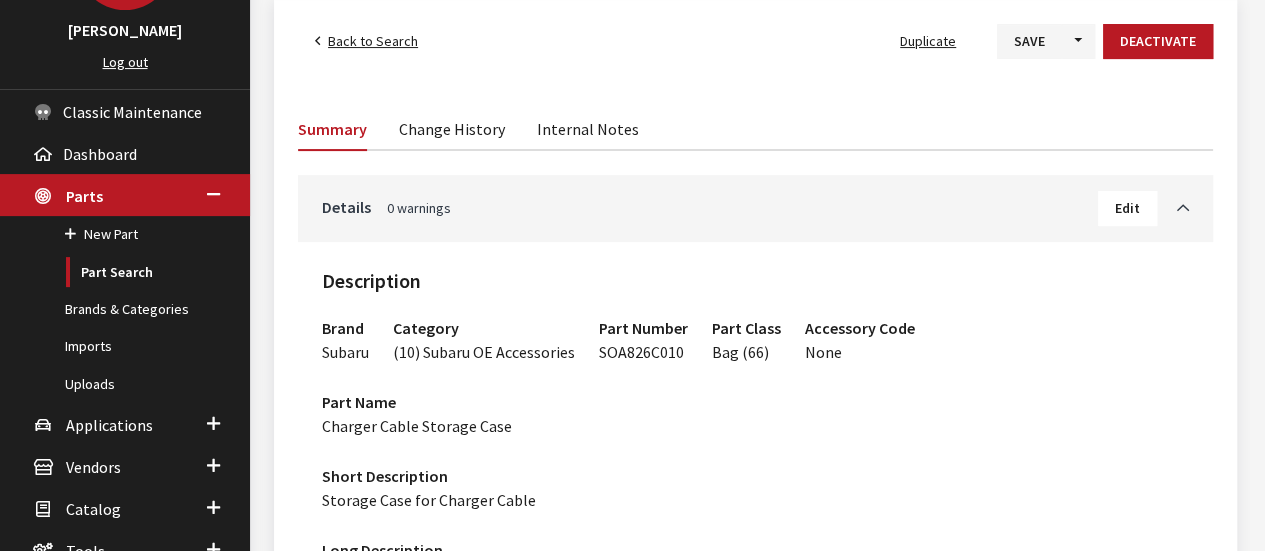 click on "Back to Search" at bounding box center (373, 41) 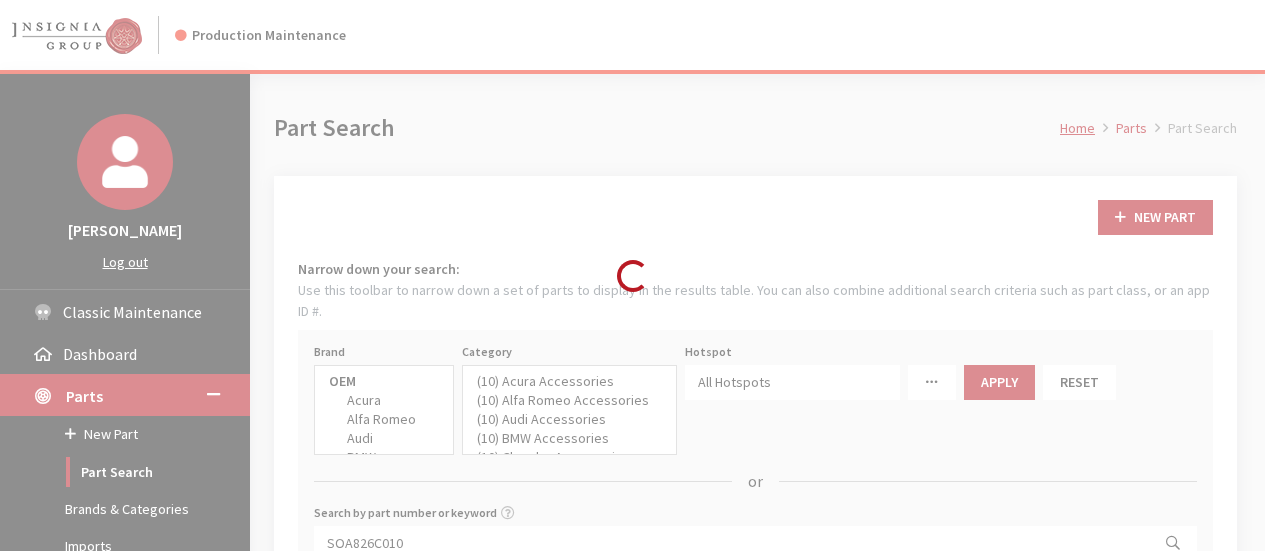 select 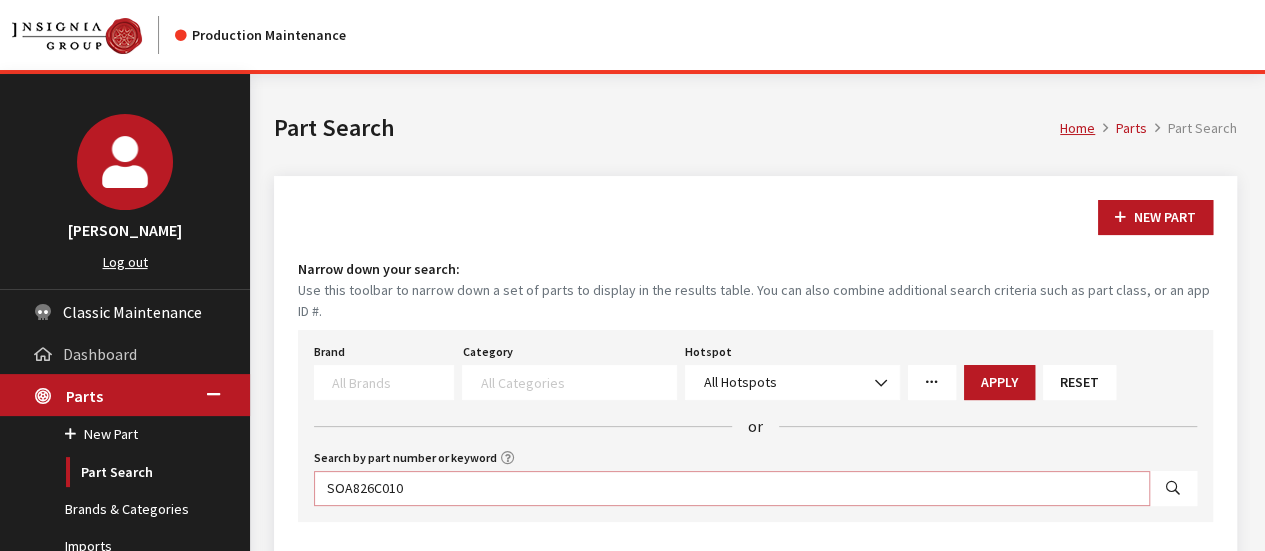drag, startPoint x: 666, startPoint y: 447, endPoint x: 1, endPoint y: 371, distance: 669.3288 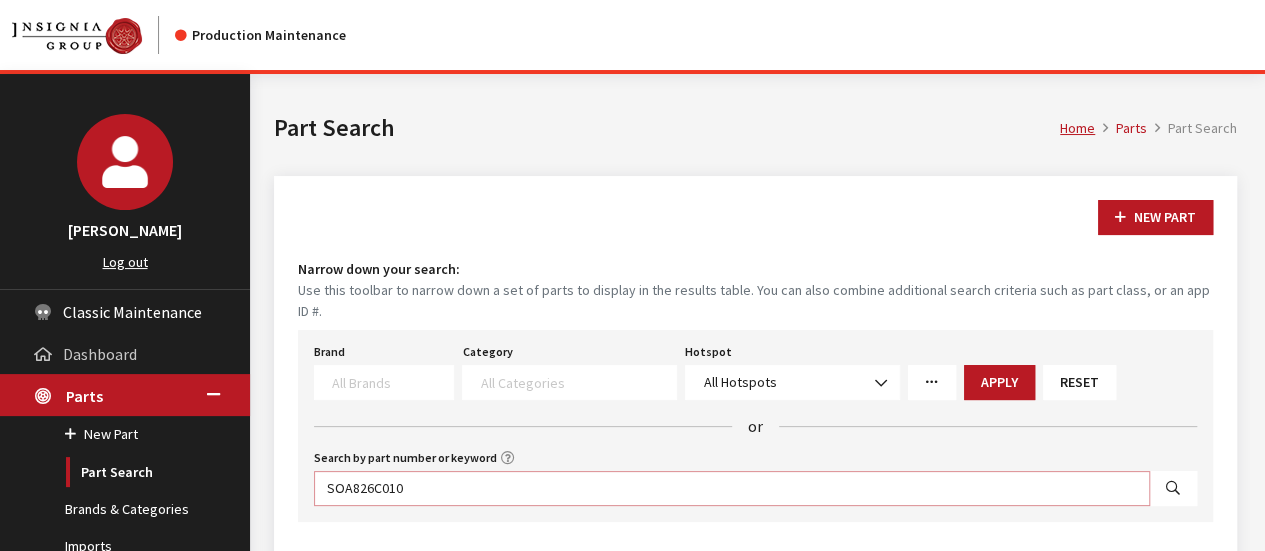 click on "Kirsten Dart
Log out
Classic Maintenance
Dashboard
Parts
New Part
Part Search
Brands & Categories
Imports
Uploads" at bounding box center (624, 543) 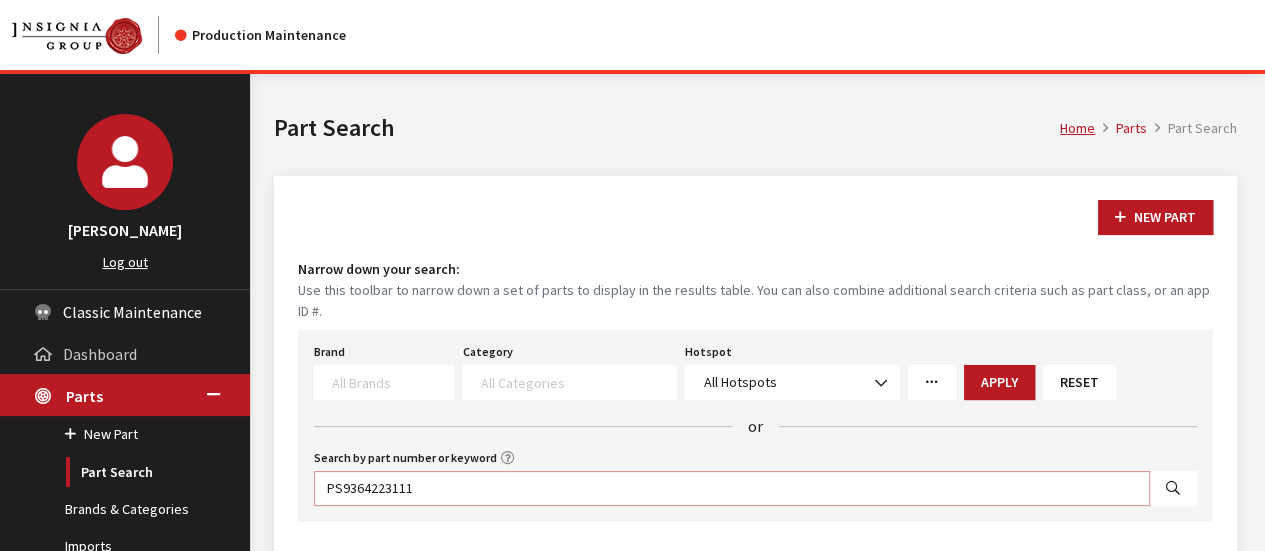 type on "PS9364223111" 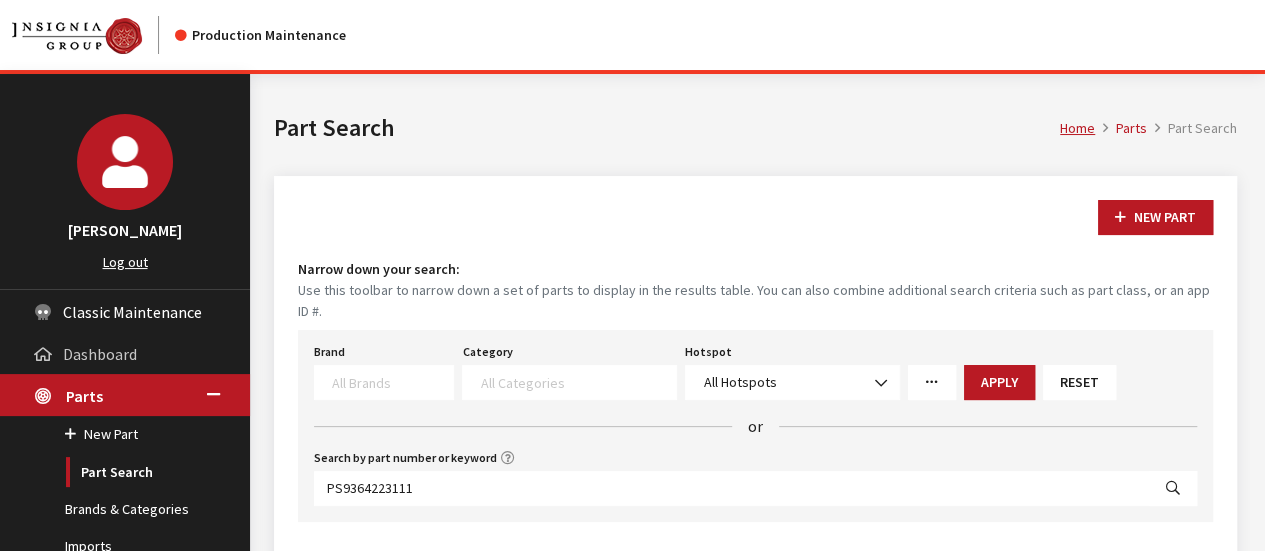 select 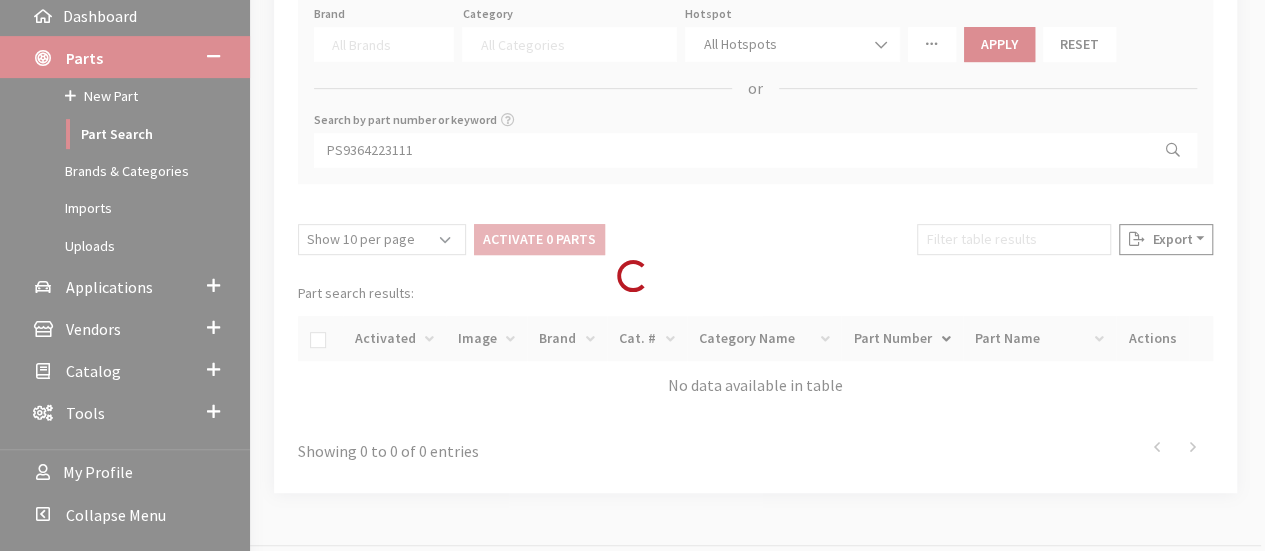 scroll, scrollTop: 339, scrollLeft: 0, axis: vertical 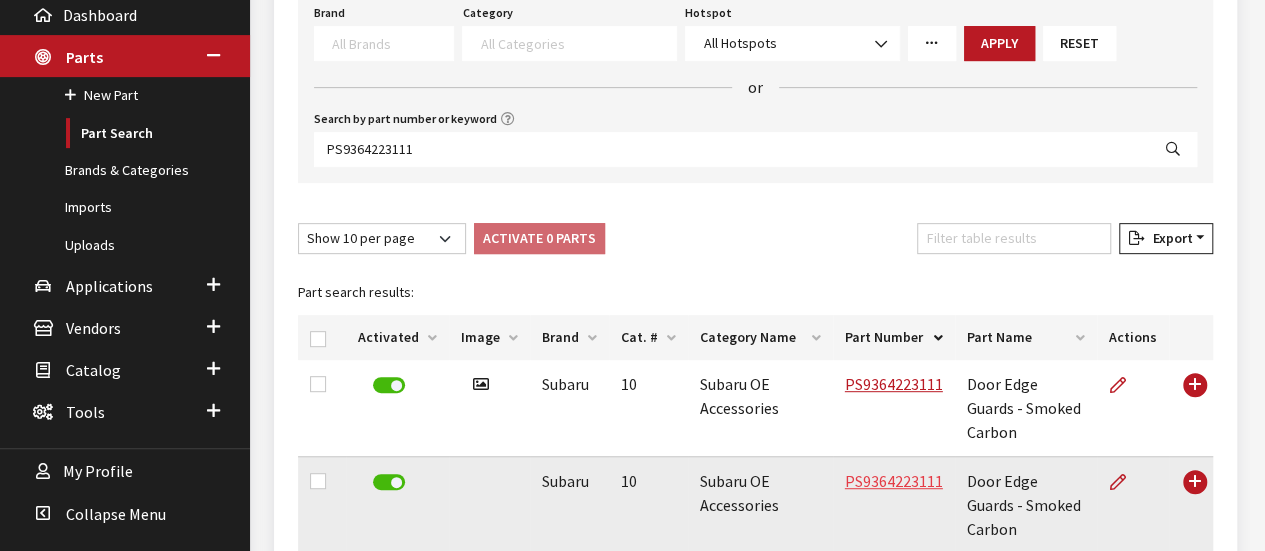 click on "PS9364223111" at bounding box center [894, 481] 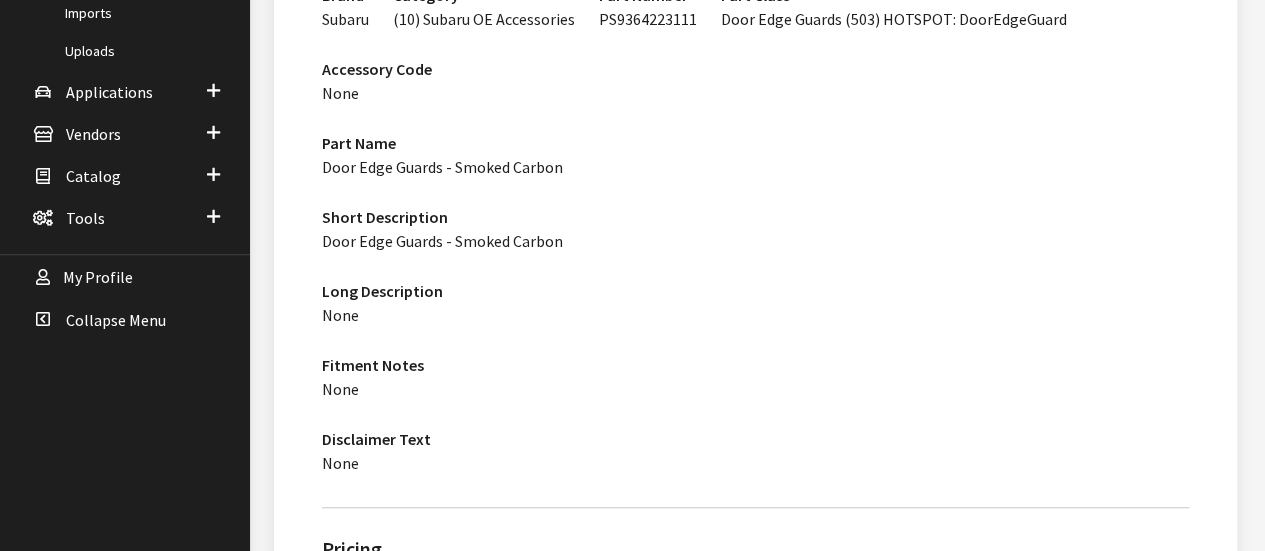 scroll, scrollTop: 274, scrollLeft: 0, axis: vertical 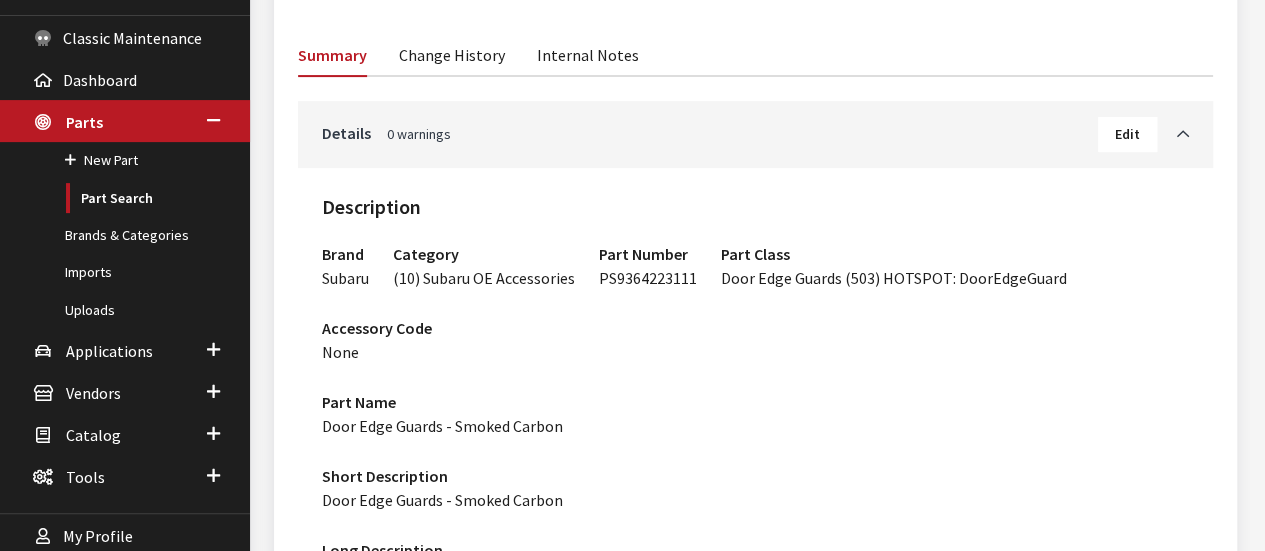 click on "Change History" at bounding box center [452, 54] 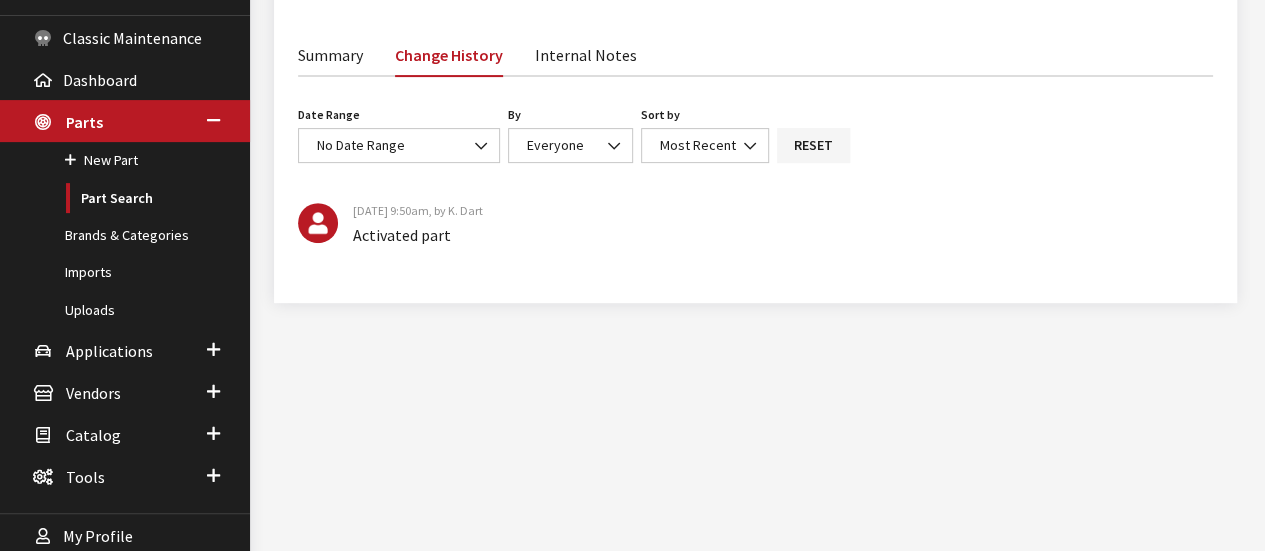 click on "Summary" at bounding box center (330, 54) 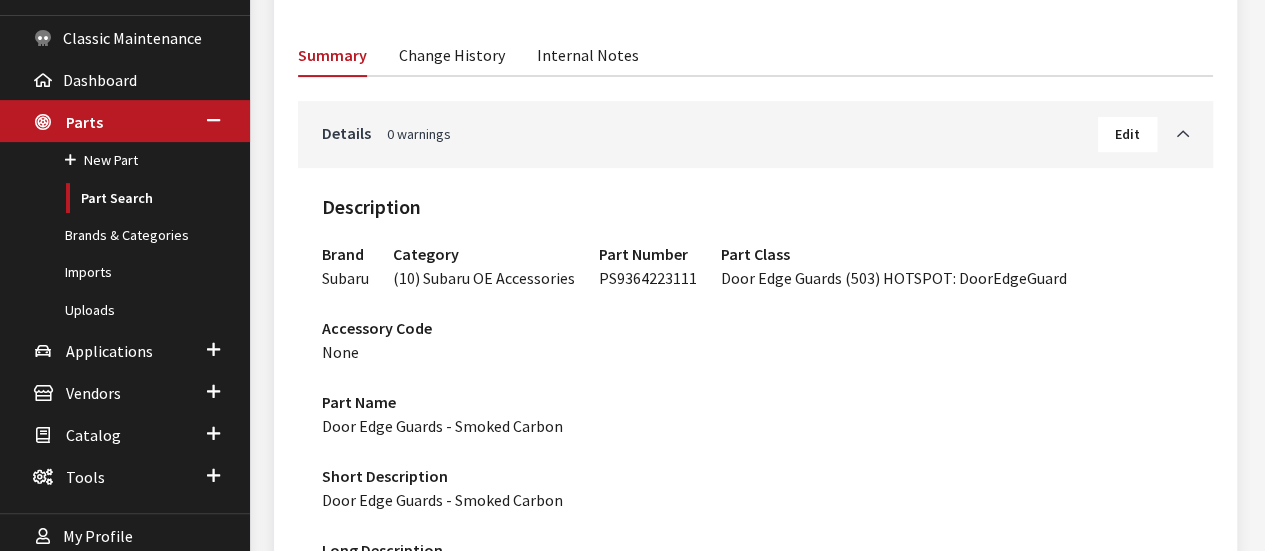 click on "Change History" at bounding box center (452, 54) 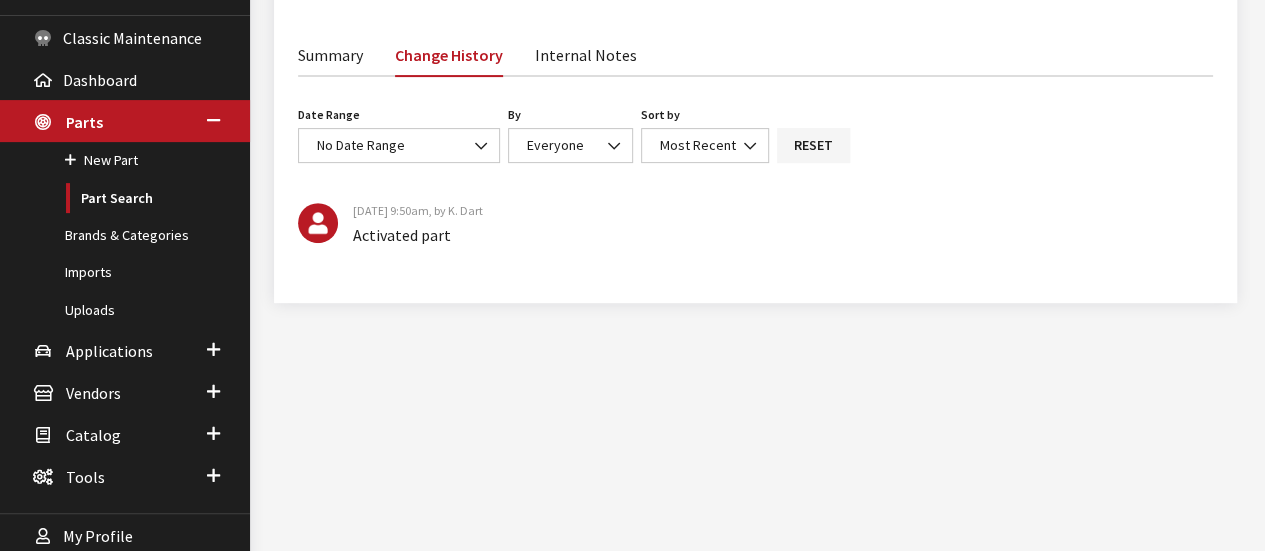 click on "Summary" at bounding box center (330, 54) 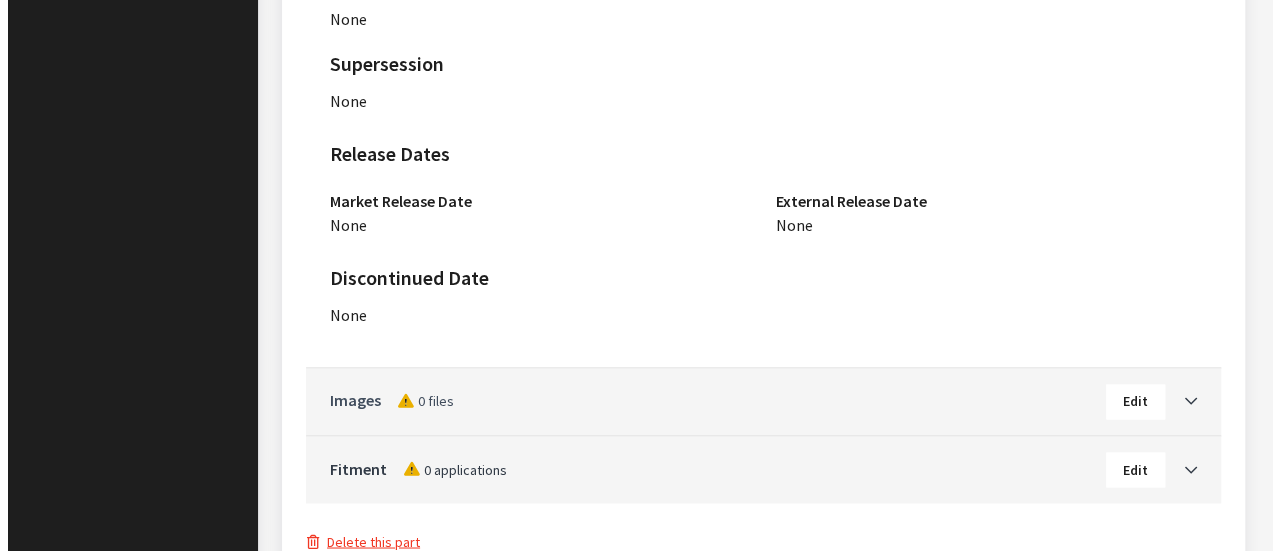 scroll, scrollTop: 1474, scrollLeft: 0, axis: vertical 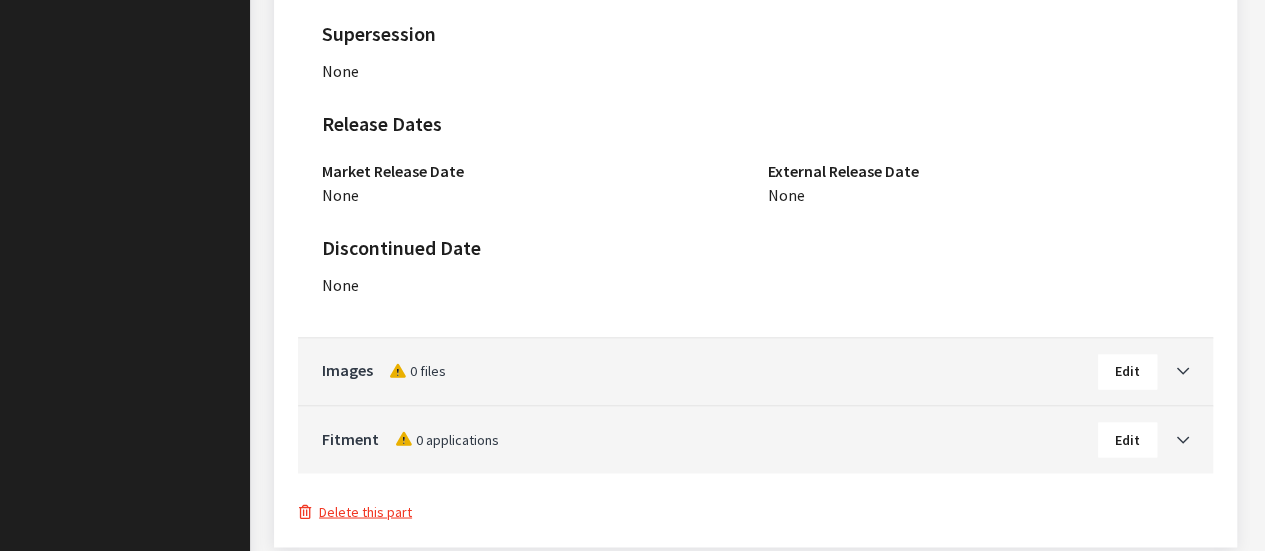 click on "Delete this part" at bounding box center (355, 511) 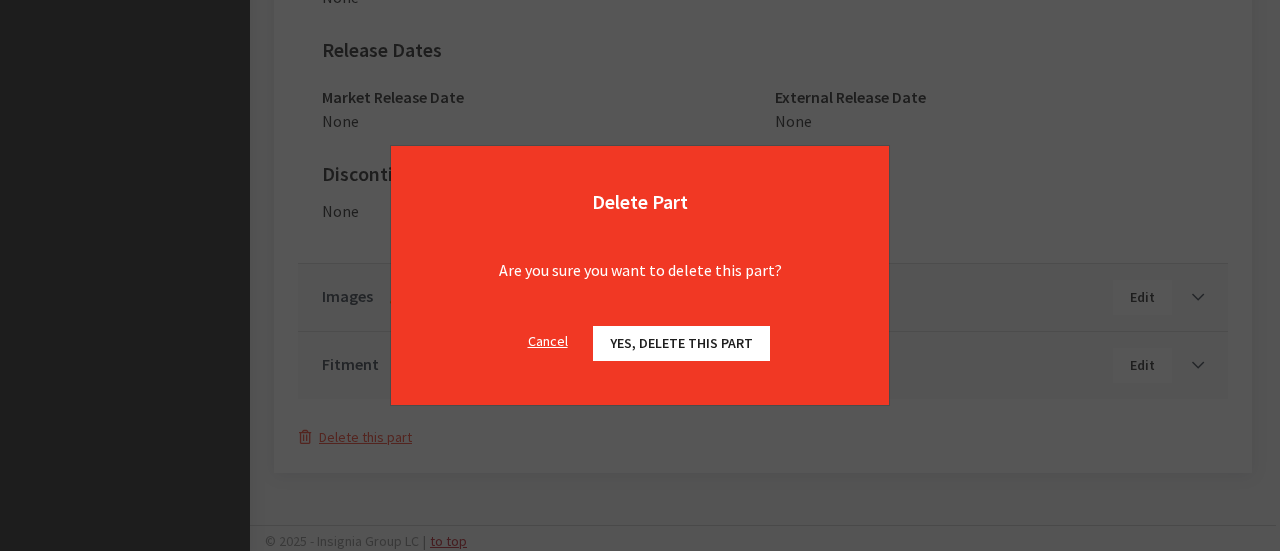 click on "Yes, delete this part" at bounding box center (681, 343) 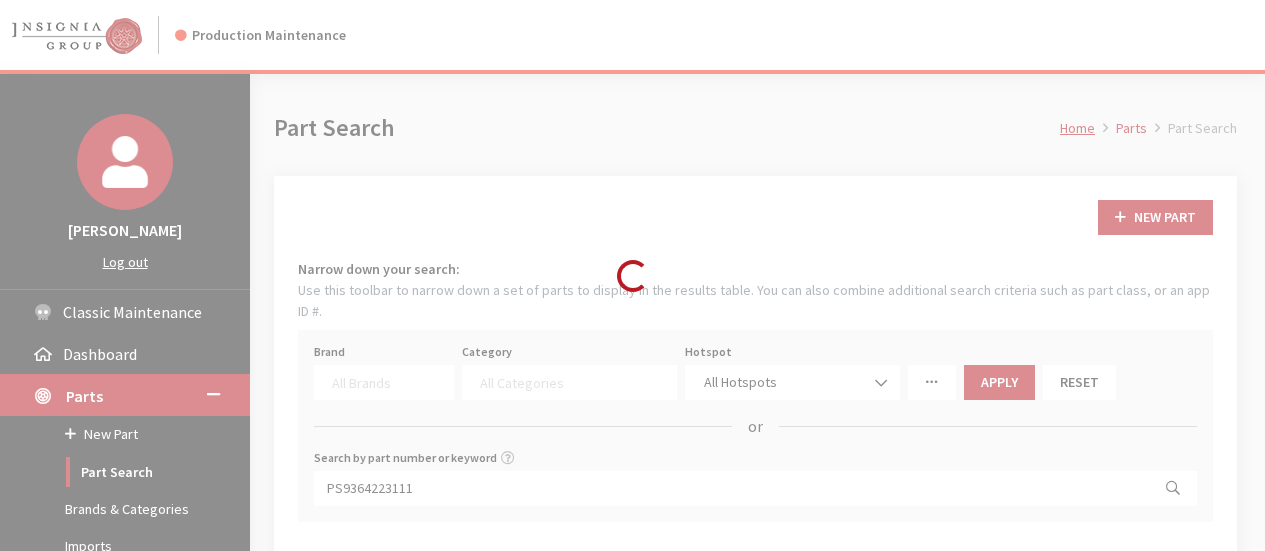 select 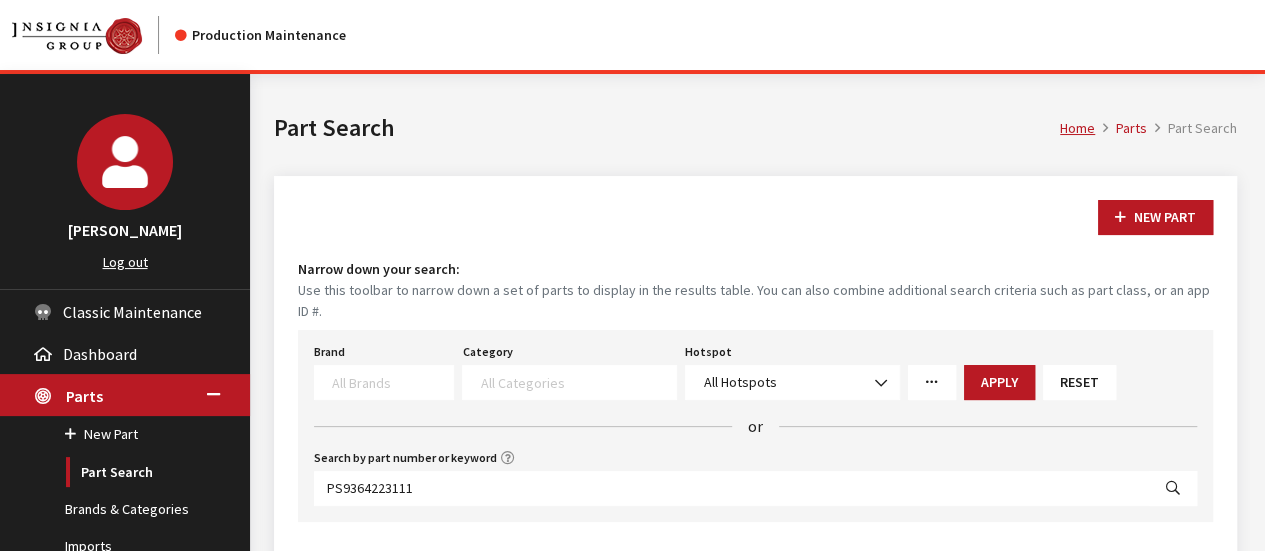 drag, startPoint x: 459, startPoint y: 483, endPoint x: 442, endPoint y: 469, distance: 22.022715 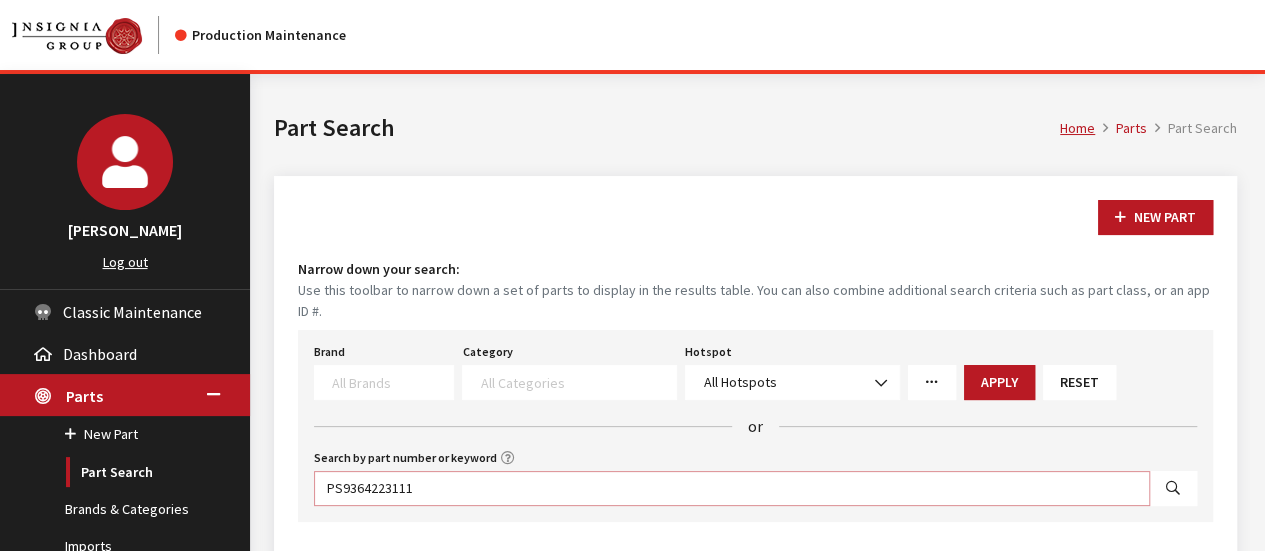drag, startPoint x: 422, startPoint y: 467, endPoint x: -8, endPoint y: 403, distance: 434.7367 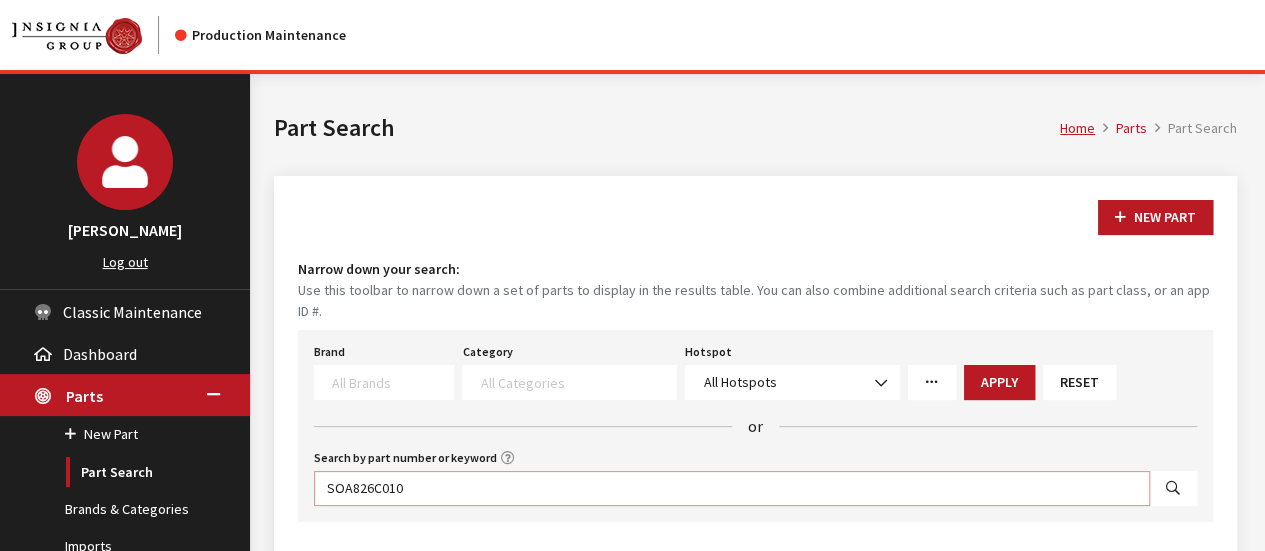 type on "SOA826C010" 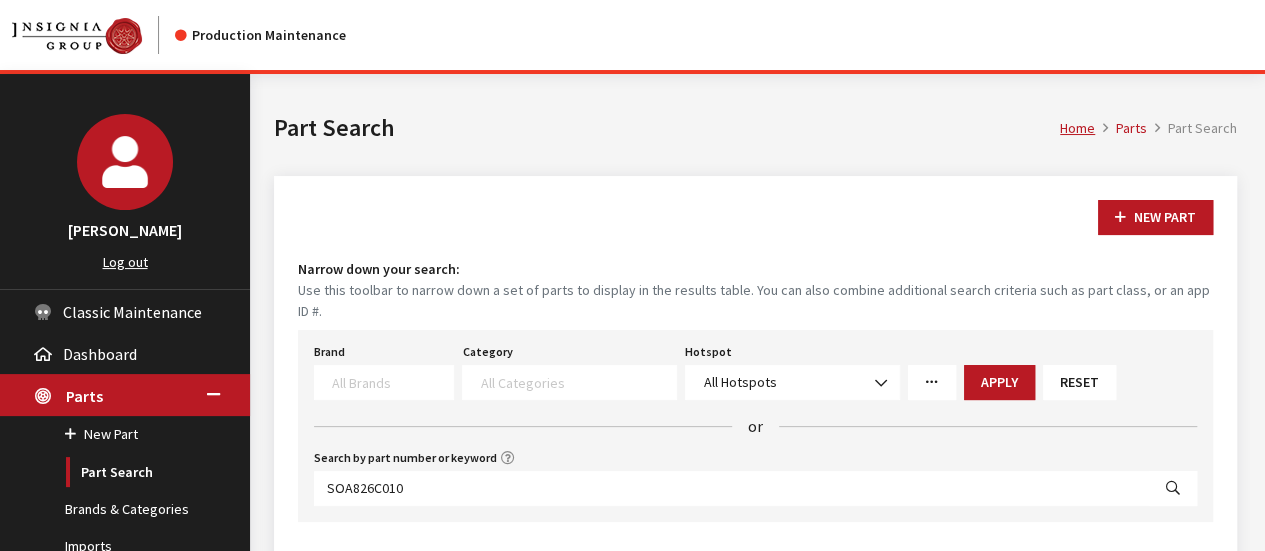 select 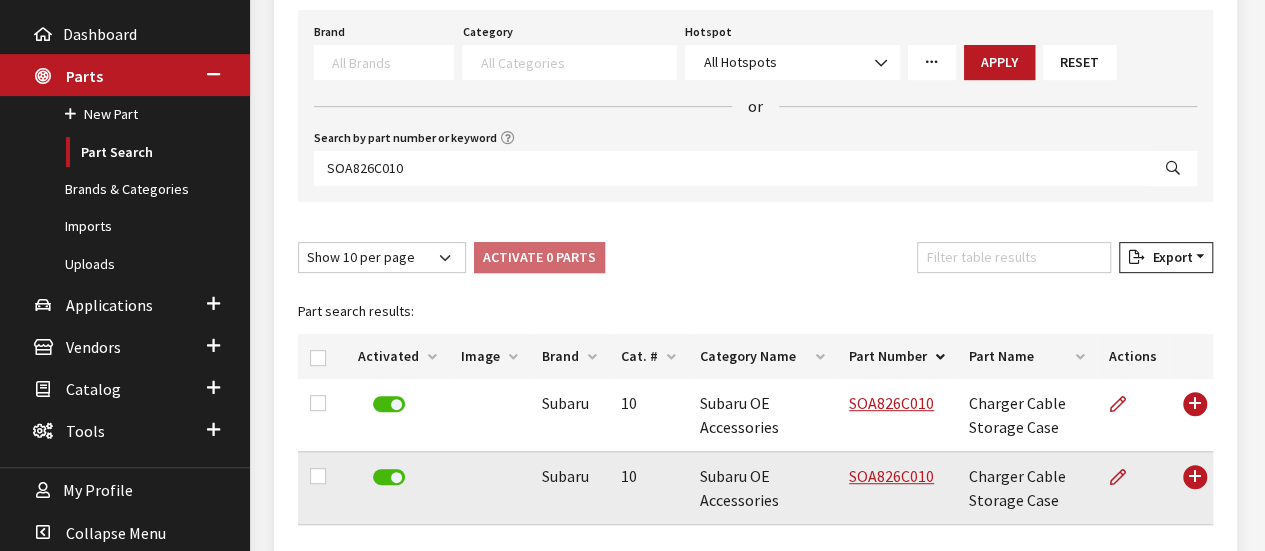 scroll, scrollTop: 436, scrollLeft: 0, axis: vertical 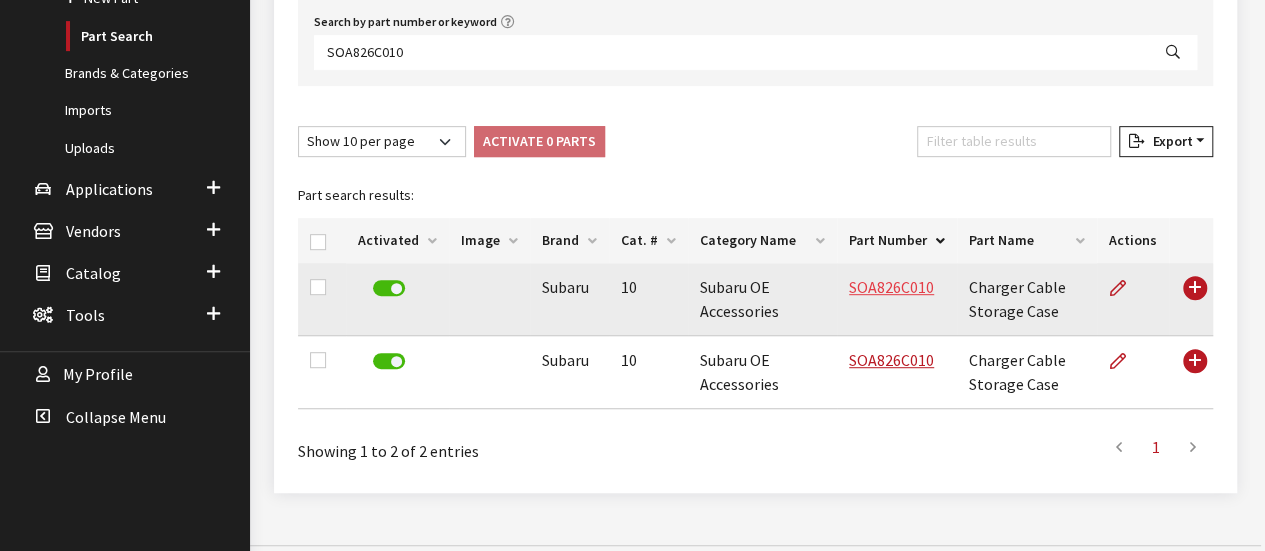 click on "SOA826C010" at bounding box center [891, 287] 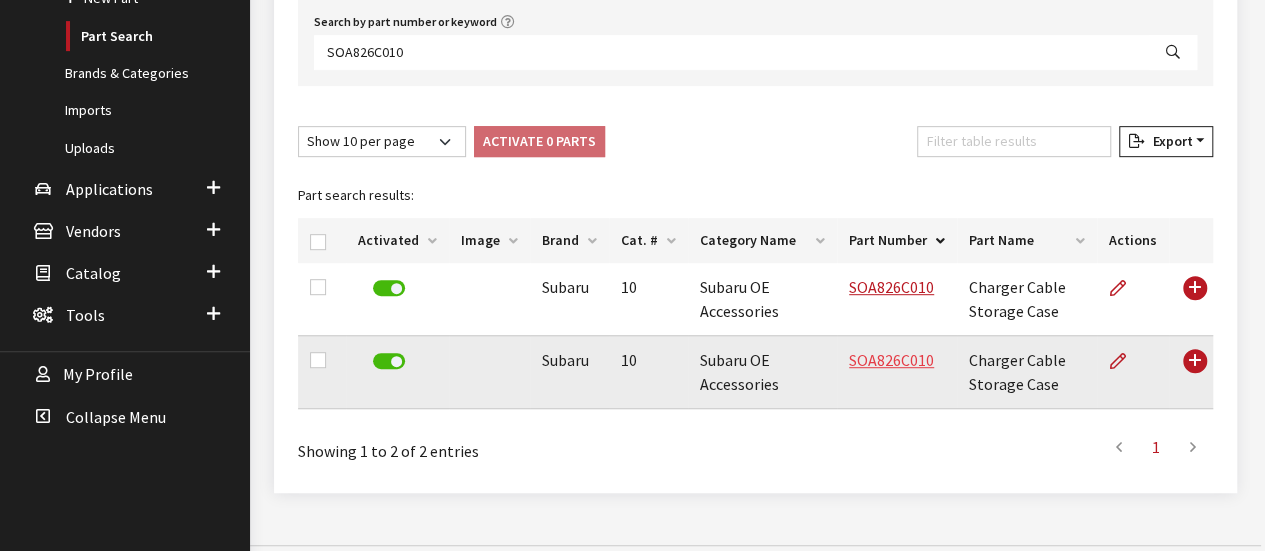 click on "SOA826C010" at bounding box center (891, 360) 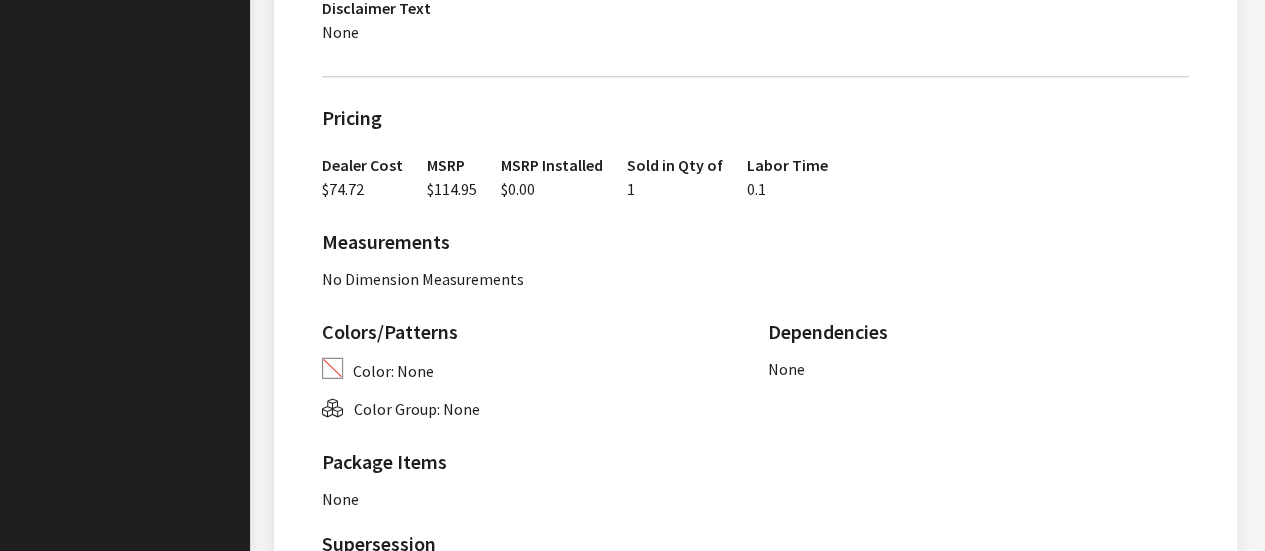 scroll, scrollTop: 874, scrollLeft: 0, axis: vertical 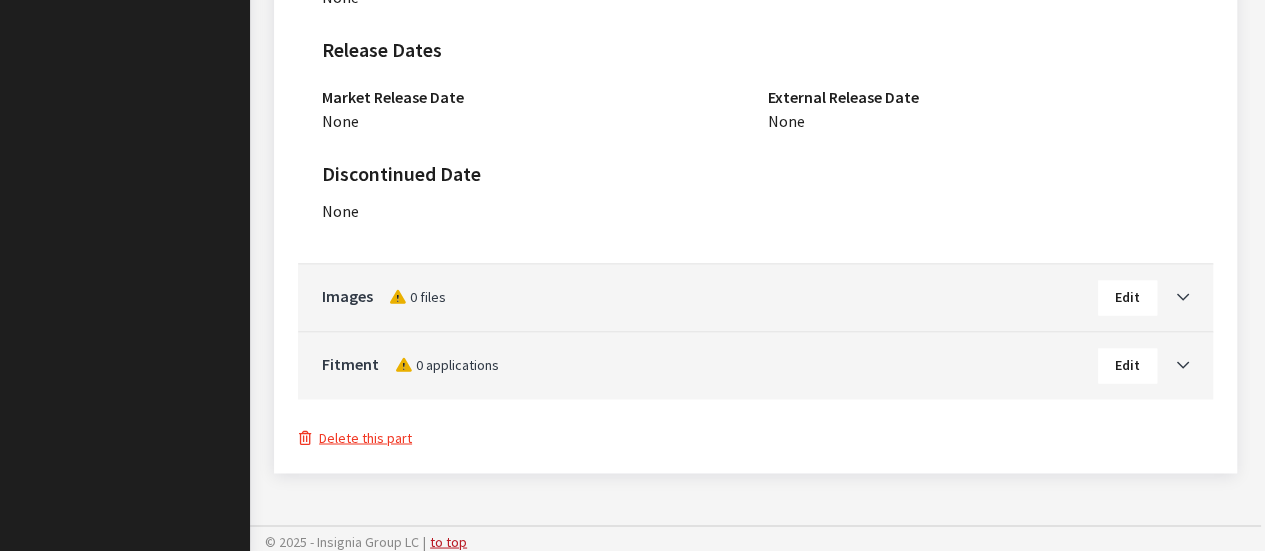 click on "Delete this part" at bounding box center [355, 437] 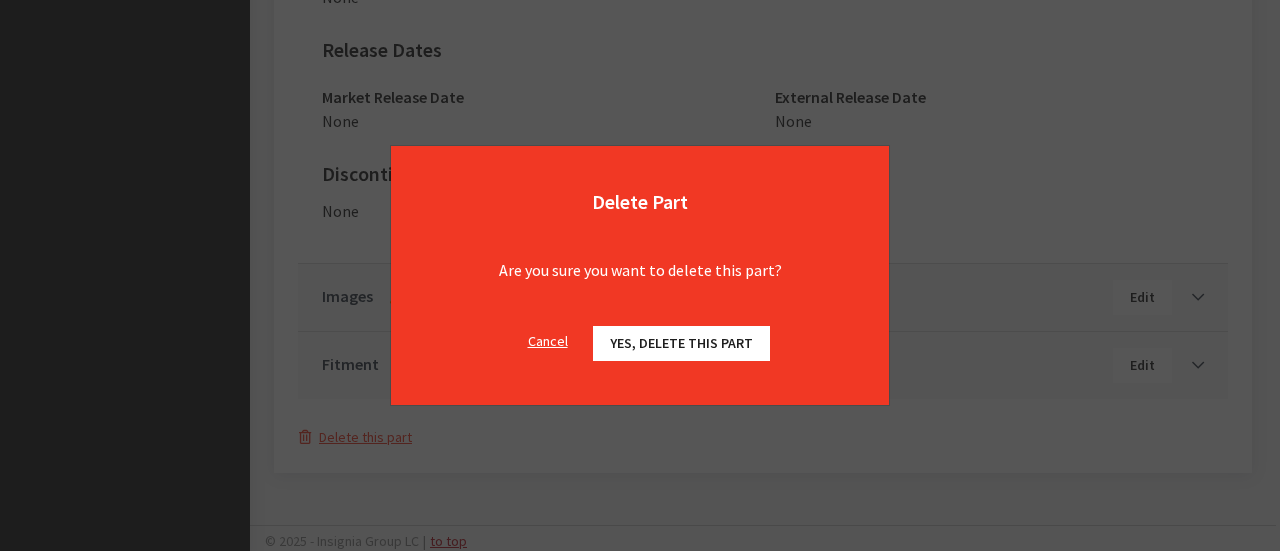 click on "Yes, delete this part" at bounding box center (681, 343) 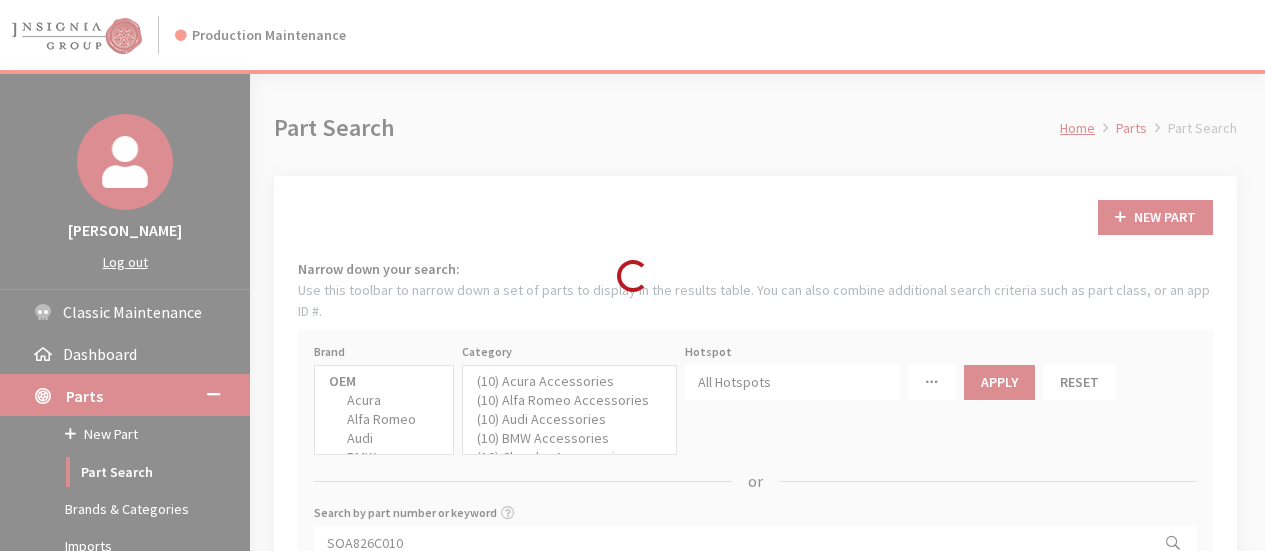 select 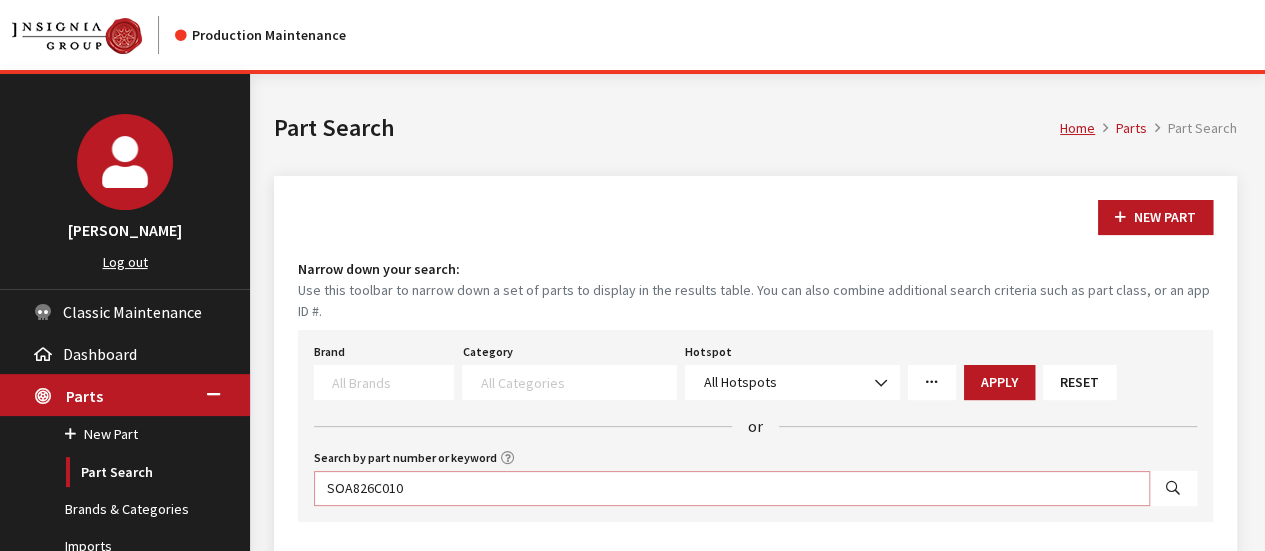 drag, startPoint x: 458, startPoint y: 472, endPoint x: -28, endPoint y: 449, distance: 486.54395 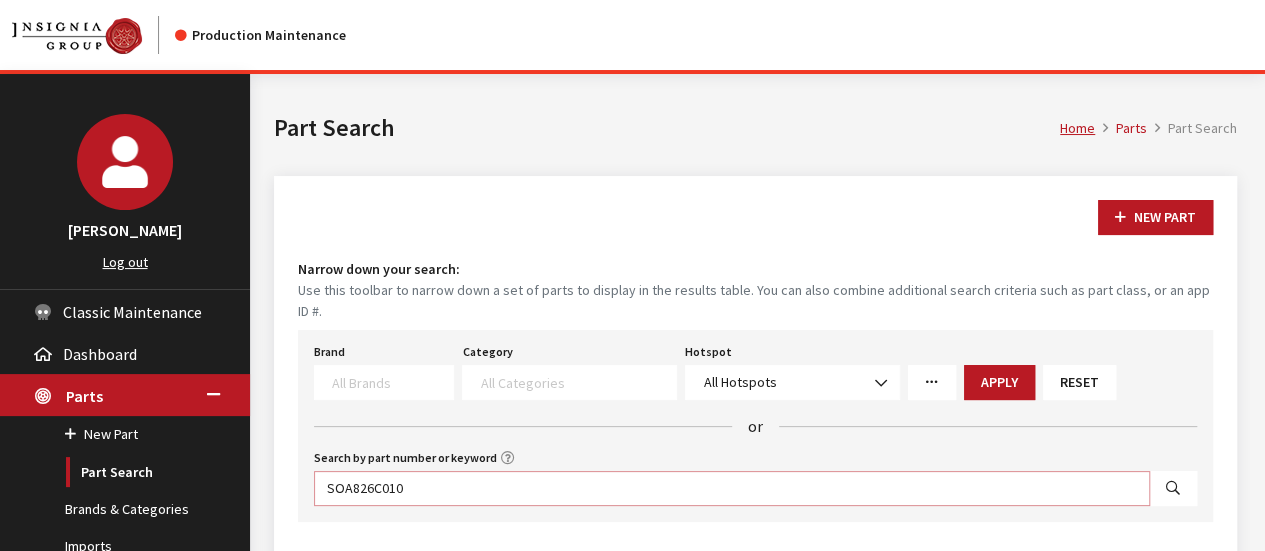 click on "Production Maintenance
Kirsten Dart
Log out
Classic Maintenance
Dashboard
Parts New Part" at bounding box center (632, 470) 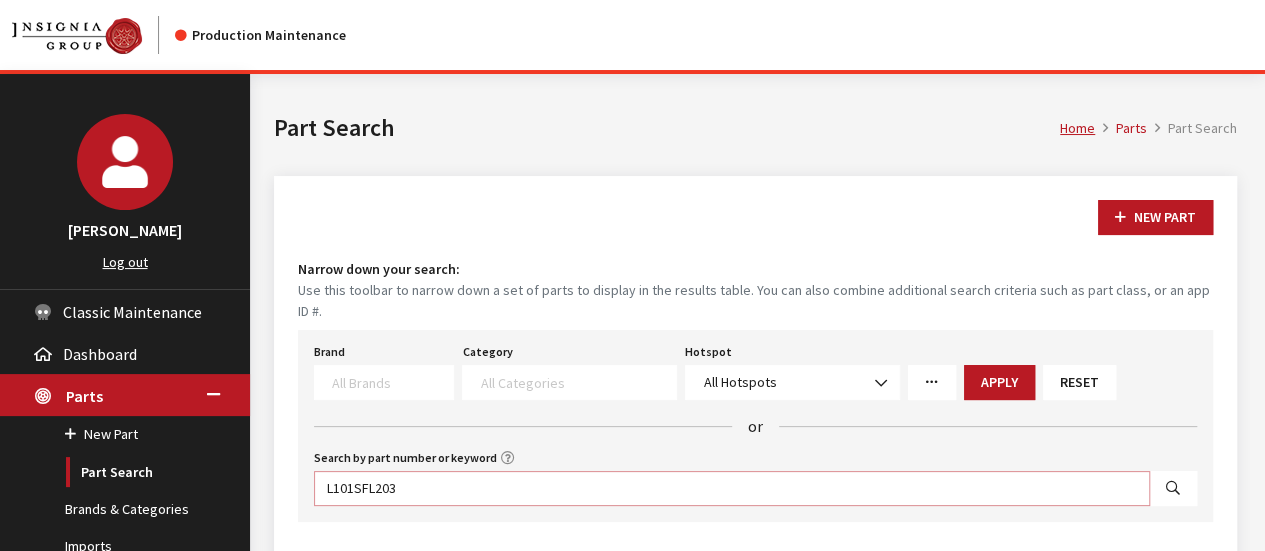 type on "L101SFL203" 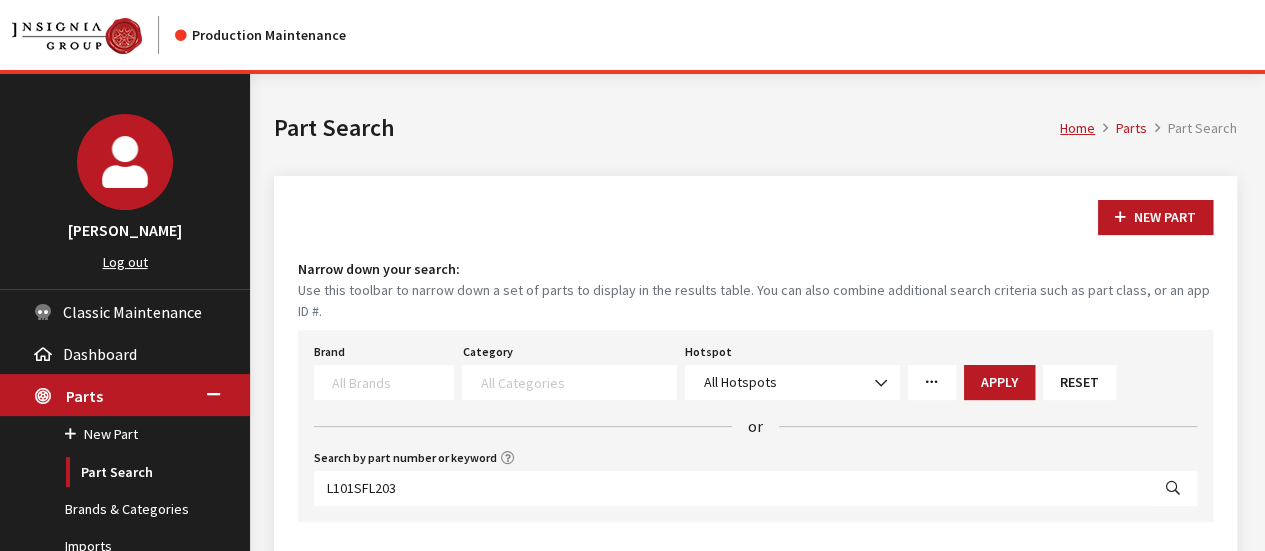 select 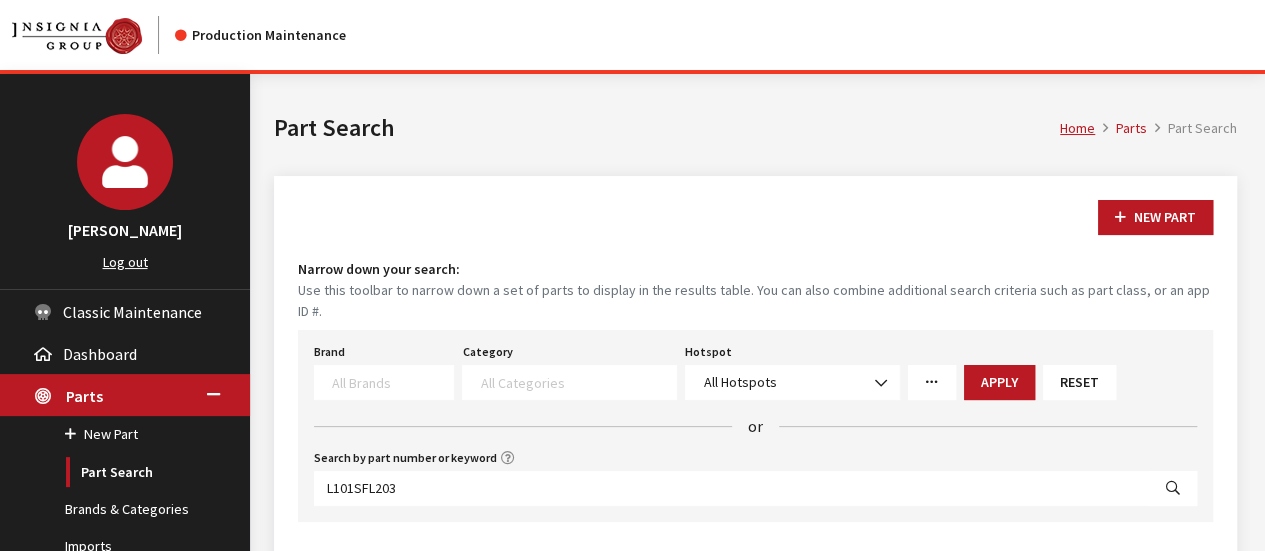 select 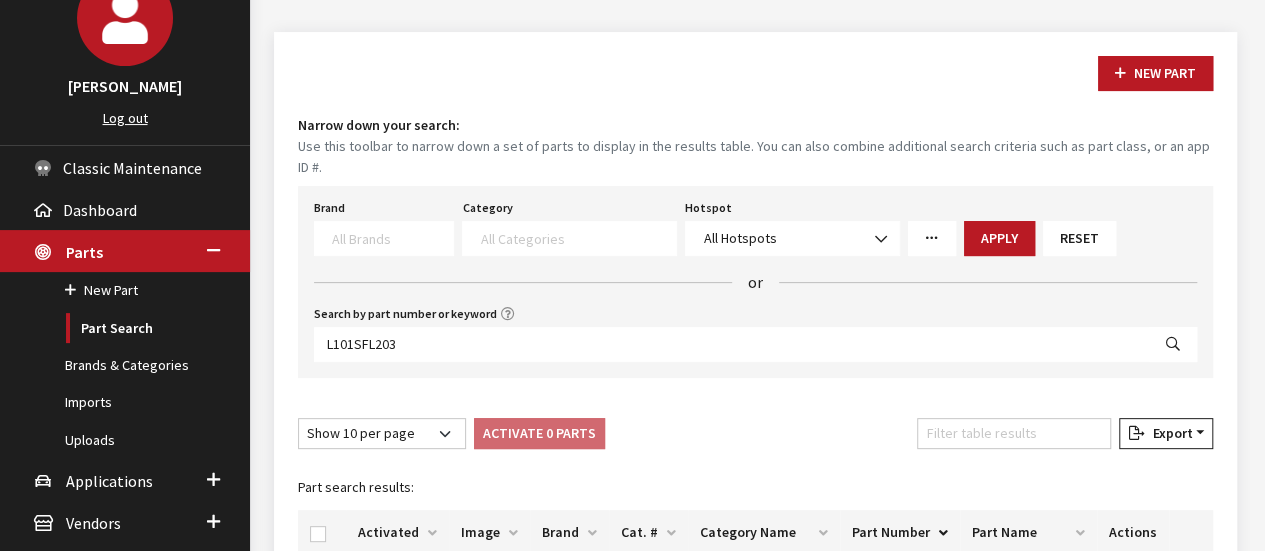 scroll, scrollTop: 364, scrollLeft: 0, axis: vertical 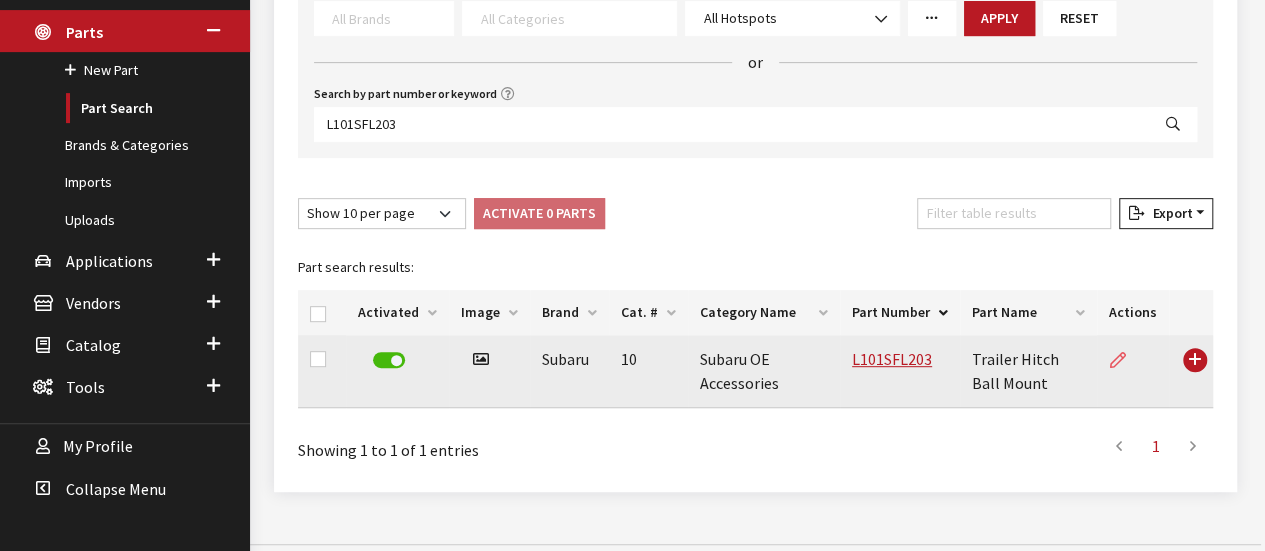 click at bounding box center [1118, 361] 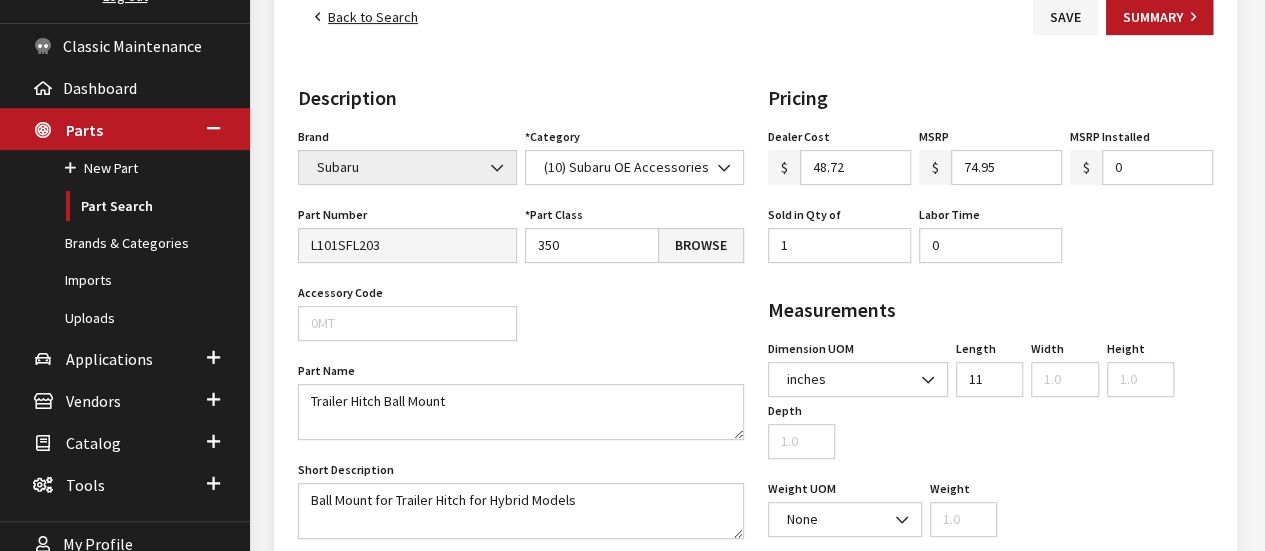 scroll, scrollTop: 300, scrollLeft: 0, axis: vertical 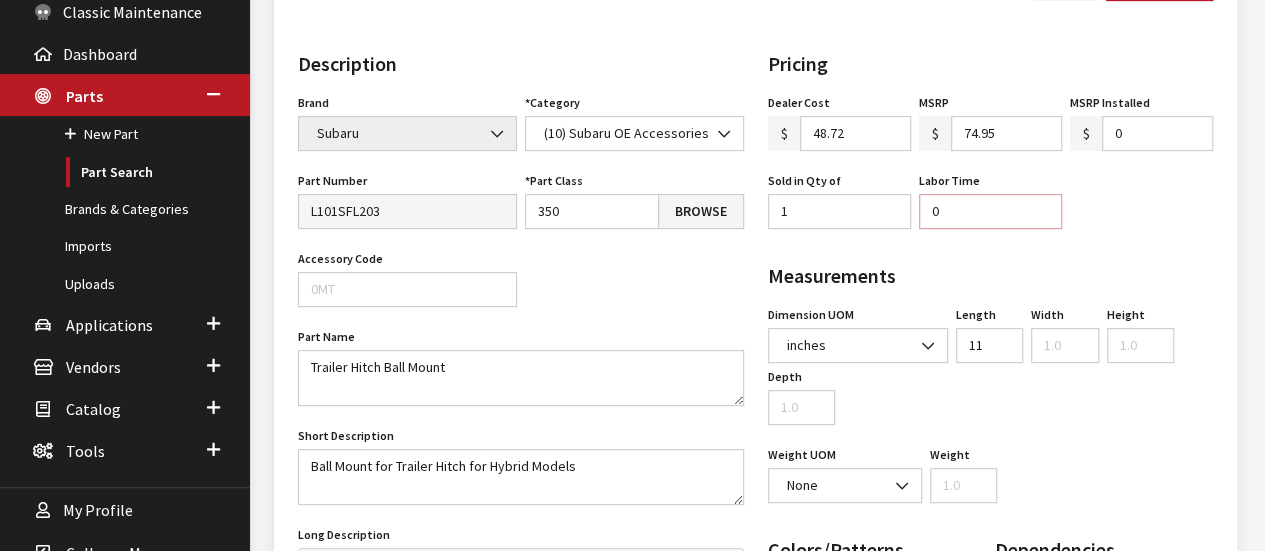 click on "0" at bounding box center [990, 211] 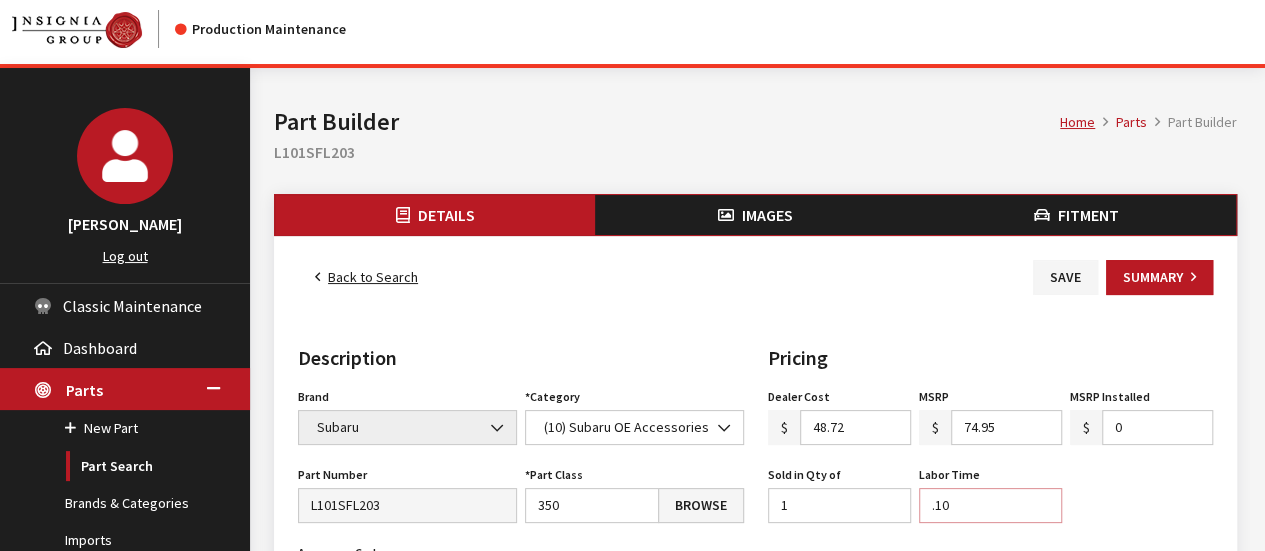 scroll, scrollTop: 0, scrollLeft: 0, axis: both 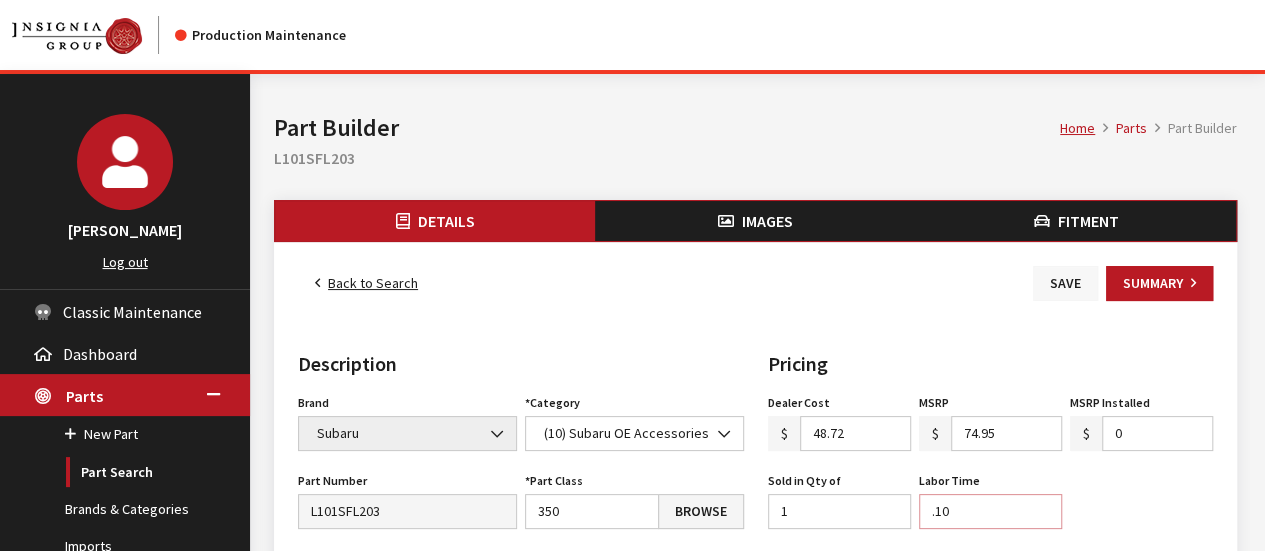 type on ".10" 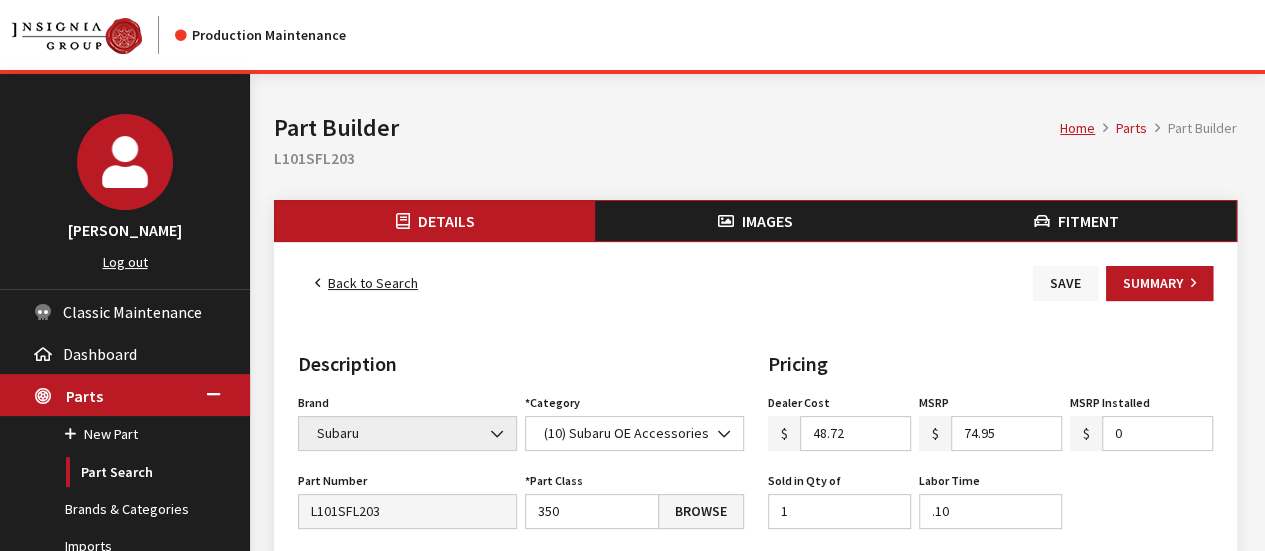 click on "Save" at bounding box center [1065, 283] 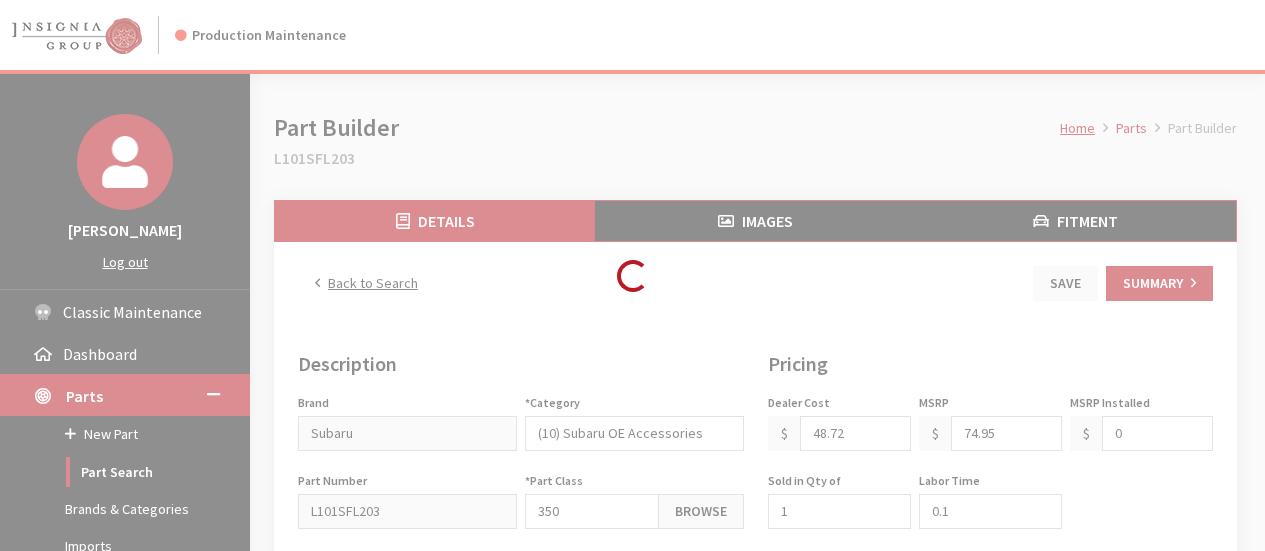 scroll, scrollTop: 0, scrollLeft: 0, axis: both 